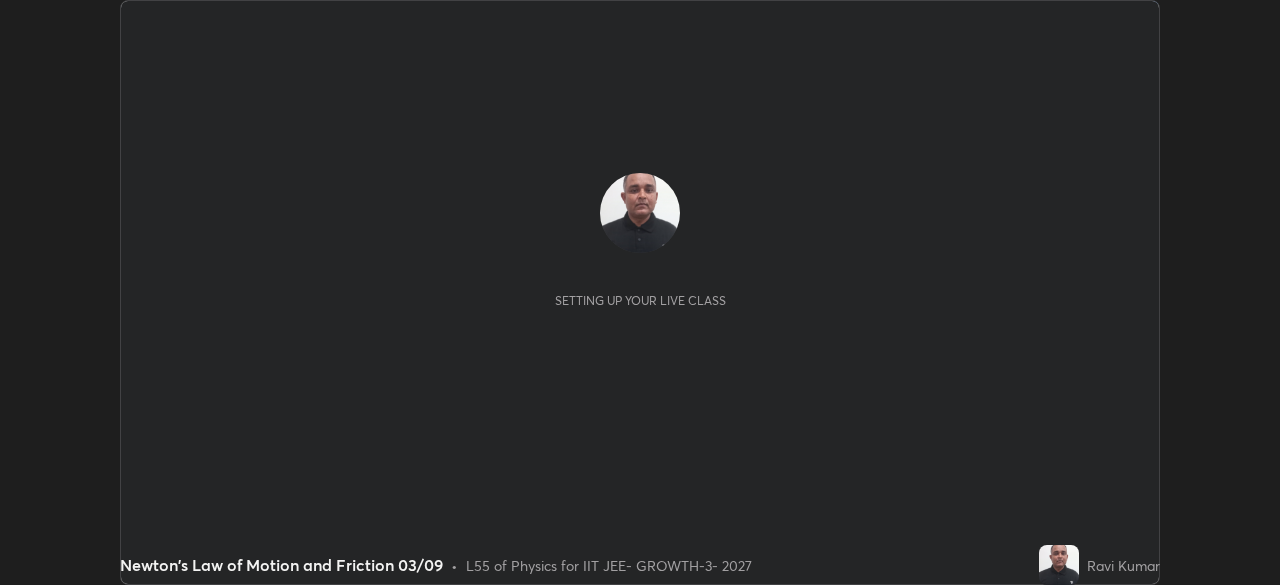 scroll, scrollTop: 0, scrollLeft: 0, axis: both 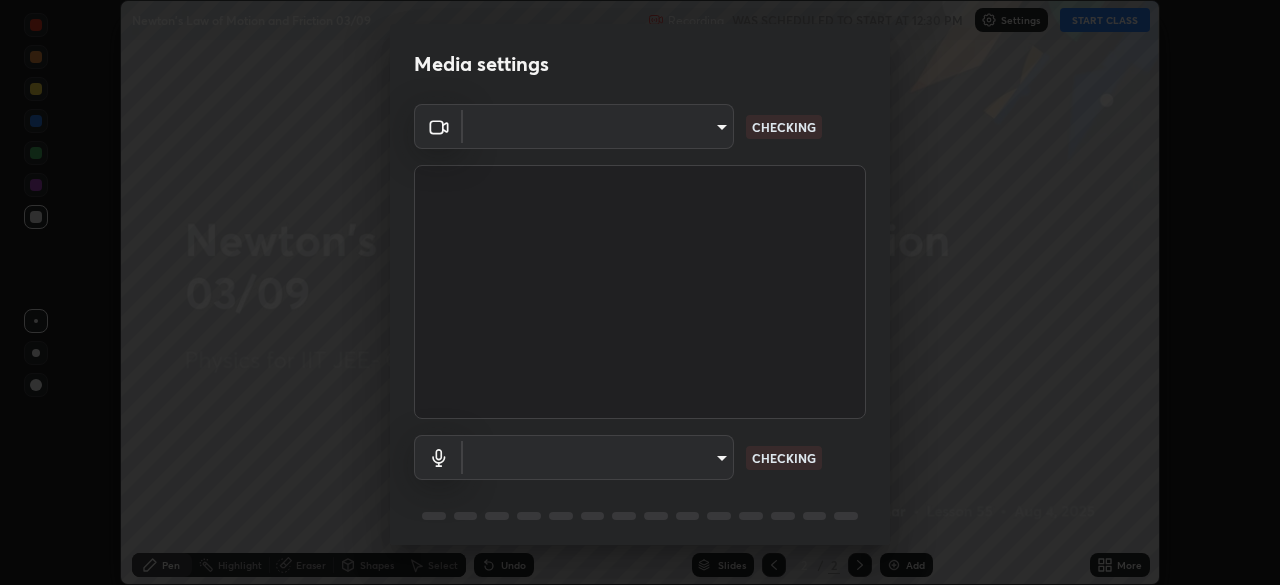 type on "8af73e8d16ef8e3bb7c62716022b9fe157133e9521606ce818031bd72dda2f9e" 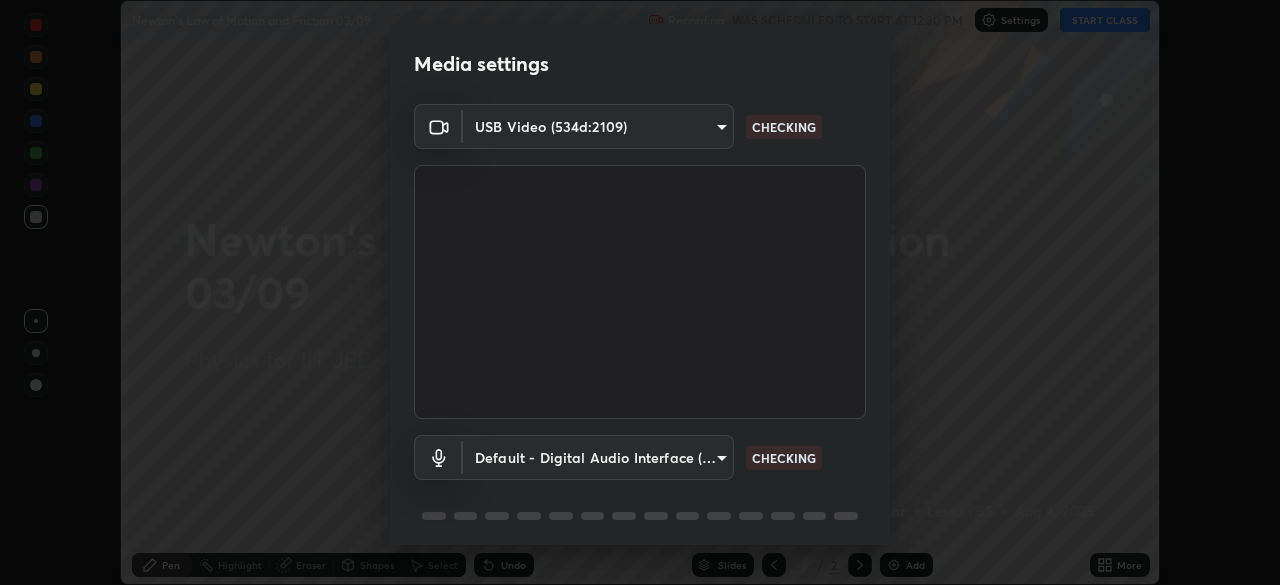 scroll, scrollTop: 71, scrollLeft: 0, axis: vertical 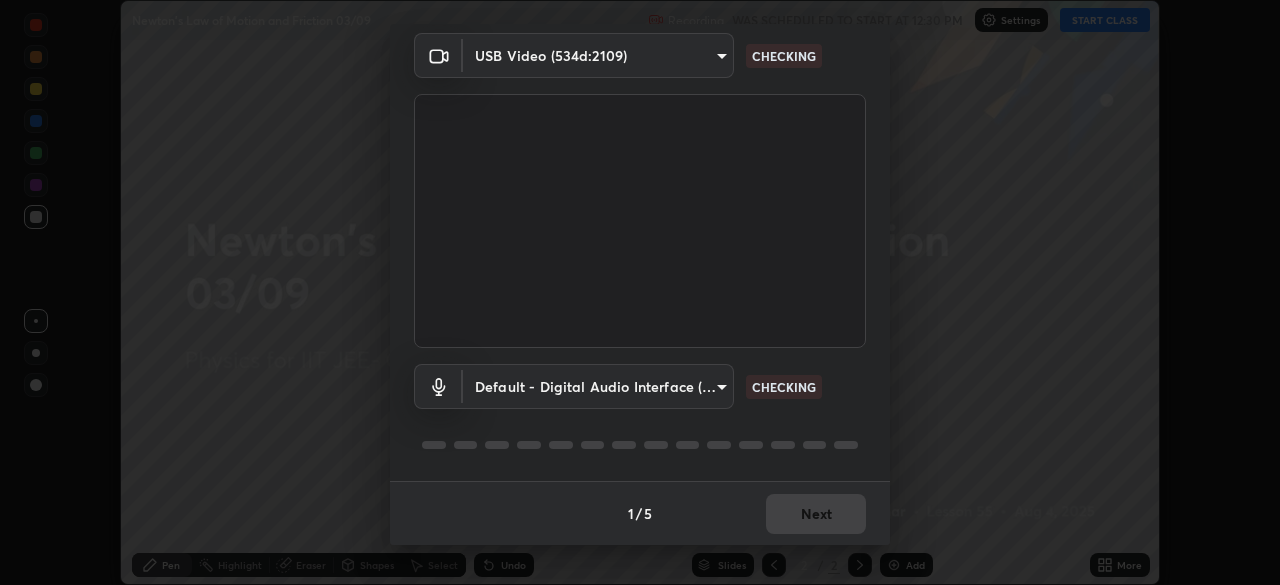 click on "Erase all Newton's Law of Motion and Friction 03/09 Recording WAS SCHEDULED TO START AT 12:30 PM Settings START CLASS Setting up your live class Newton's Law of Motion and Friction 03/09 • L55 of Physics for IIT JEE- GROWTH-3- 2027 [PERSON] Pen Highlight Eraser Shapes Select Undo Slides 2 / 2 Add More No doubts shared Encourage your learners to ask a doubt for better clarity Report an issue Reason for reporting Buffering Chat not working Audio - Video sync issue Educator video quality low ​ Attach an image Report Media settings USB Video (534d:2109) 8af73e8d16ef8e3bb7c62716022b9fe157133e9521606ce818031bd72dda2f9e CHECKING Default - Digital Audio Interface (USB Digital Audio) default CHECKING 1 / 5 Next" at bounding box center (640, 292) 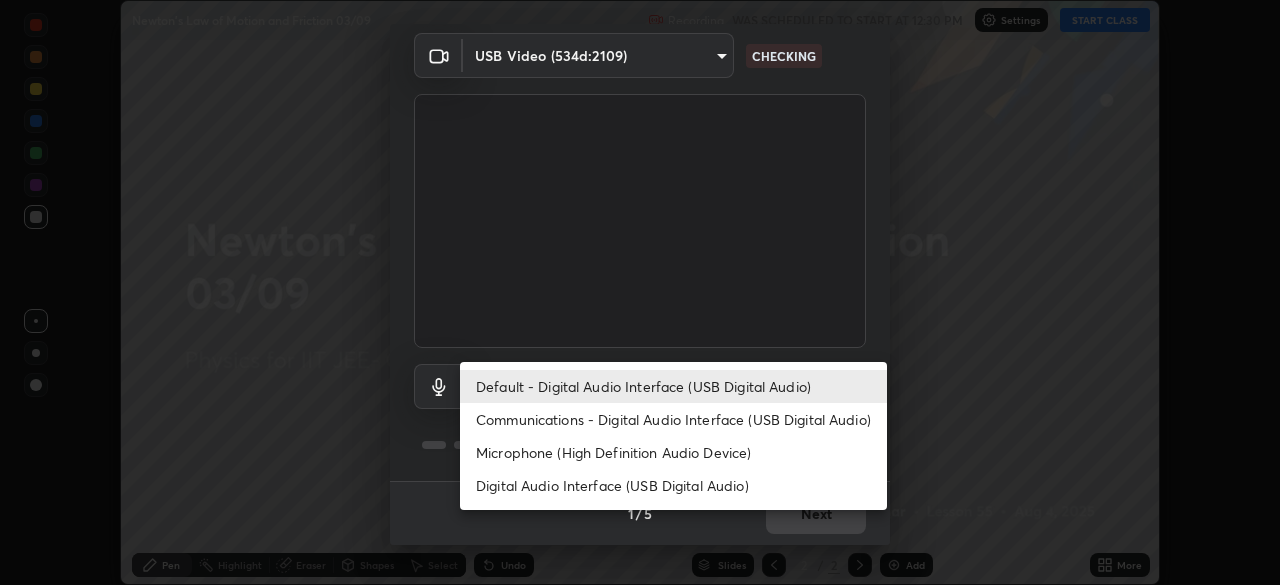 click on "Communications - Digital Audio Interface (USB Digital Audio)" at bounding box center [673, 419] 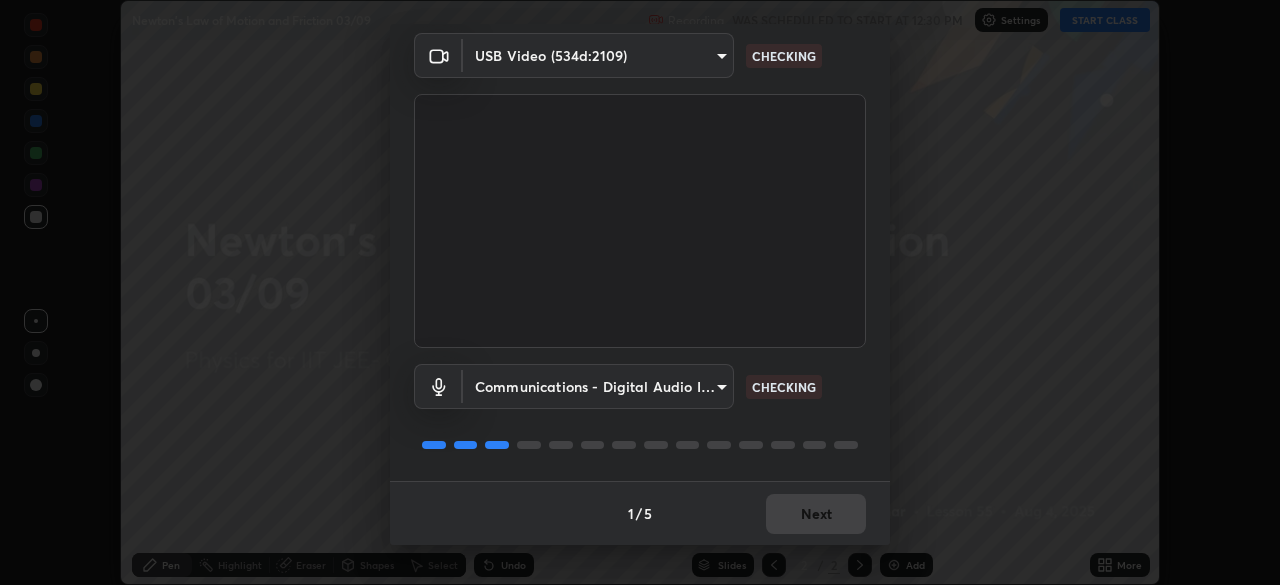 click on "Erase all Newton's Law of Motion and Friction 03/09 Recording WAS SCHEDULED TO START AT 12:30 PM Settings START CLASS Setting up your live class Newton's Law of Motion and Friction 03/09 • L55 of Physics for IIT JEE- GROWTH-3- 2027 [PERSON] Pen Highlight Eraser Shapes Select Undo Slides 2 / 2 Add More No doubts shared Encourage your learners to ask a doubt for better clarity Report an issue Reason for reporting Buffering Chat not working Audio - Video sync issue Educator video quality low ​ Attach an image Report Media settings USB Video (534d:2109) 8af73e8d16ef8e3bb7c62716022b9fe157133e9521606ce818031bd72dda2f9e CHECKING Communications - Digital Audio Interface (USB Digital Audio) communications CHECKING 1 / 5 Next" at bounding box center (640, 292) 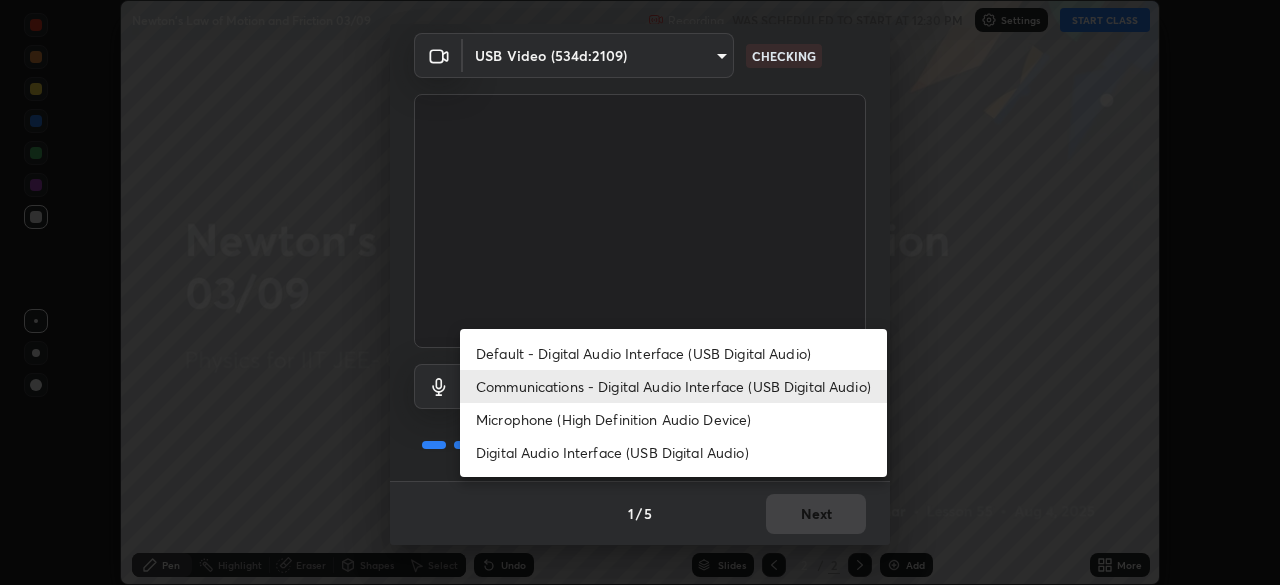 click on "Default - Digital Audio Interface (USB Digital Audio)" at bounding box center (673, 353) 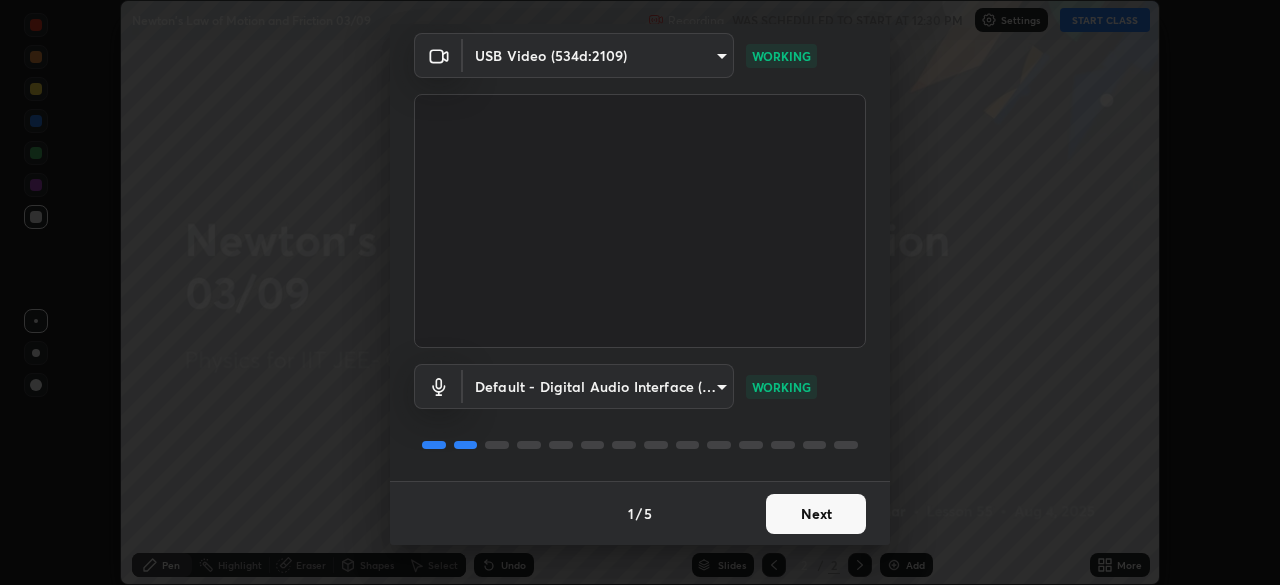 click on "Next" at bounding box center (816, 514) 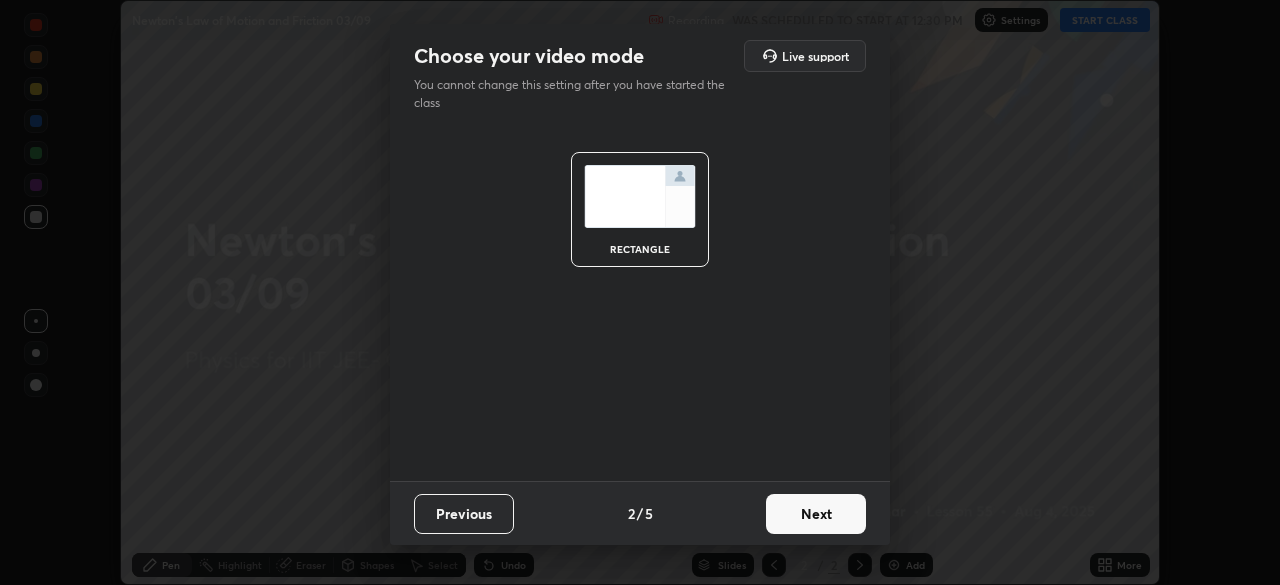 scroll, scrollTop: 0, scrollLeft: 0, axis: both 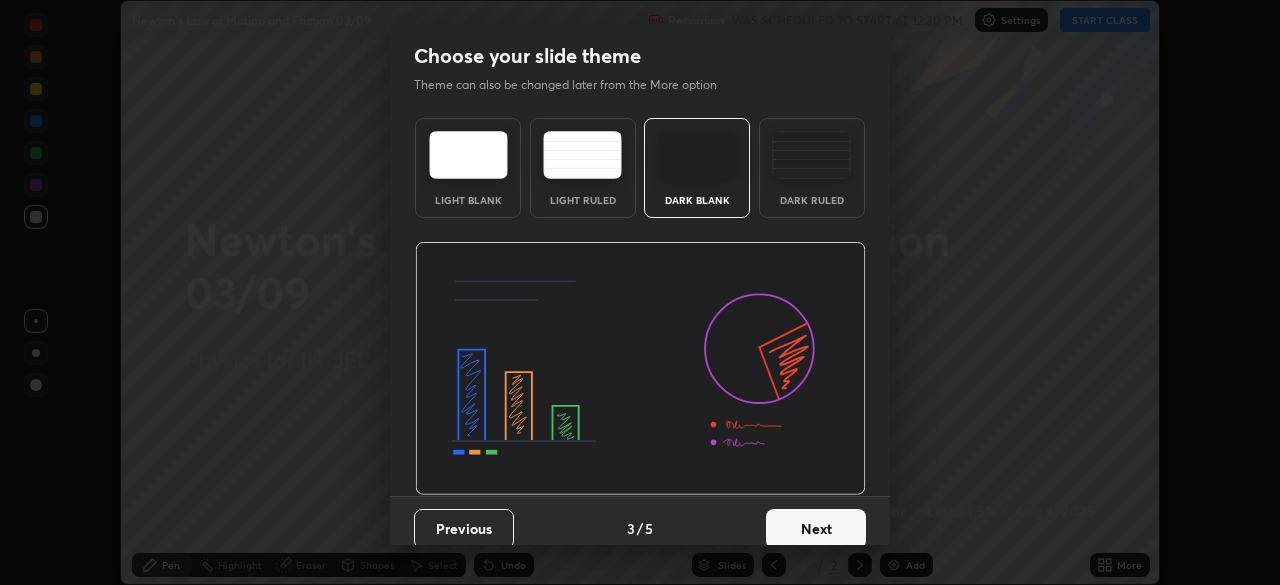 click on "Next" at bounding box center (816, 529) 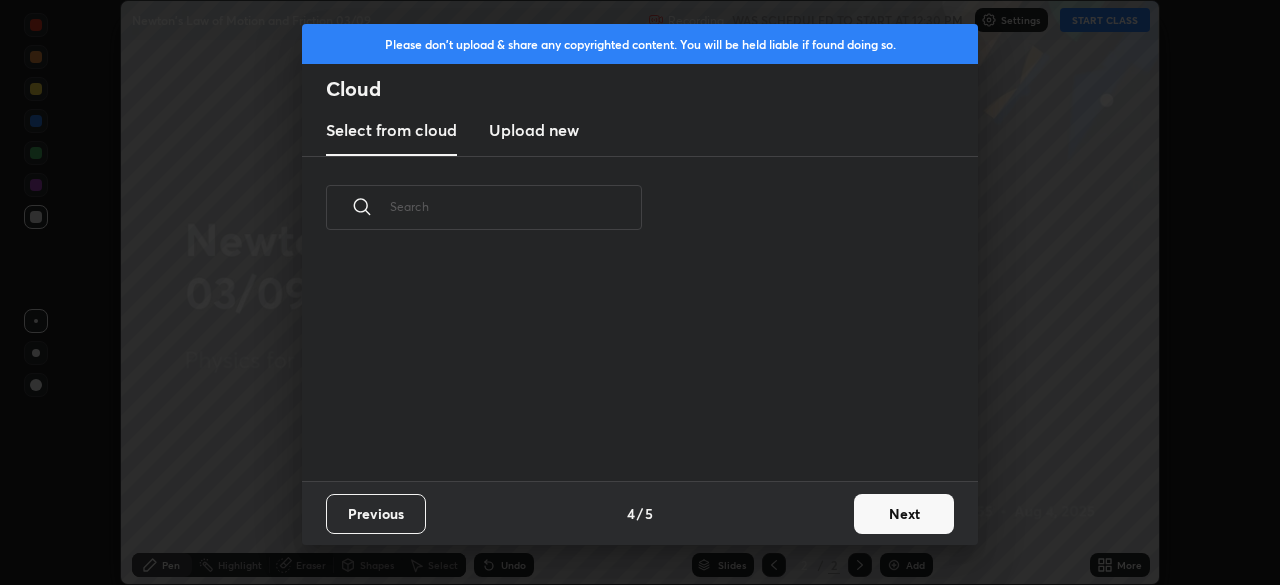 click on "Next" at bounding box center [904, 514] 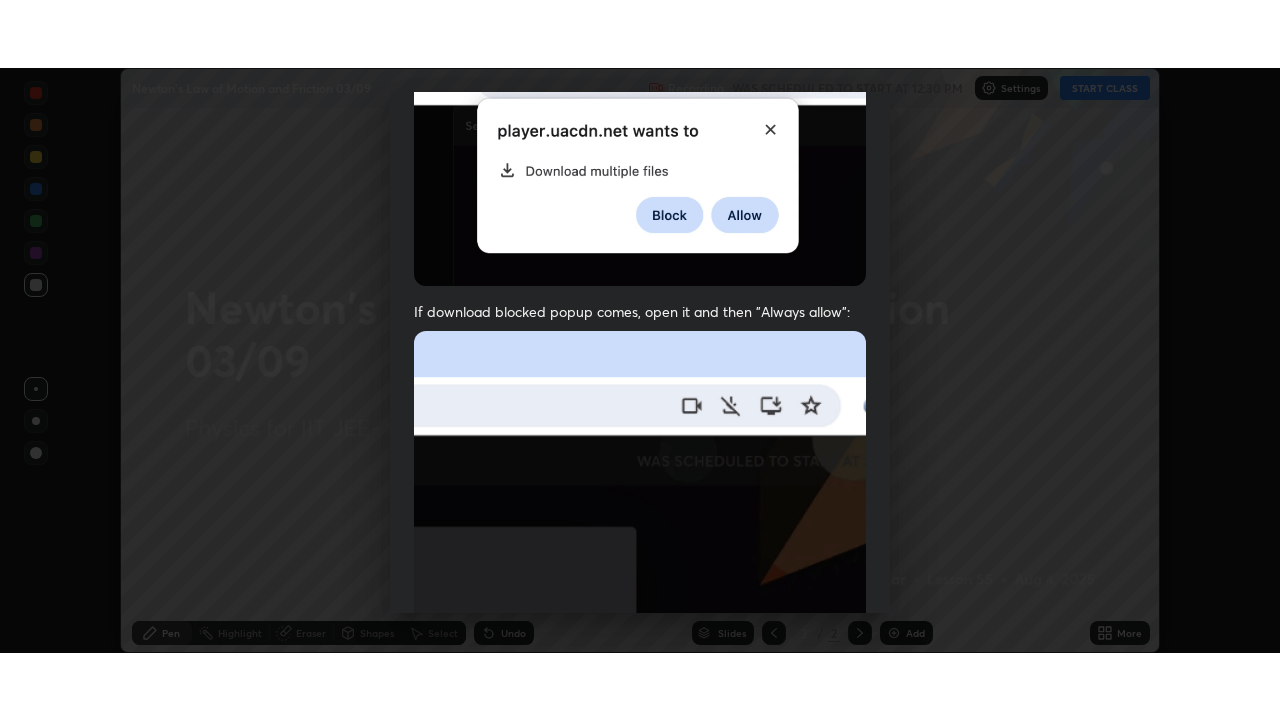 scroll, scrollTop: 479, scrollLeft: 0, axis: vertical 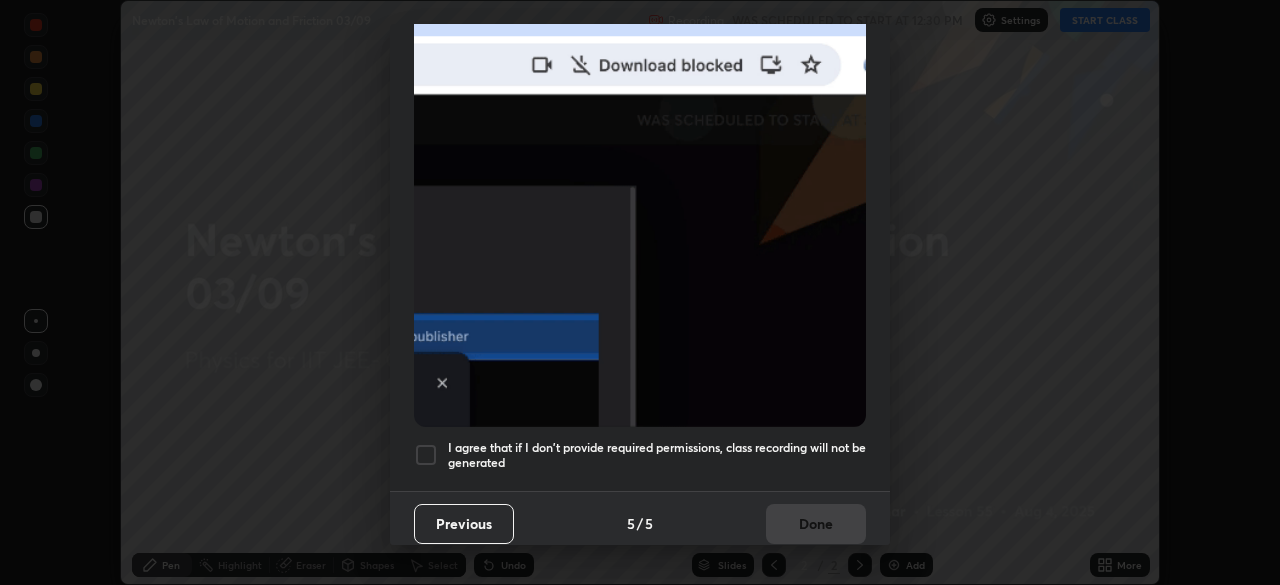 click on "I agree that if I don't provide required permissions, class recording will not be generated" at bounding box center (657, 455) 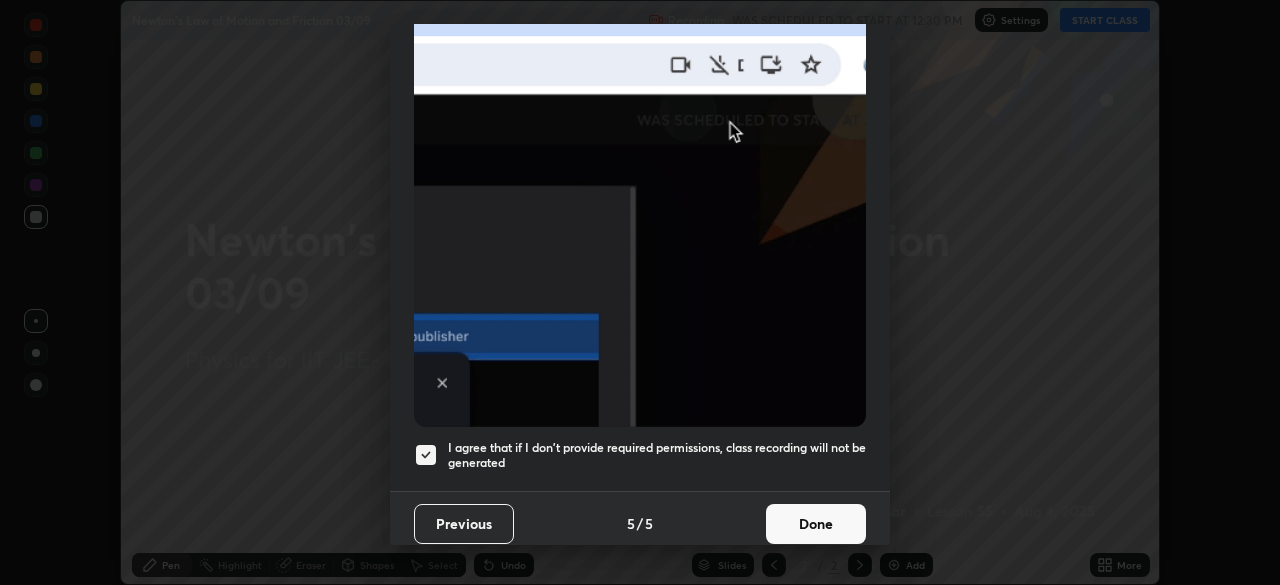 click on "Done" at bounding box center [816, 524] 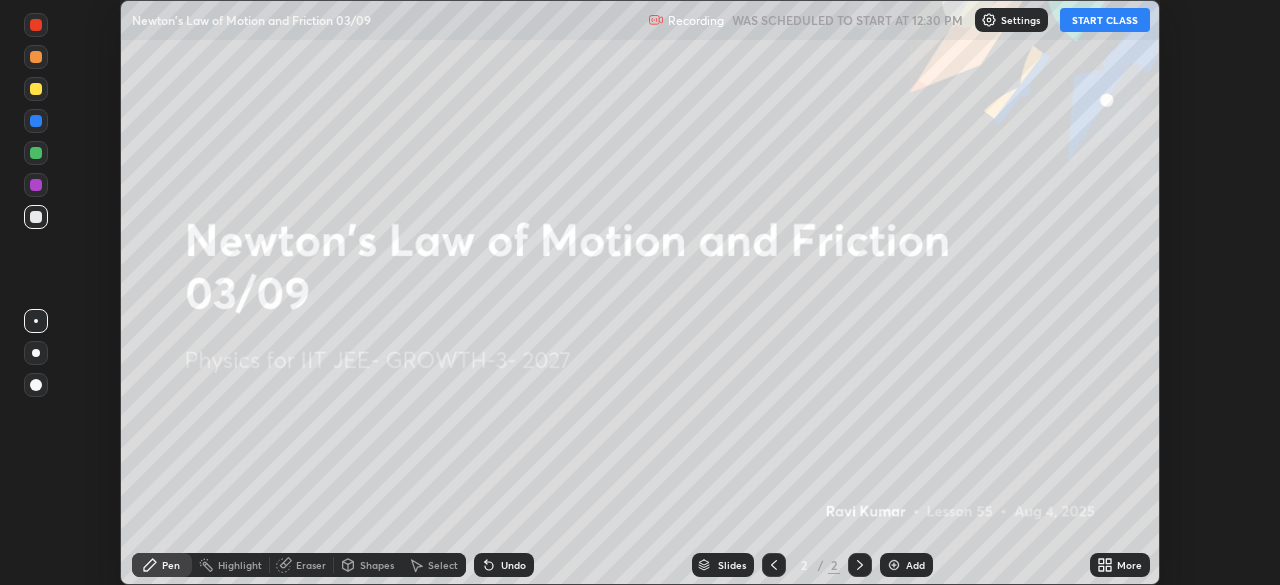 click on "More" at bounding box center [1120, 565] 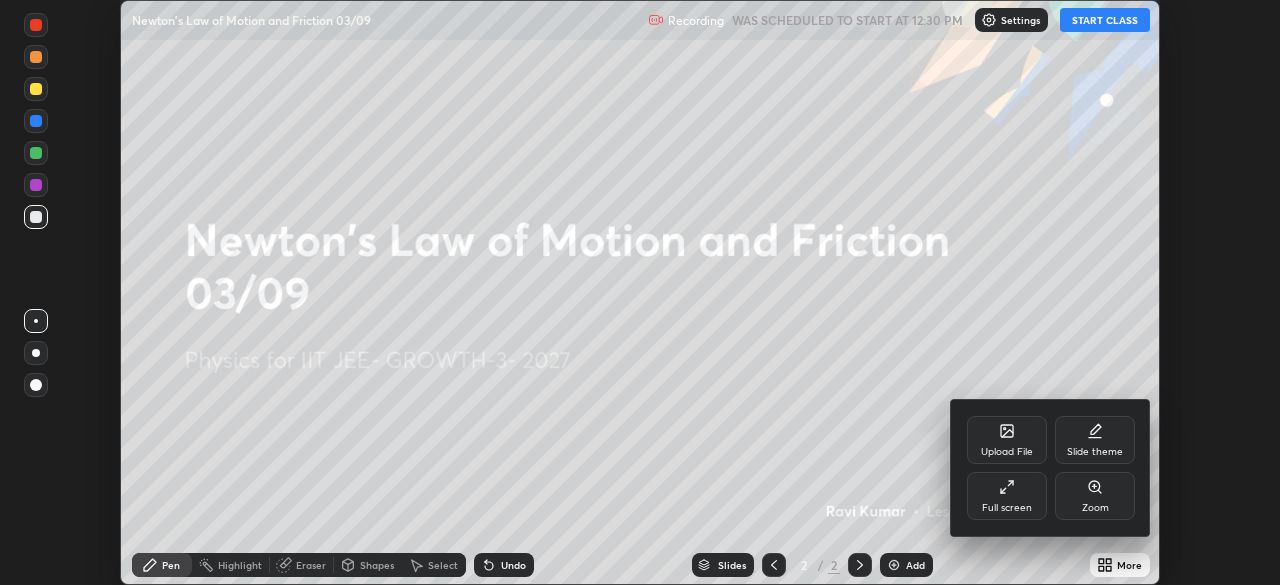 click on "Full screen" at bounding box center [1007, 496] 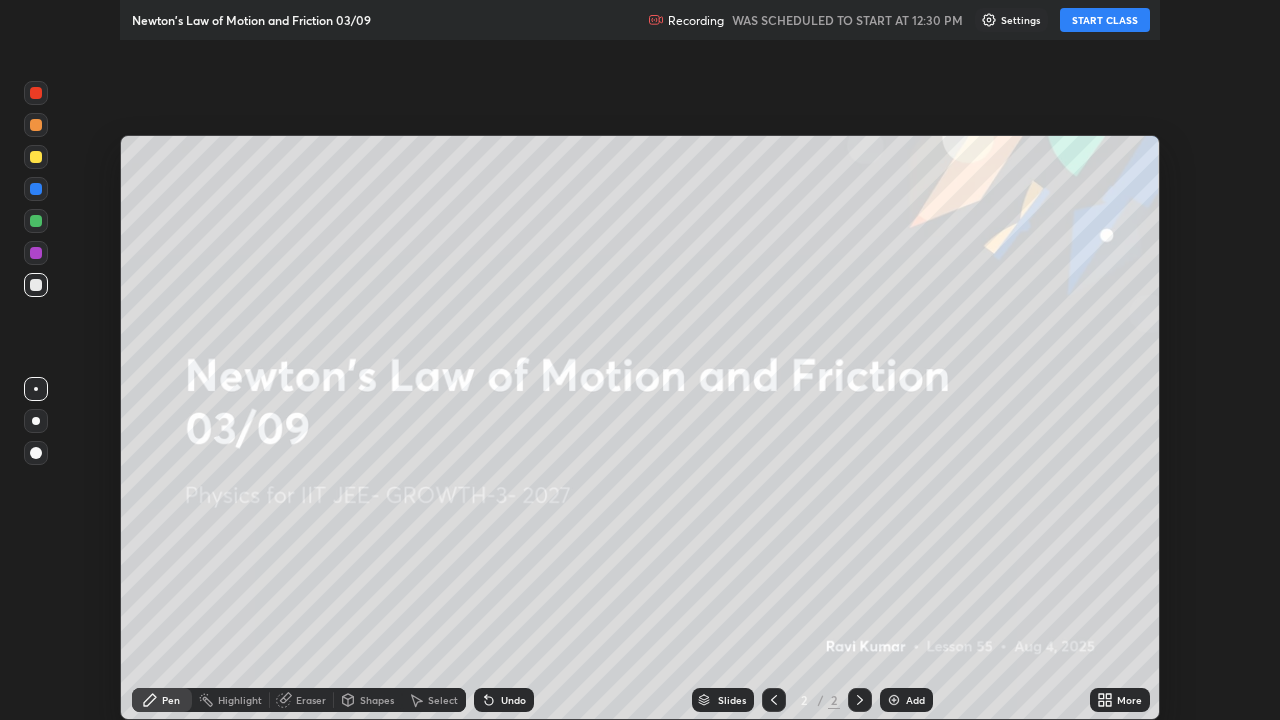 scroll, scrollTop: 99280, scrollLeft: 98720, axis: both 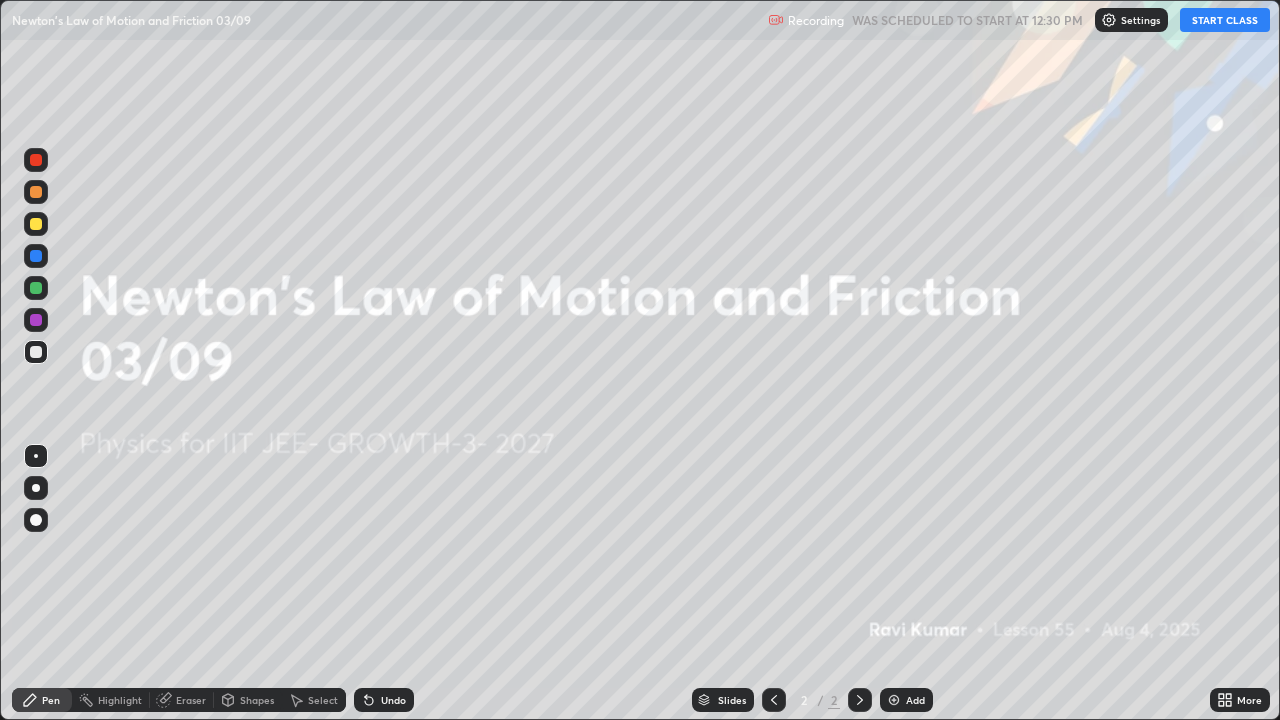 click on "START CLASS" at bounding box center [1225, 20] 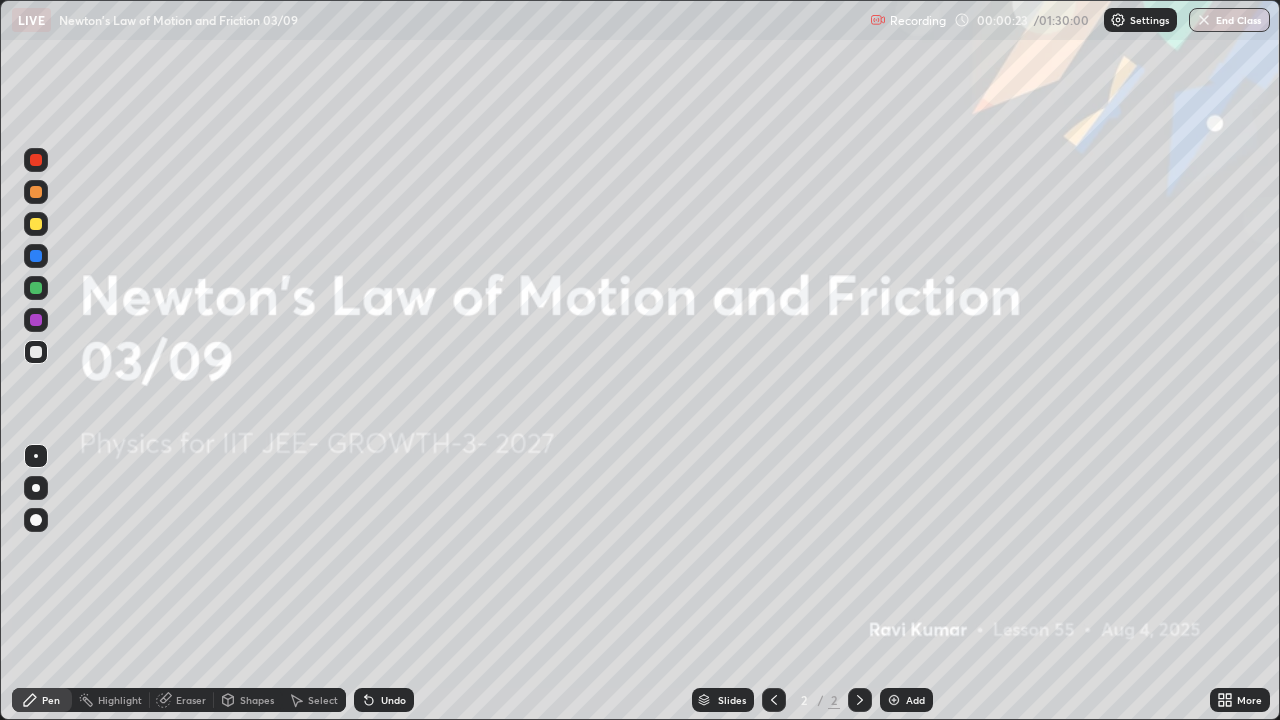 click at bounding box center (894, 700) 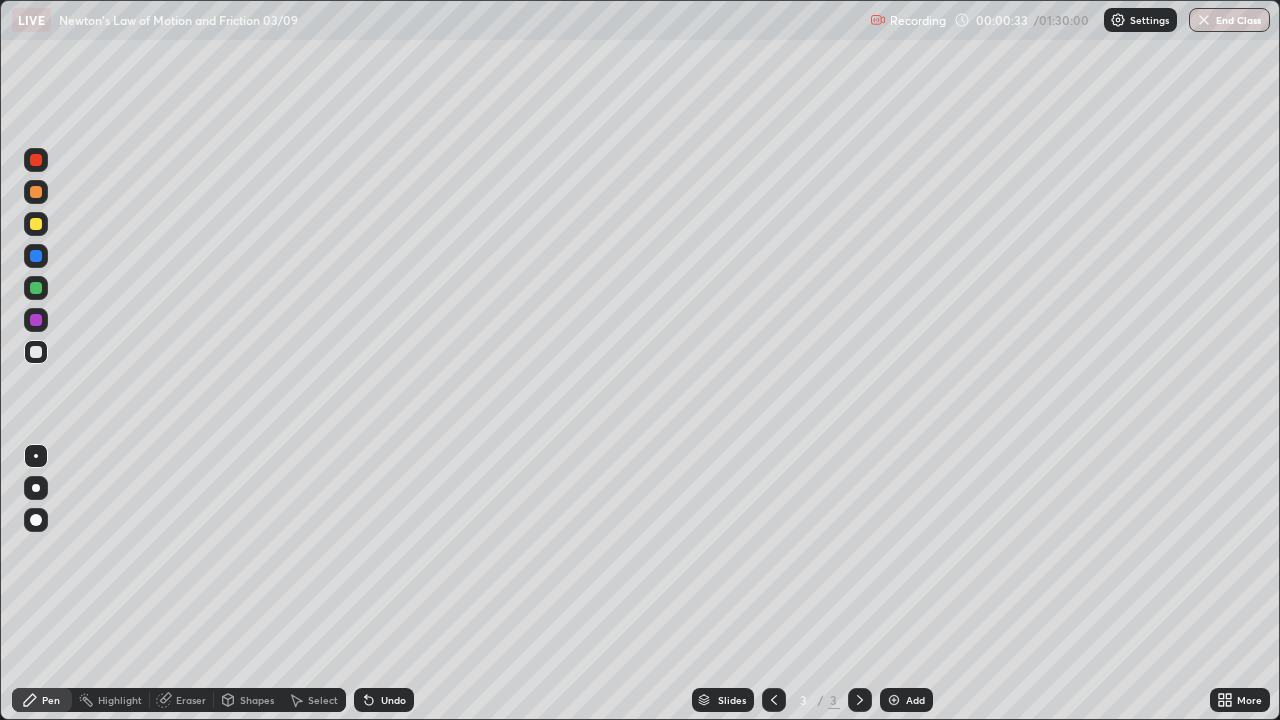 click at bounding box center (36, 224) 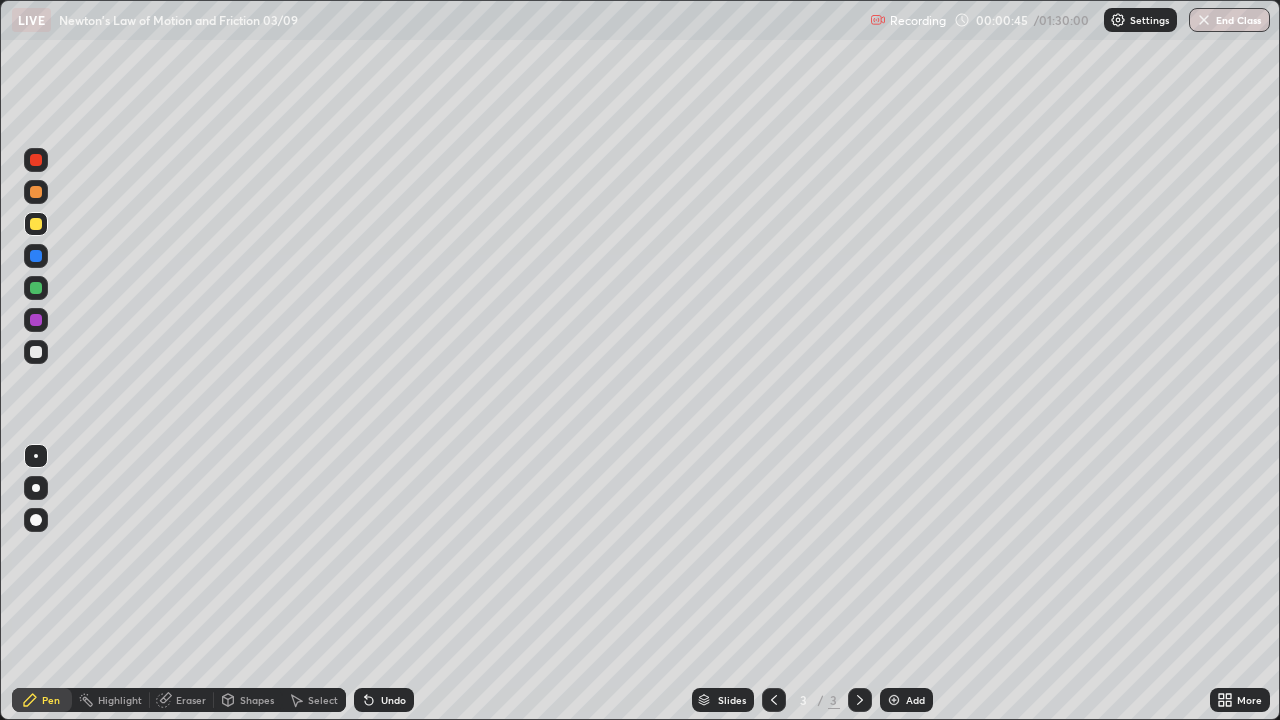 click on "Undo" at bounding box center (393, 700) 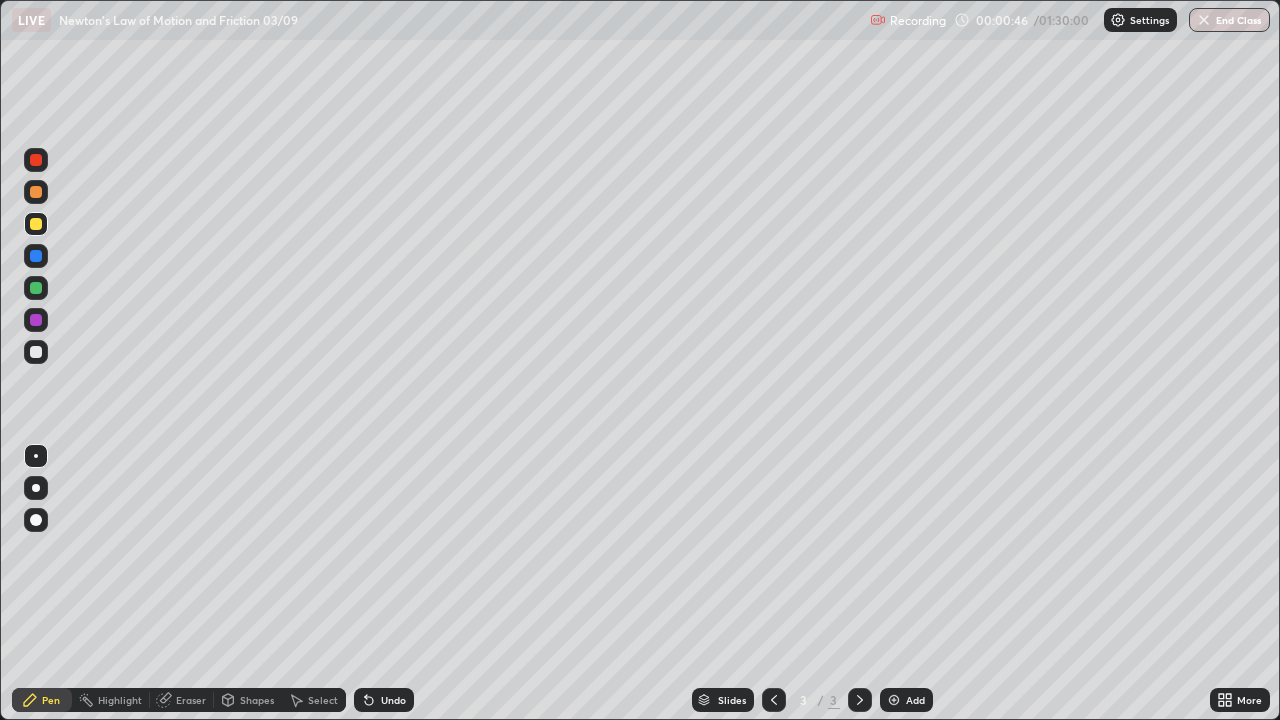 click on "Undo" at bounding box center (384, 700) 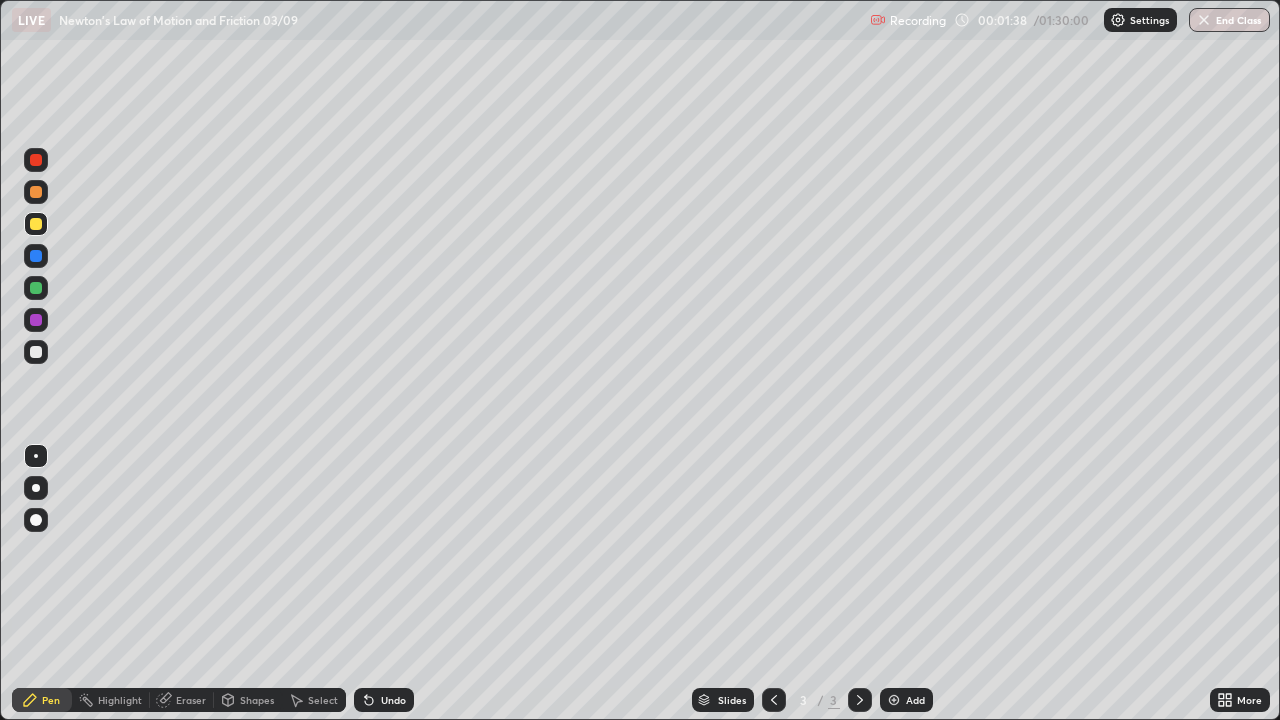 click at bounding box center (36, 352) 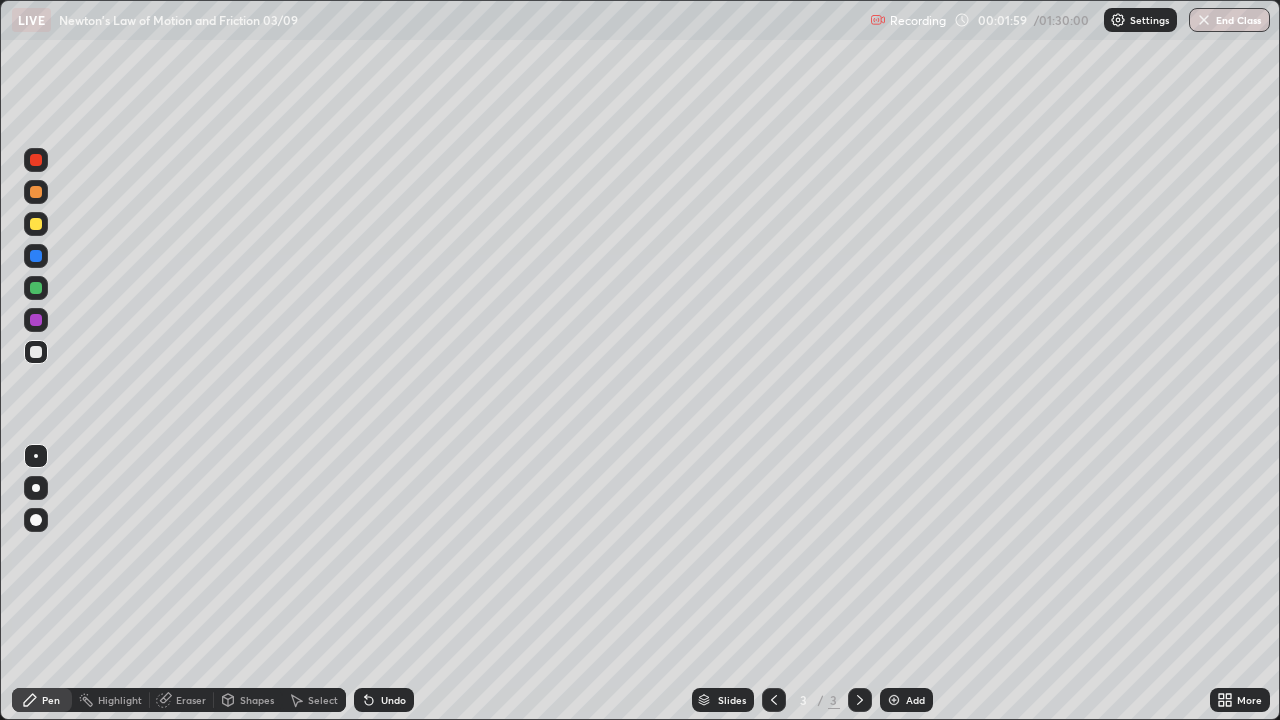 click at bounding box center (36, 224) 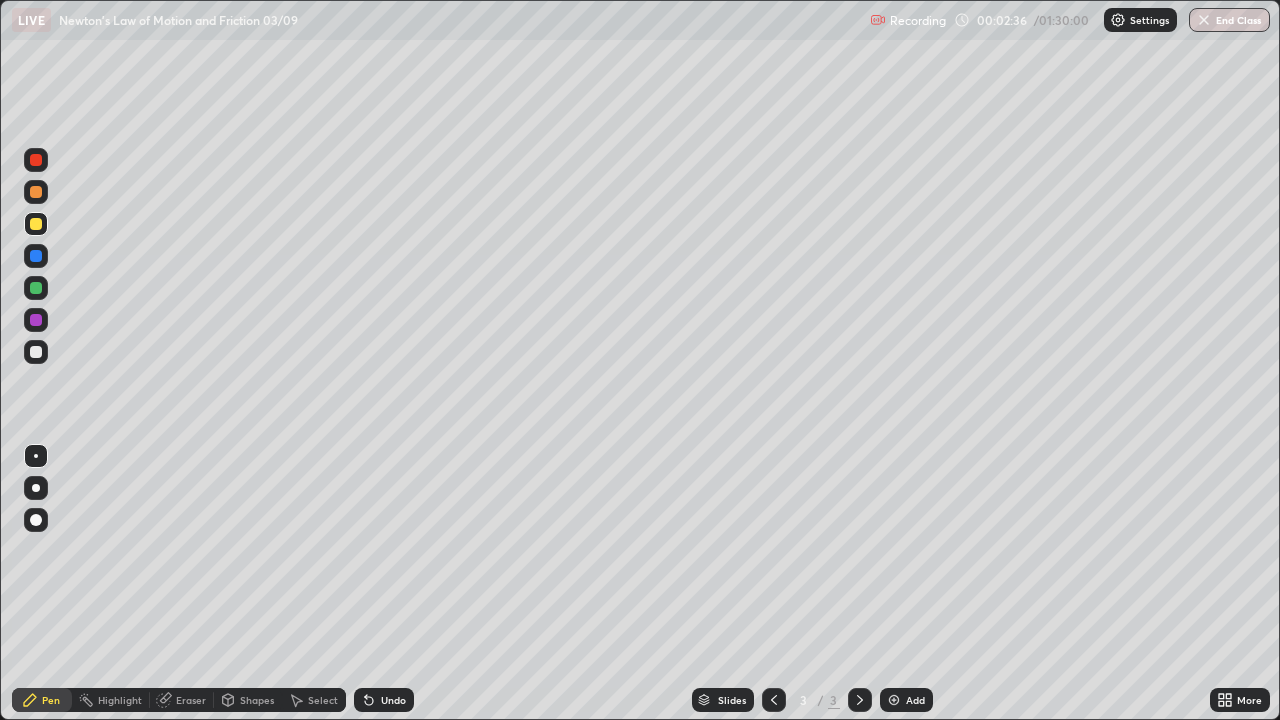click on "Undo" at bounding box center [384, 700] 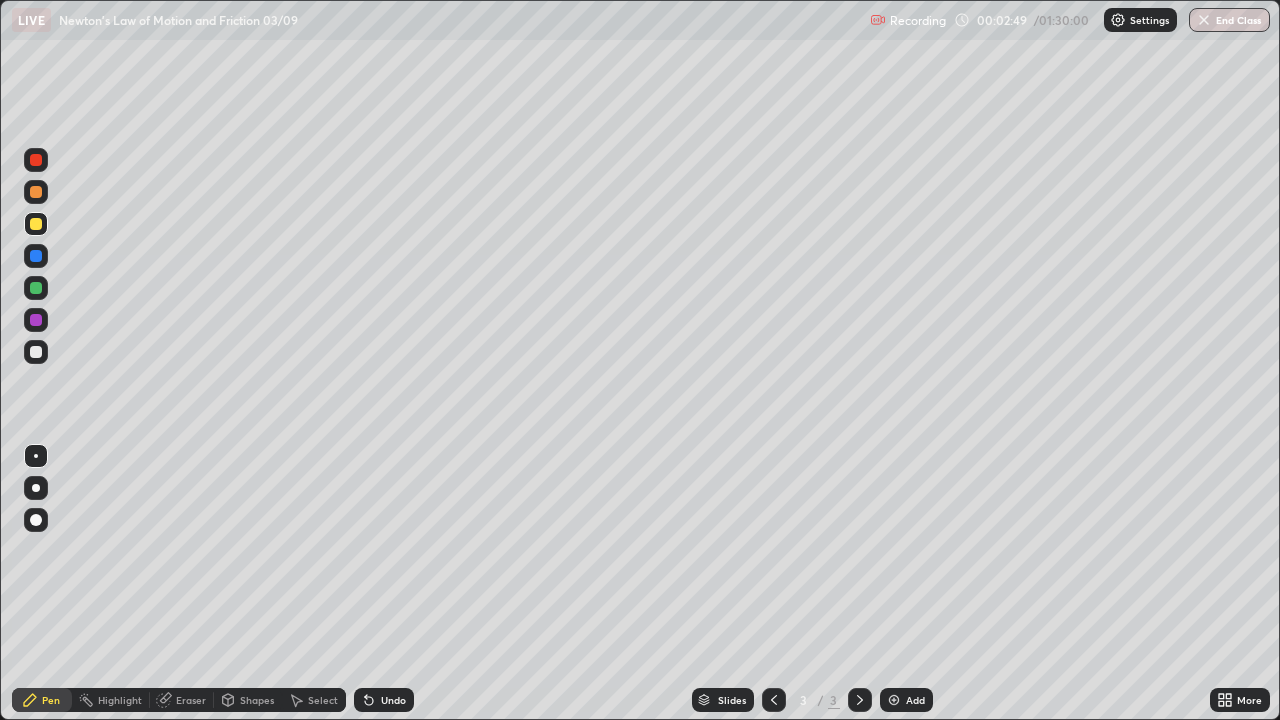 click on "Undo" at bounding box center [393, 700] 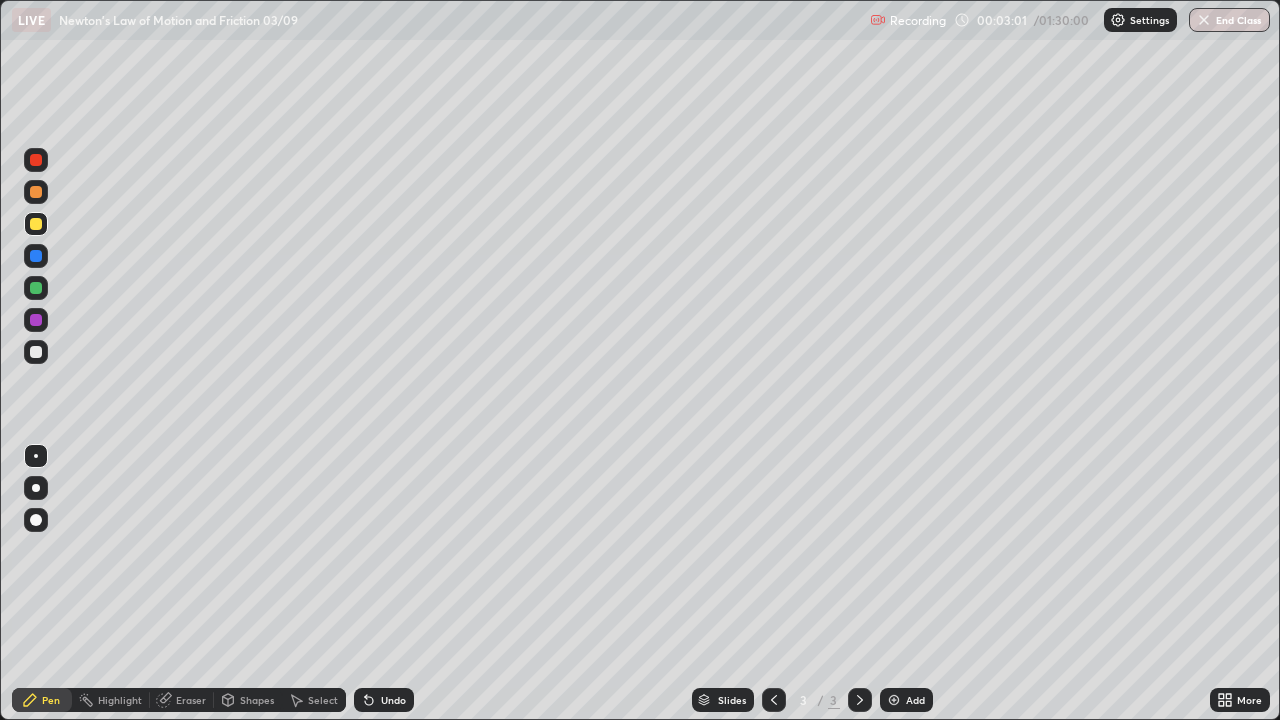 click 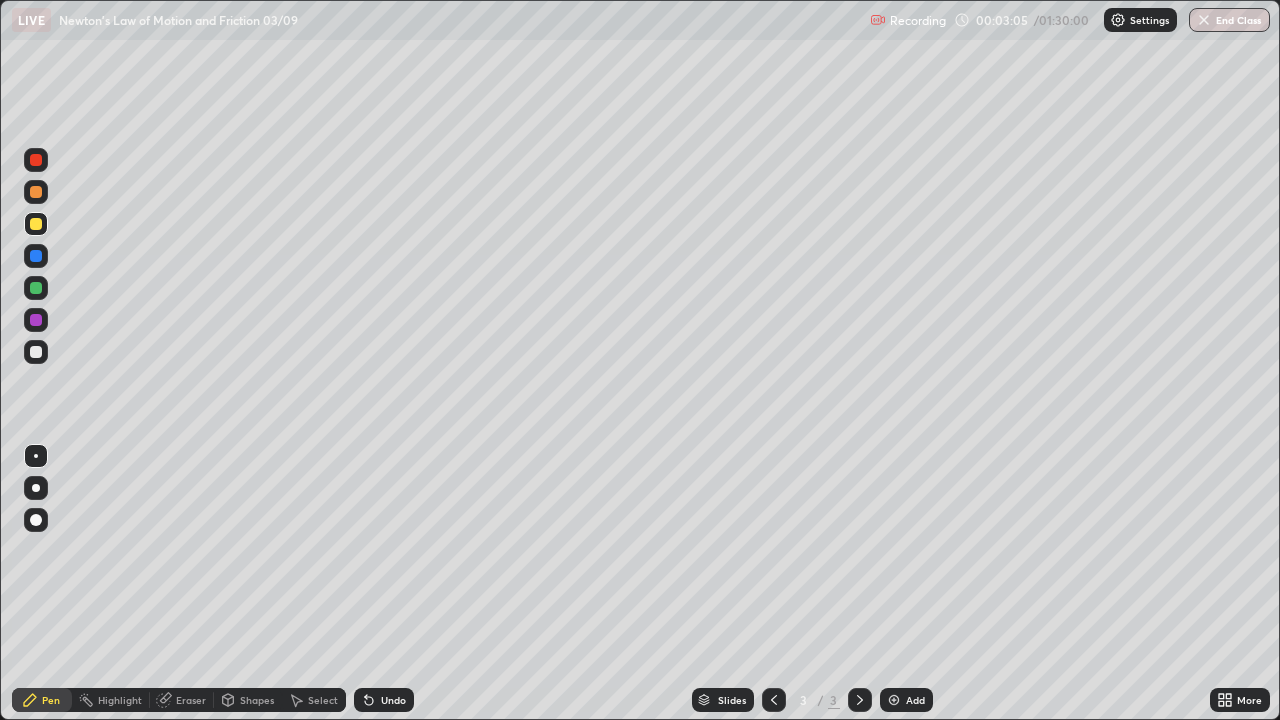 click at bounding box center [36, 352] 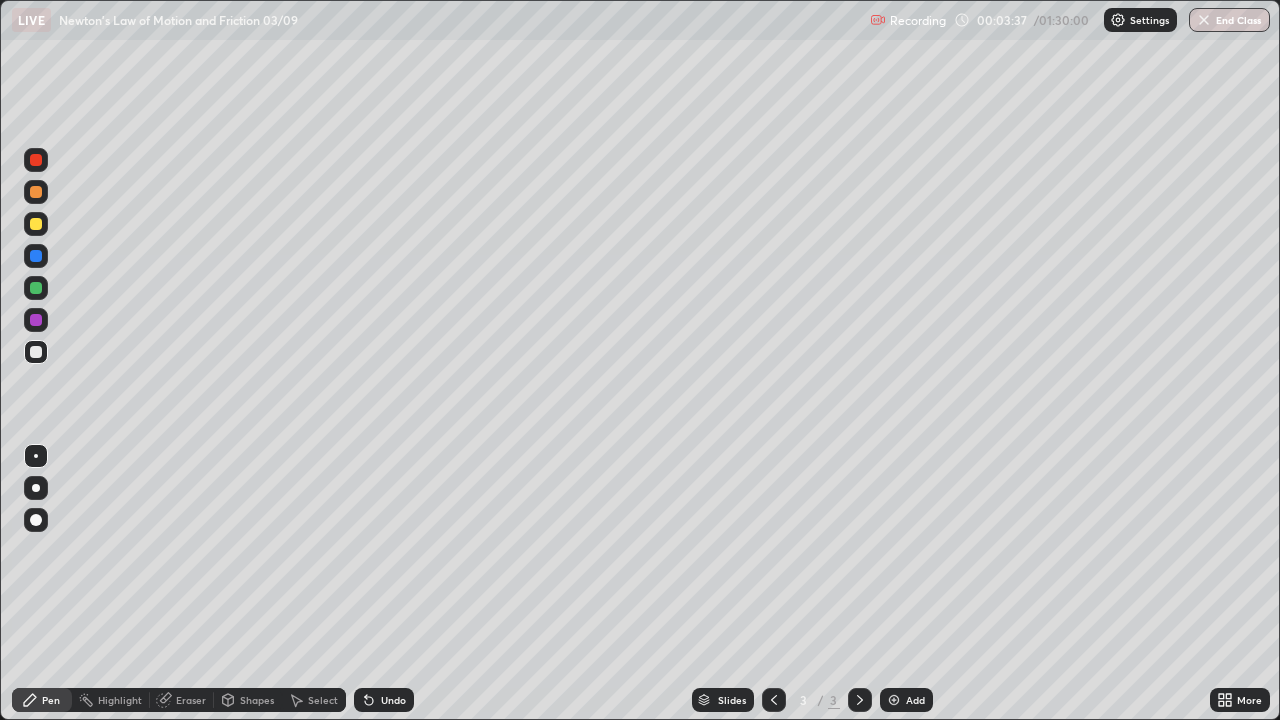 click at bounding box center (36, 288) 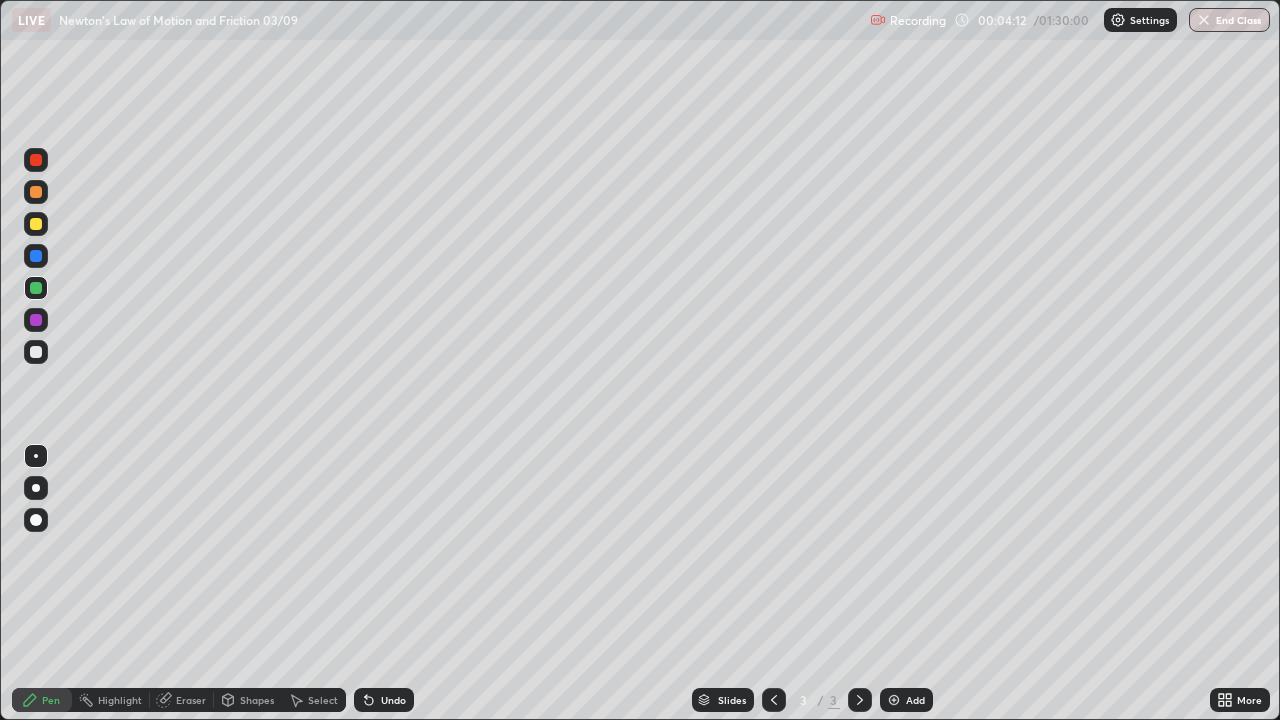 click on "Undo" at bounding box center [384, 700] 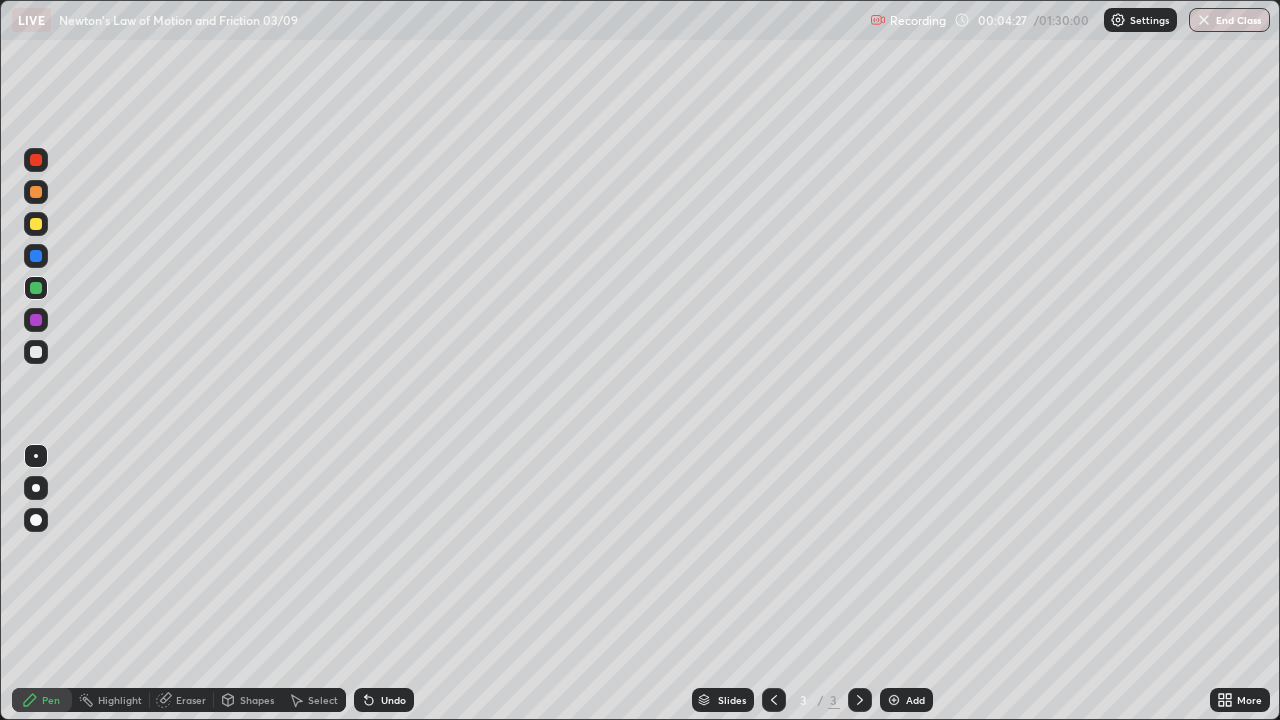 click on "Undo" at bounding box center [393, 700] 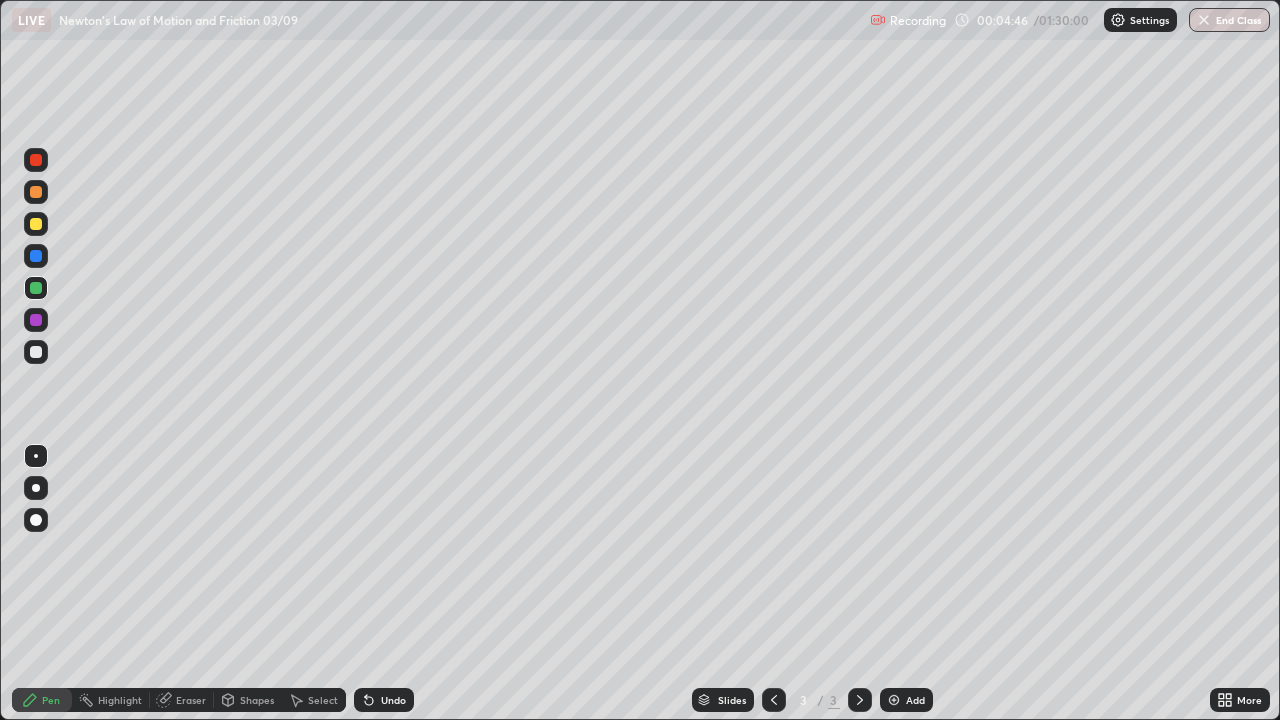 click at bounding box center [36, 224] 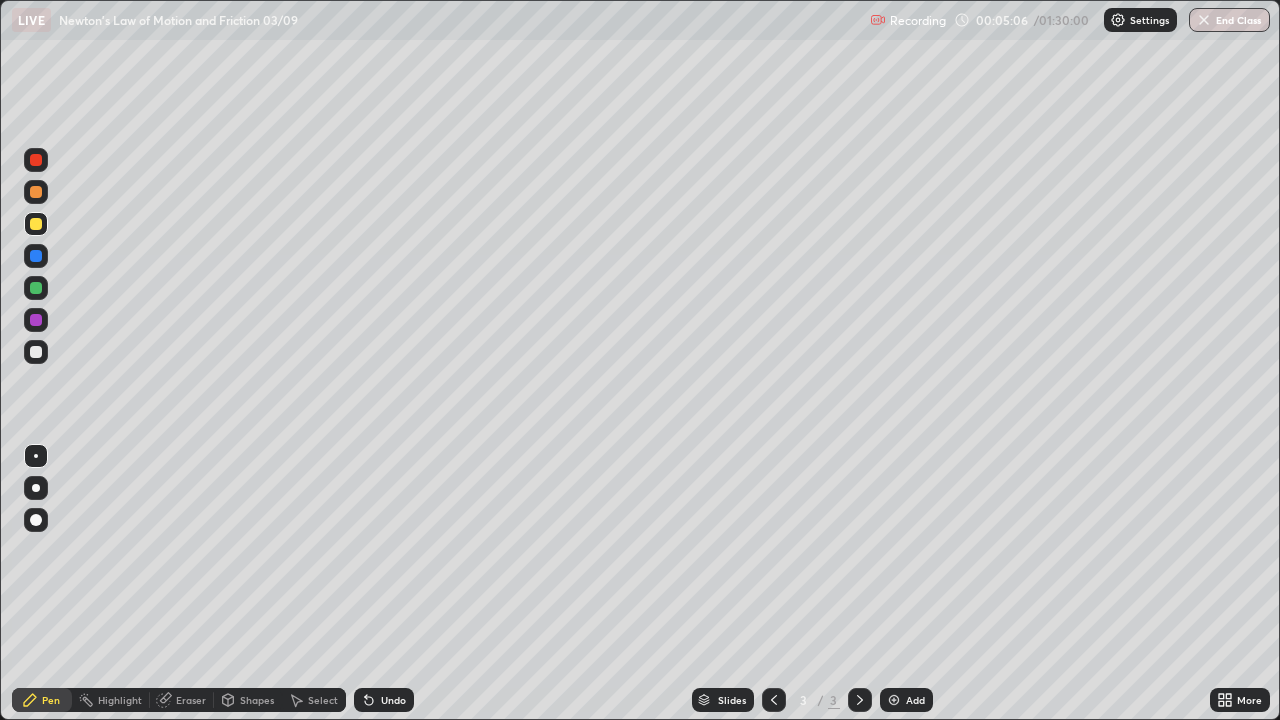 click 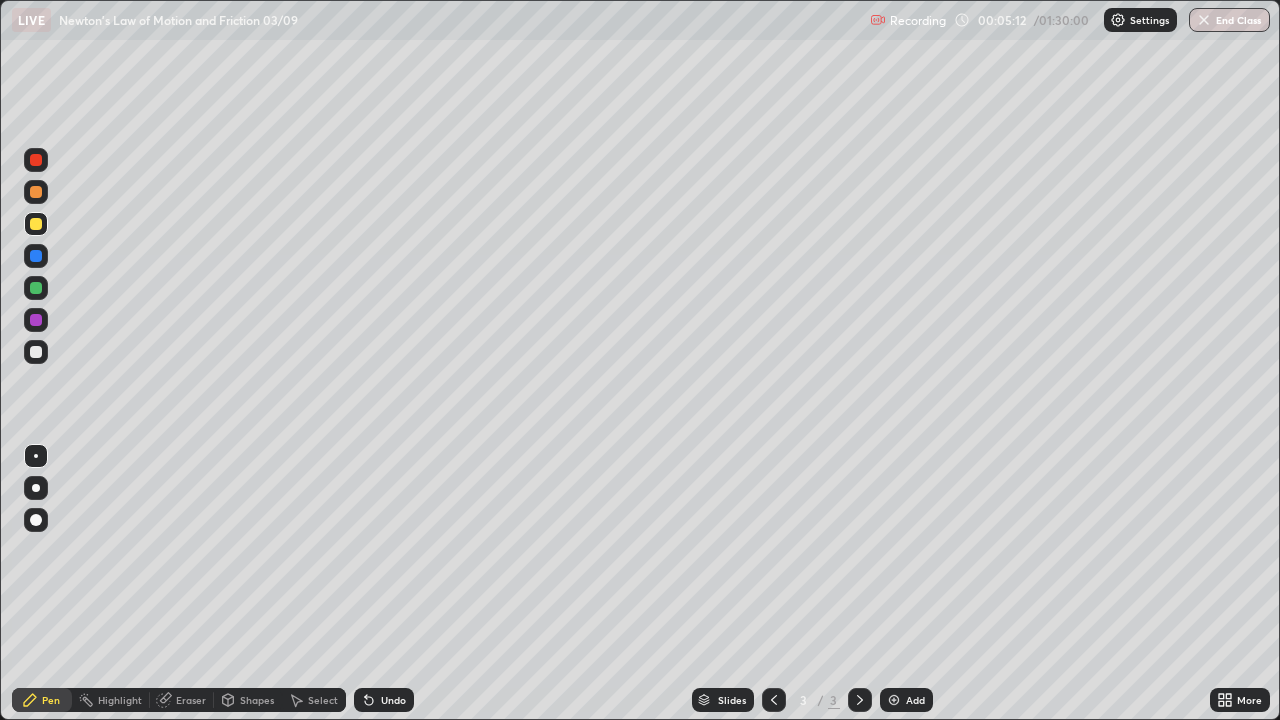 click at bounding box center [36, 352] 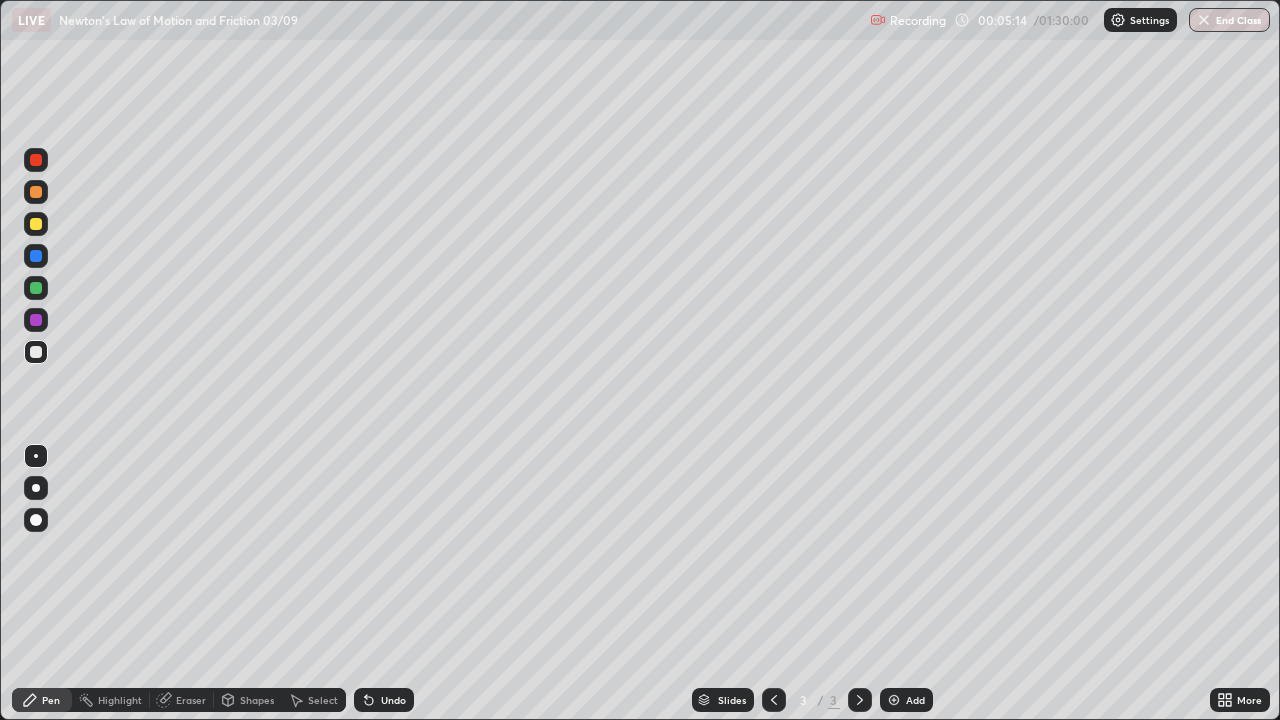 click at bounding box center [36, 192] 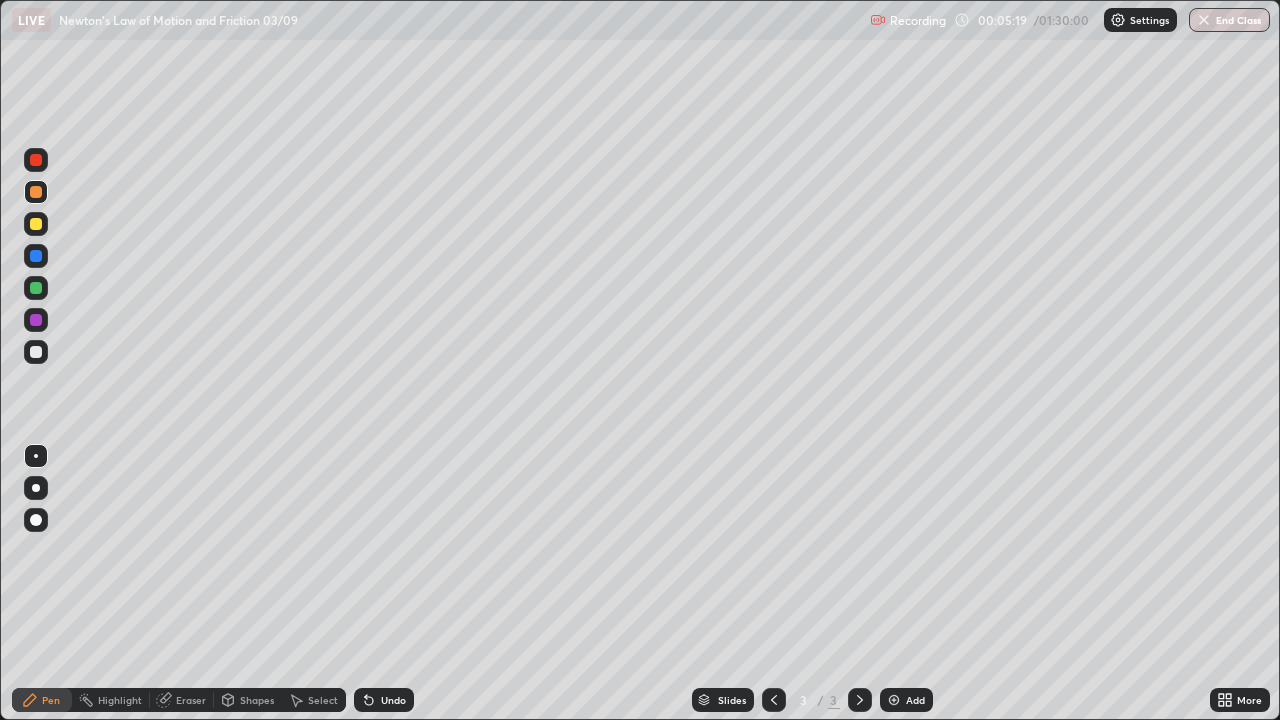 click 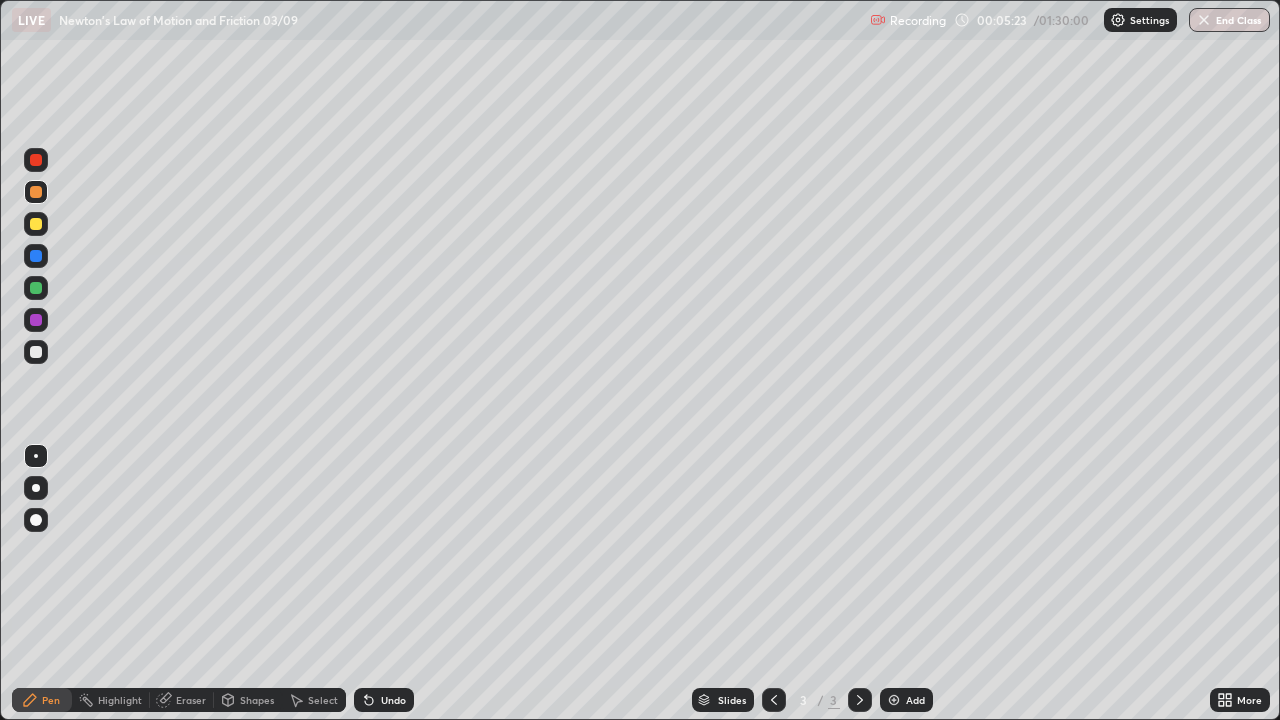 click 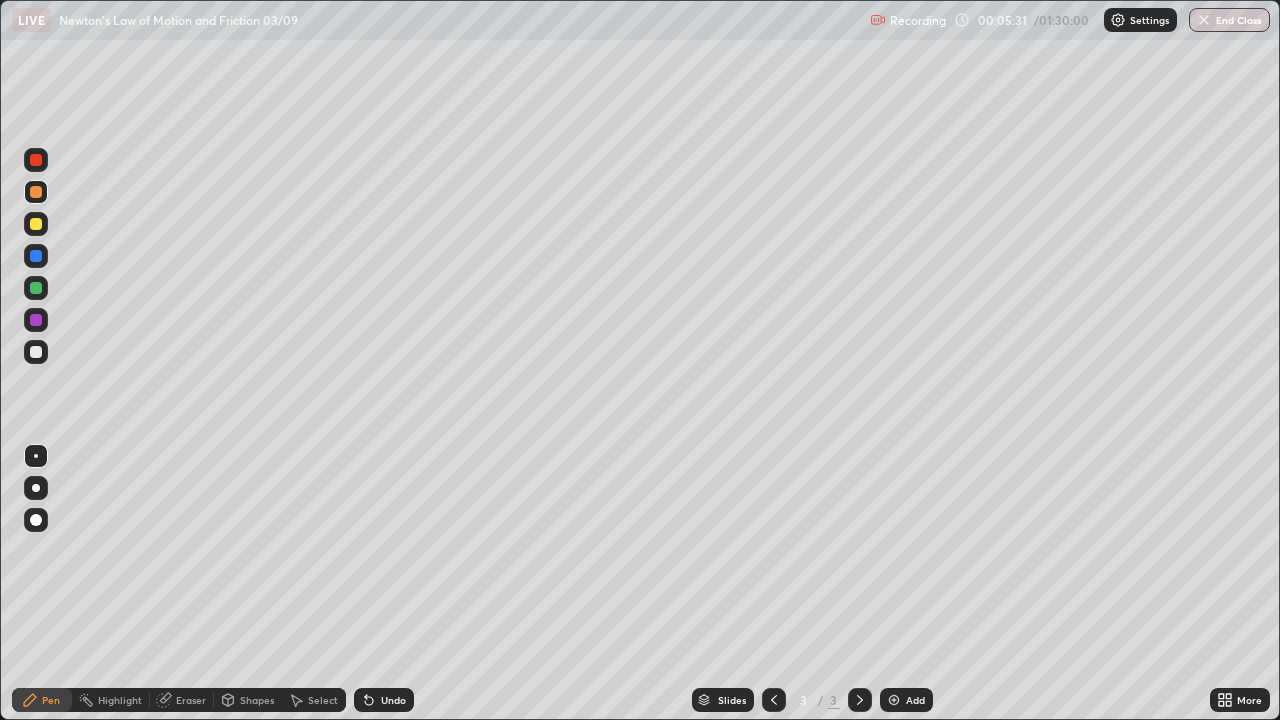 click at bounding box center [36, 224] 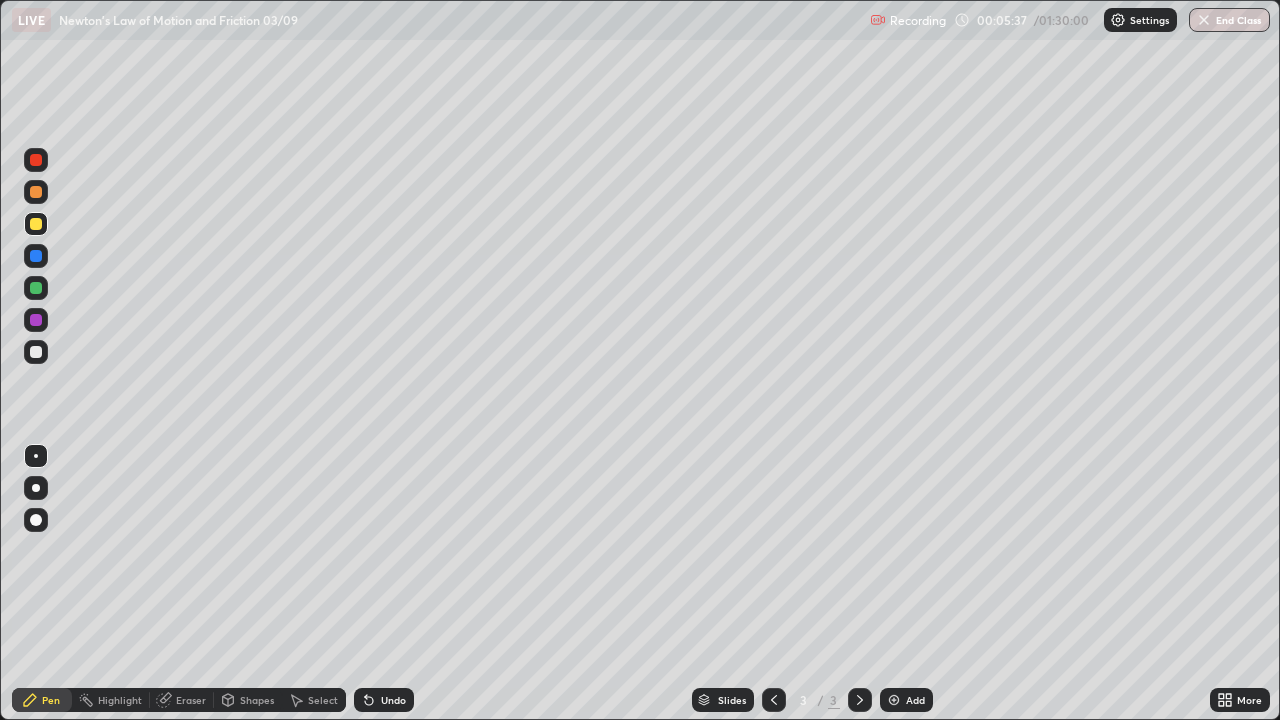 click at bounding box center (36, 352) 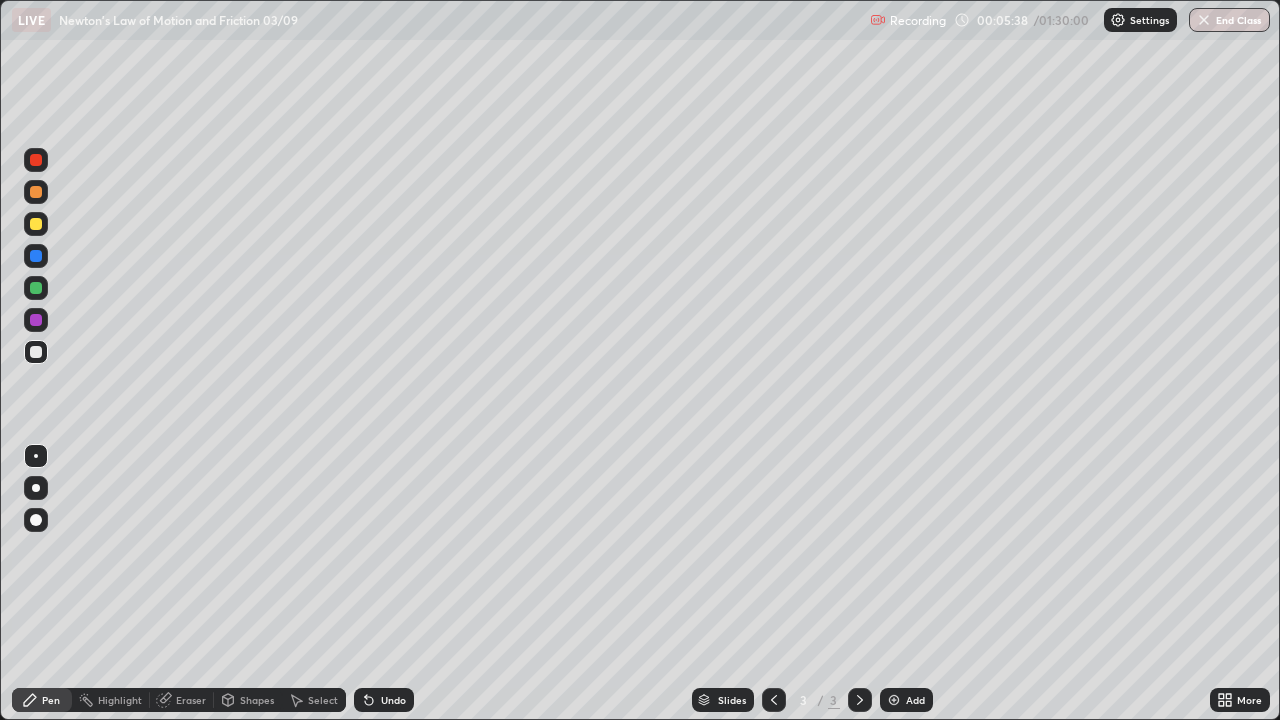 click at bounding box center [36, 192] 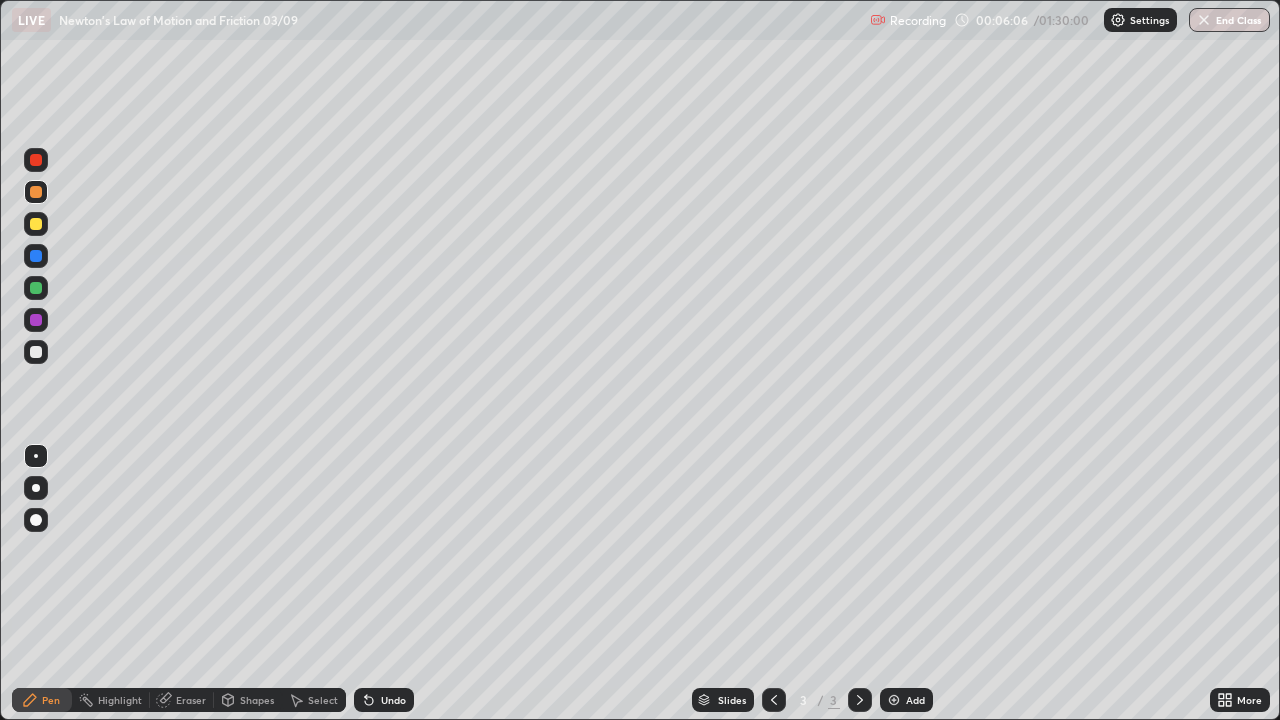 click at bounding box center [36, 352] 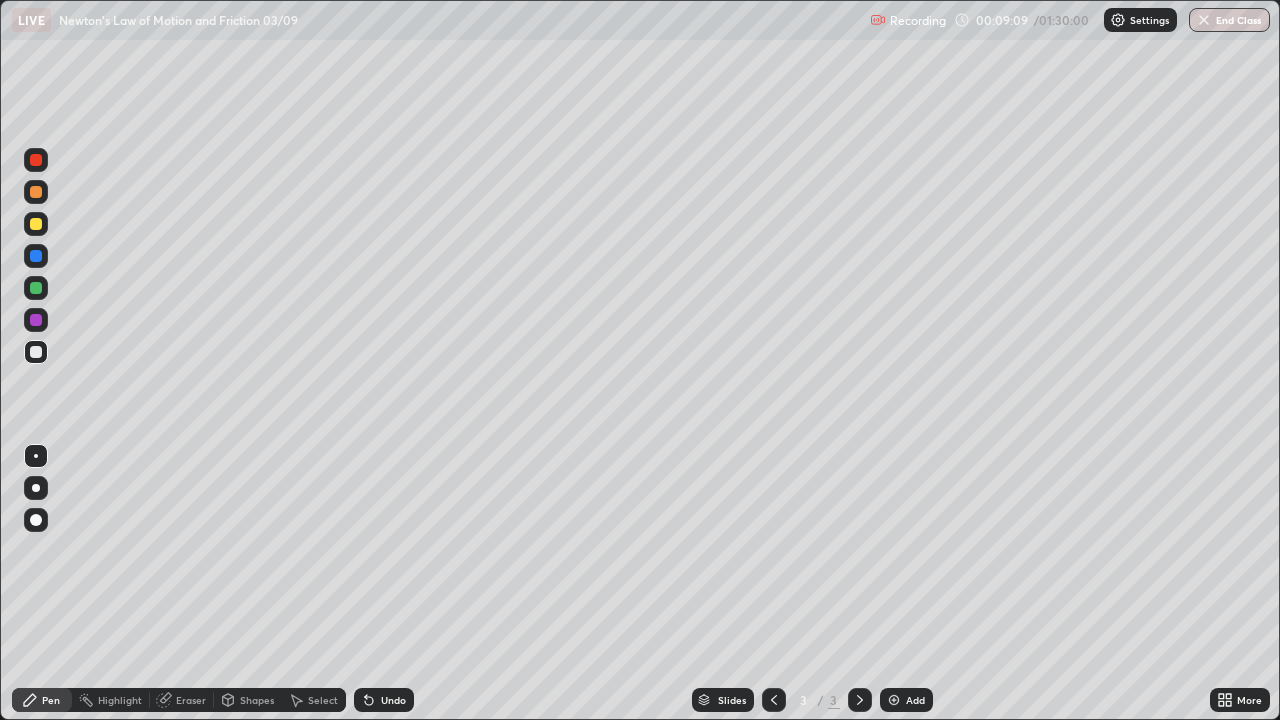 click at bounding box center [36, 256] 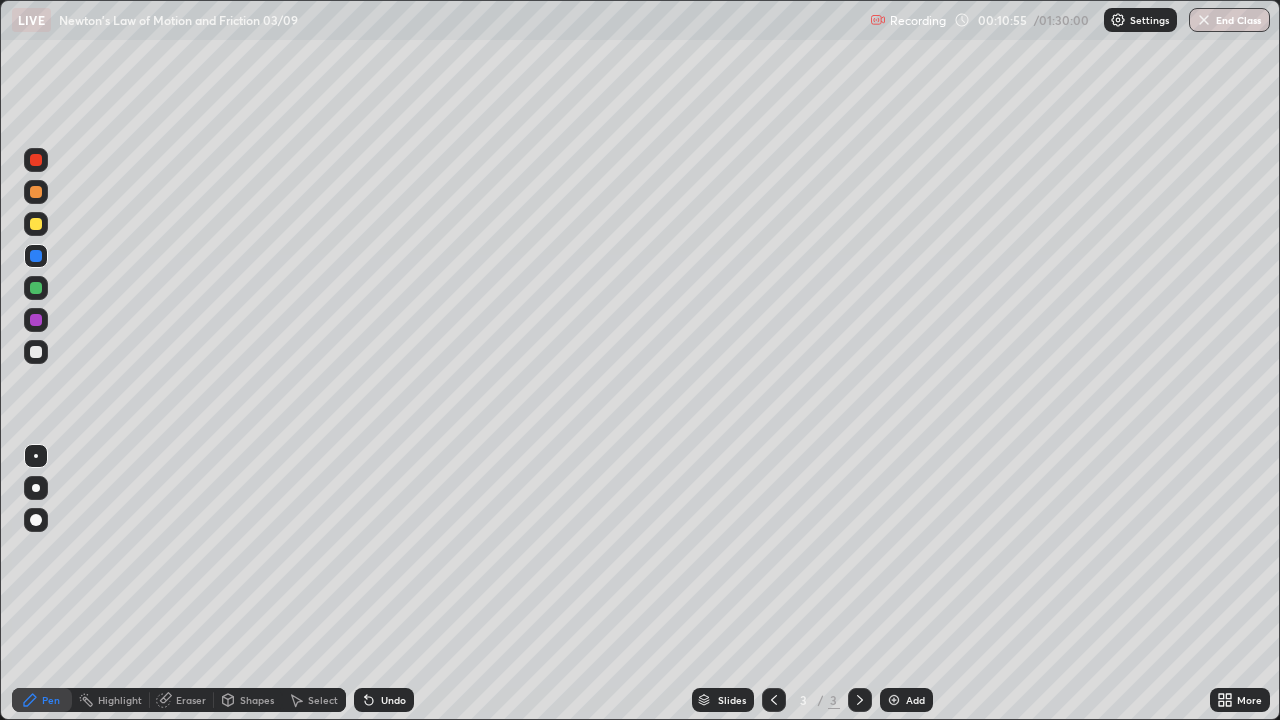 click 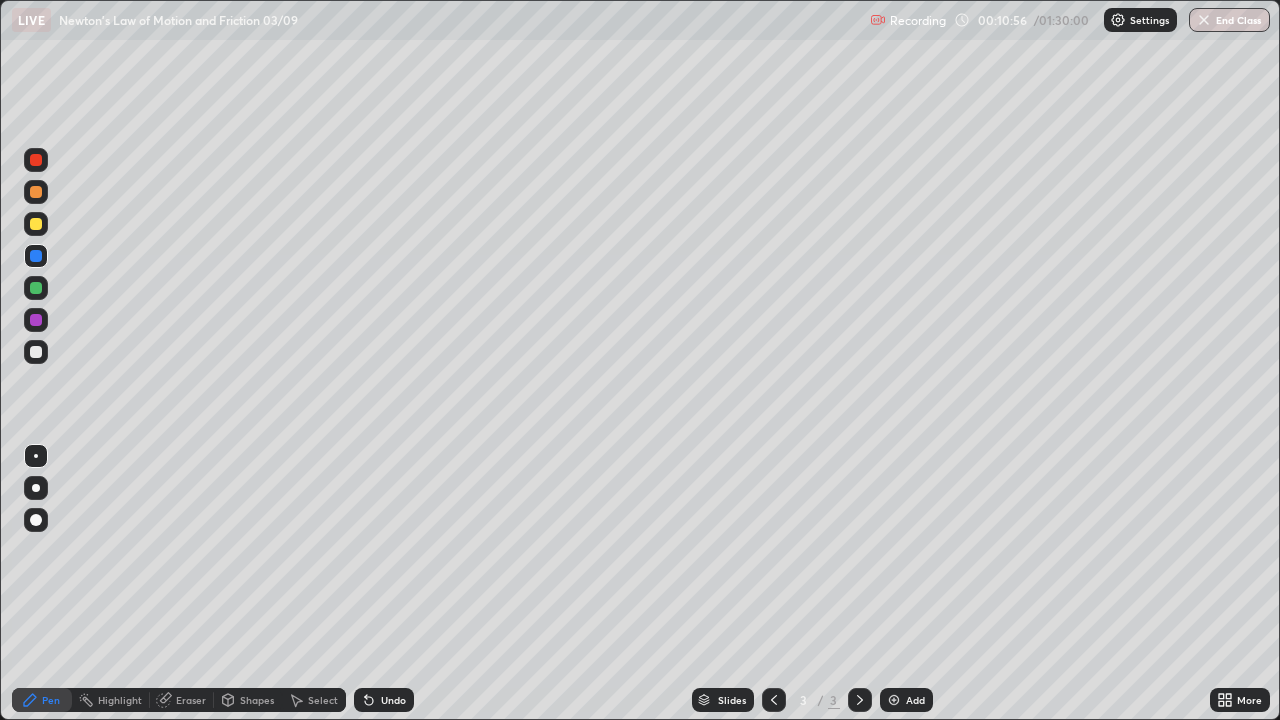 click on "Undo" at bounding box center (384, 700) 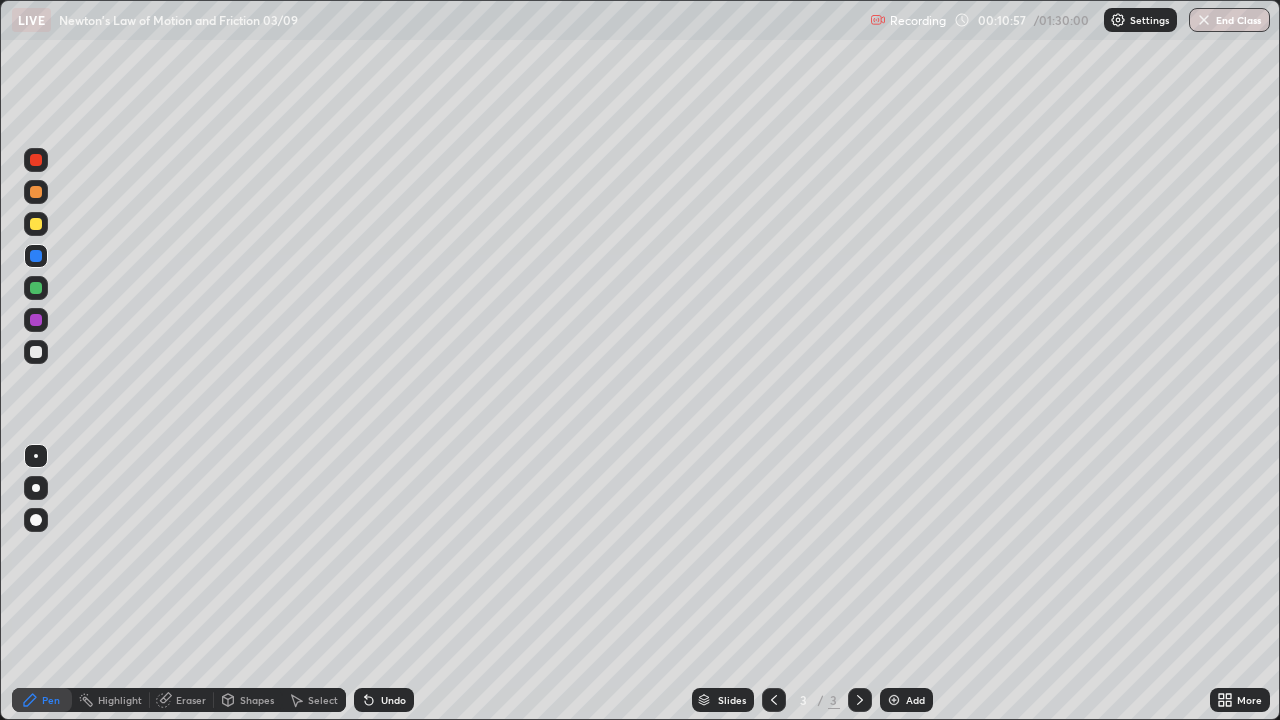 click on "Undo" at bounding box center (384, 700) 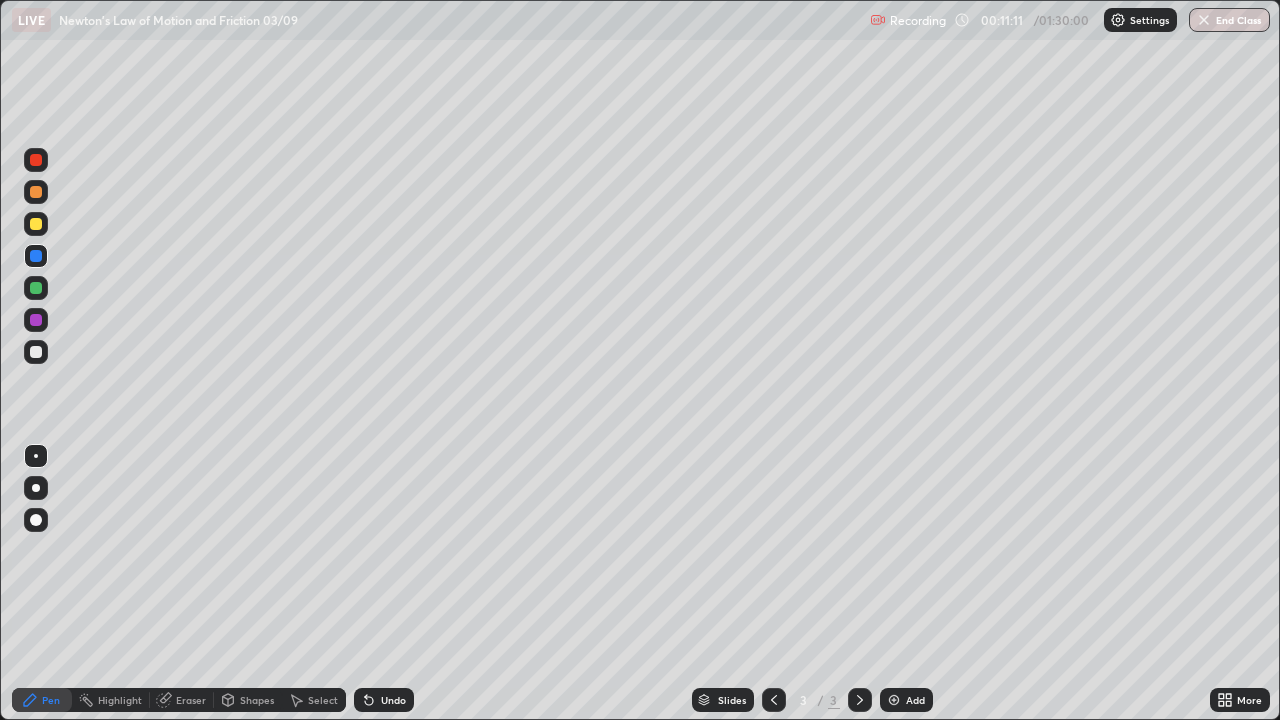 click at bounding box center [36, 352] 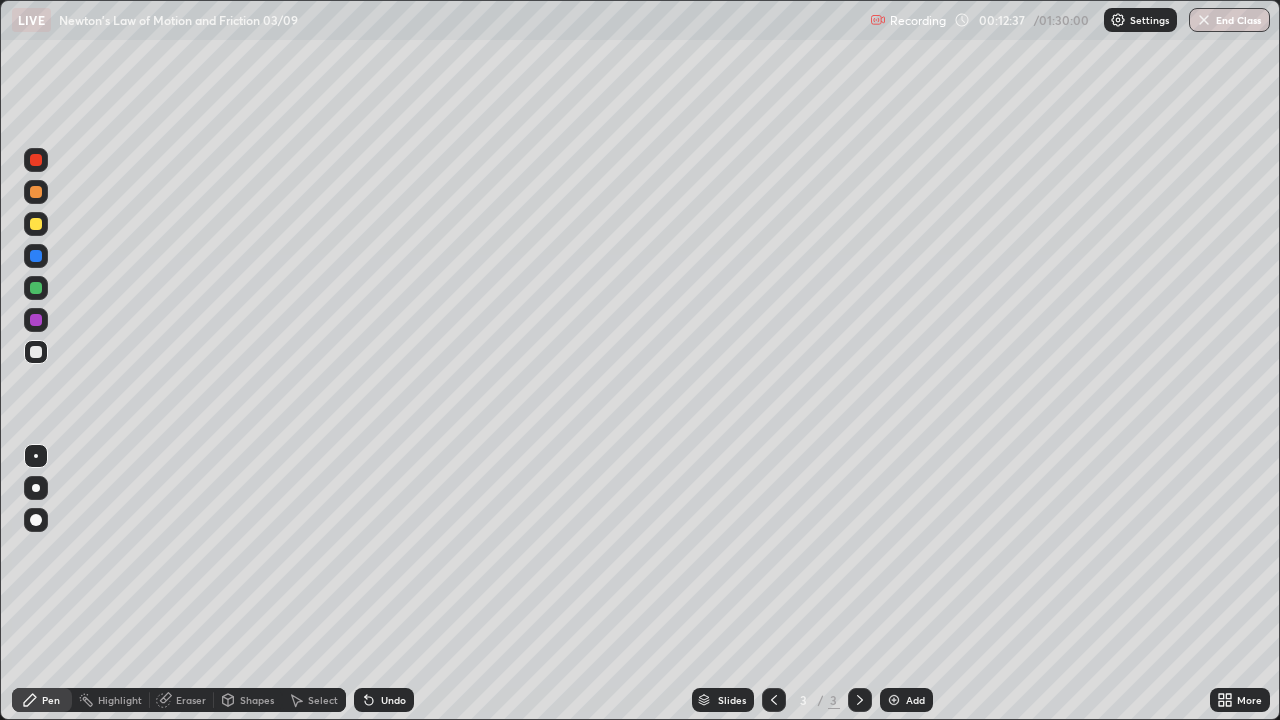 click on "Undo" at bounding box center [393, 700] 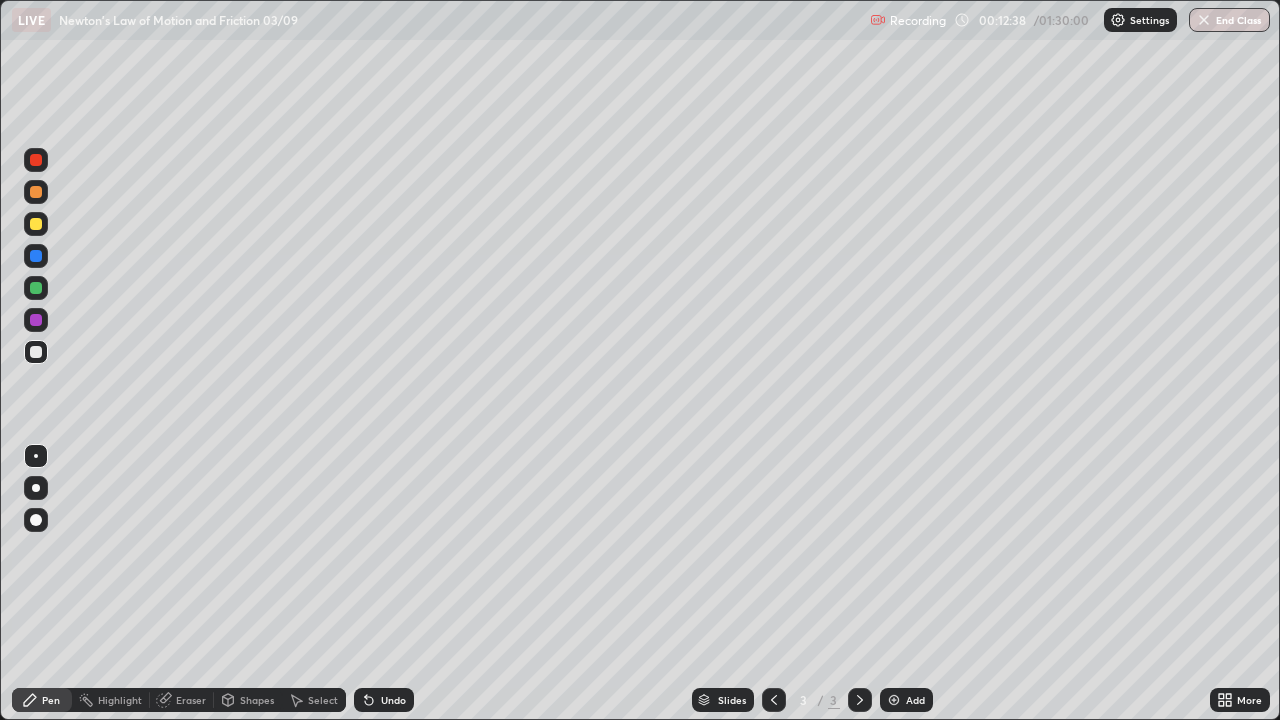 click on "Undo" at bounding box center (393, 700) 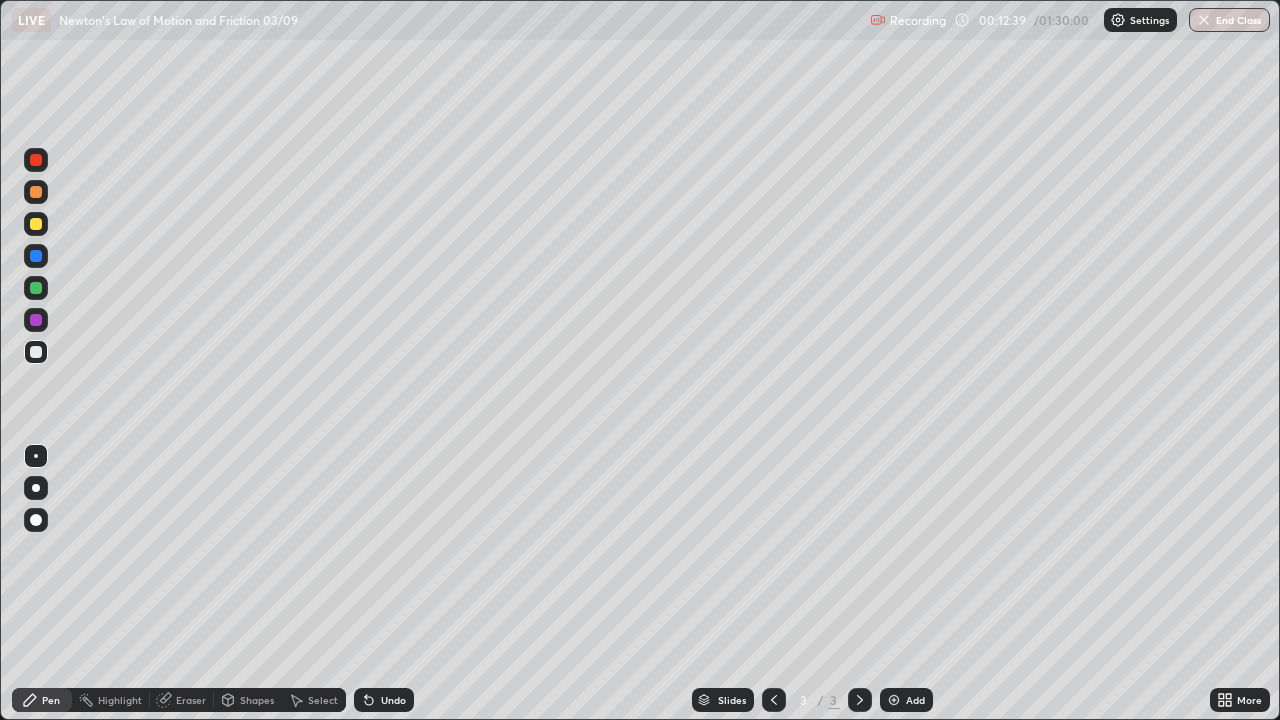 click 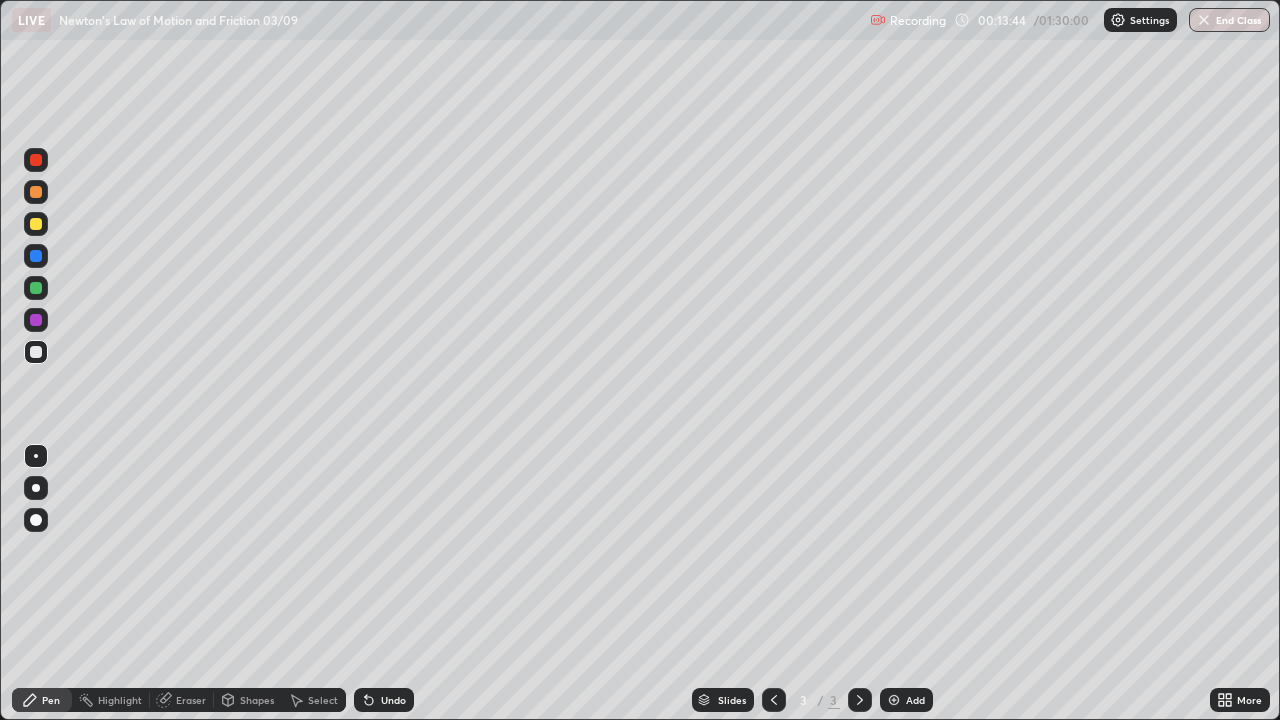 click at bounding box center [36, 224] 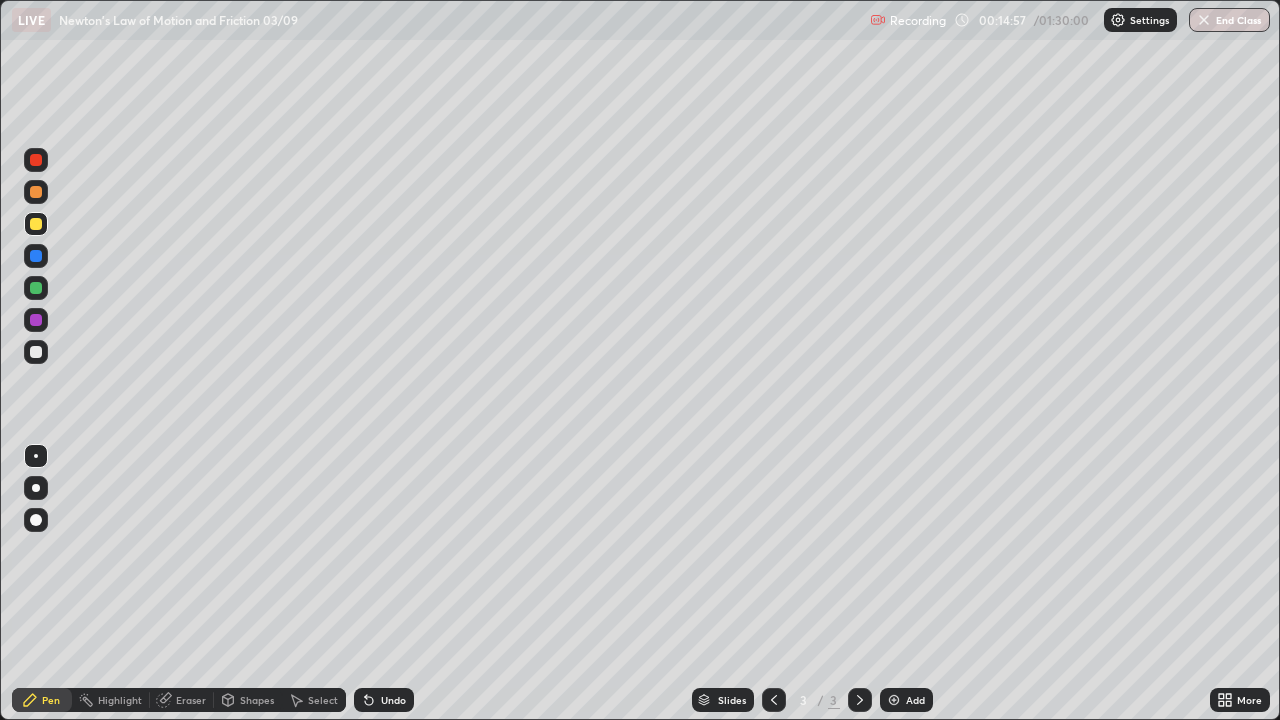 click at bounding box center (860, 700) 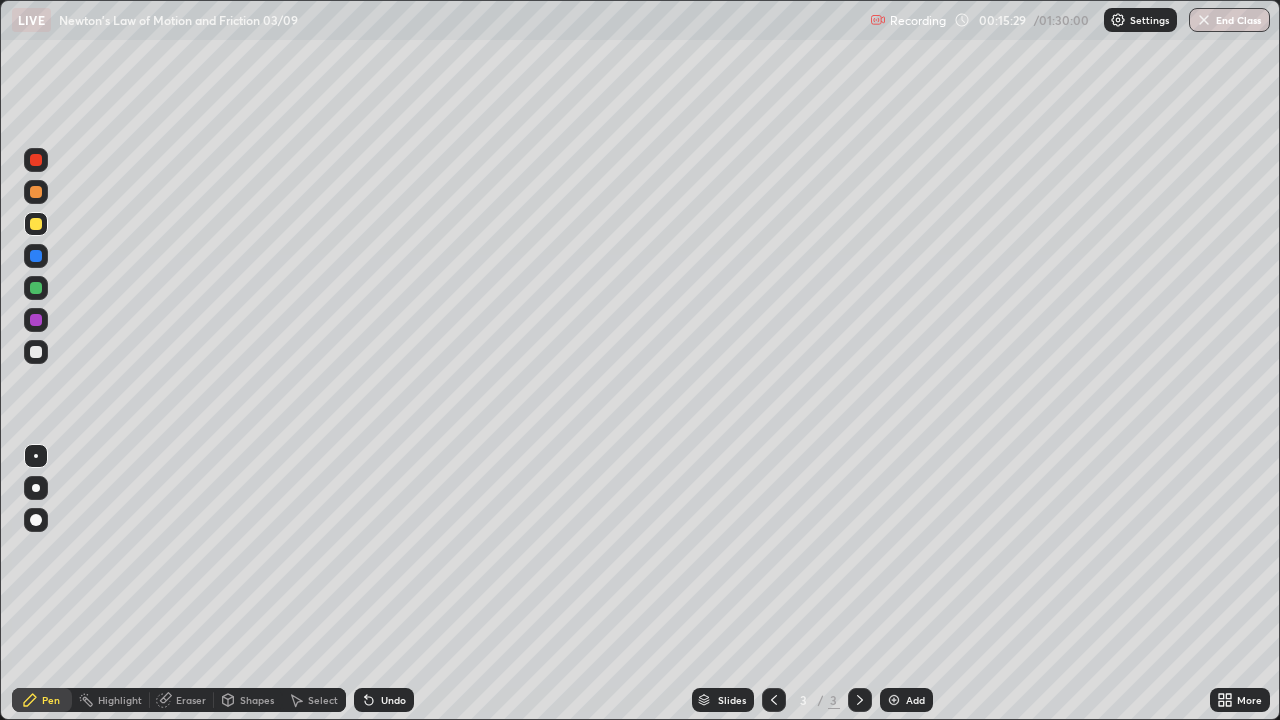 click 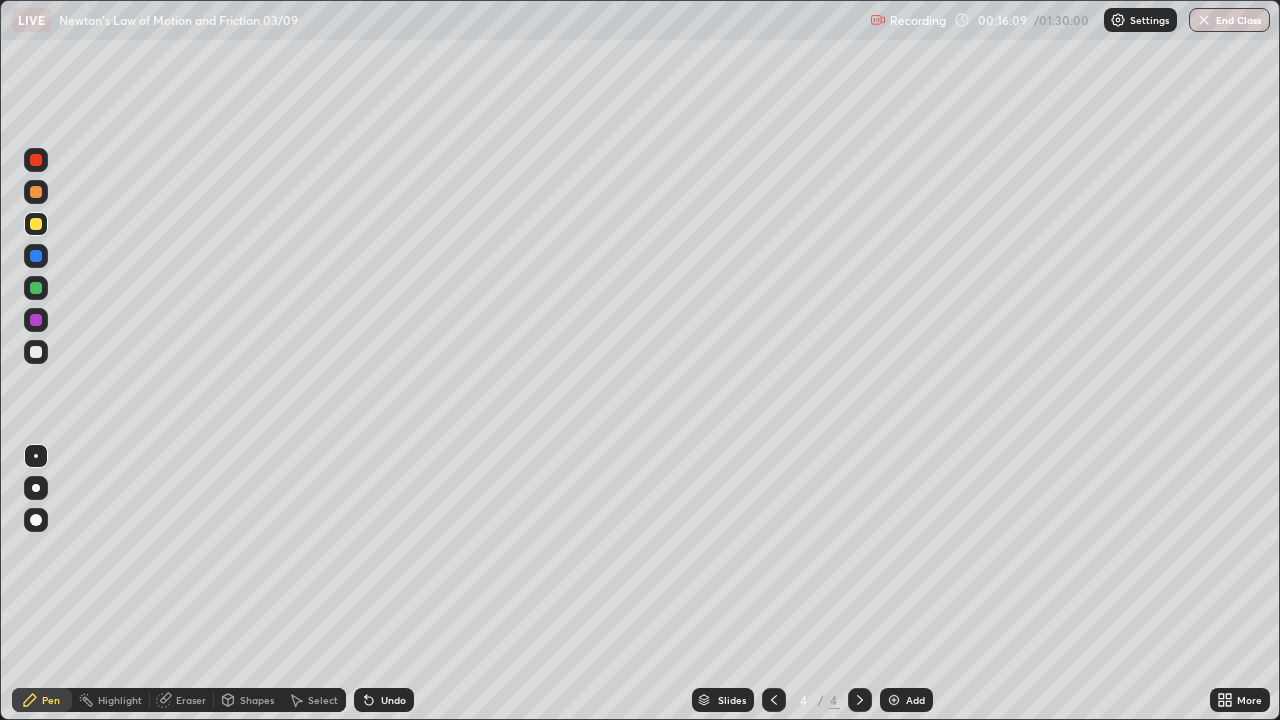 click on "Undo" at bounding box center (384, 700) 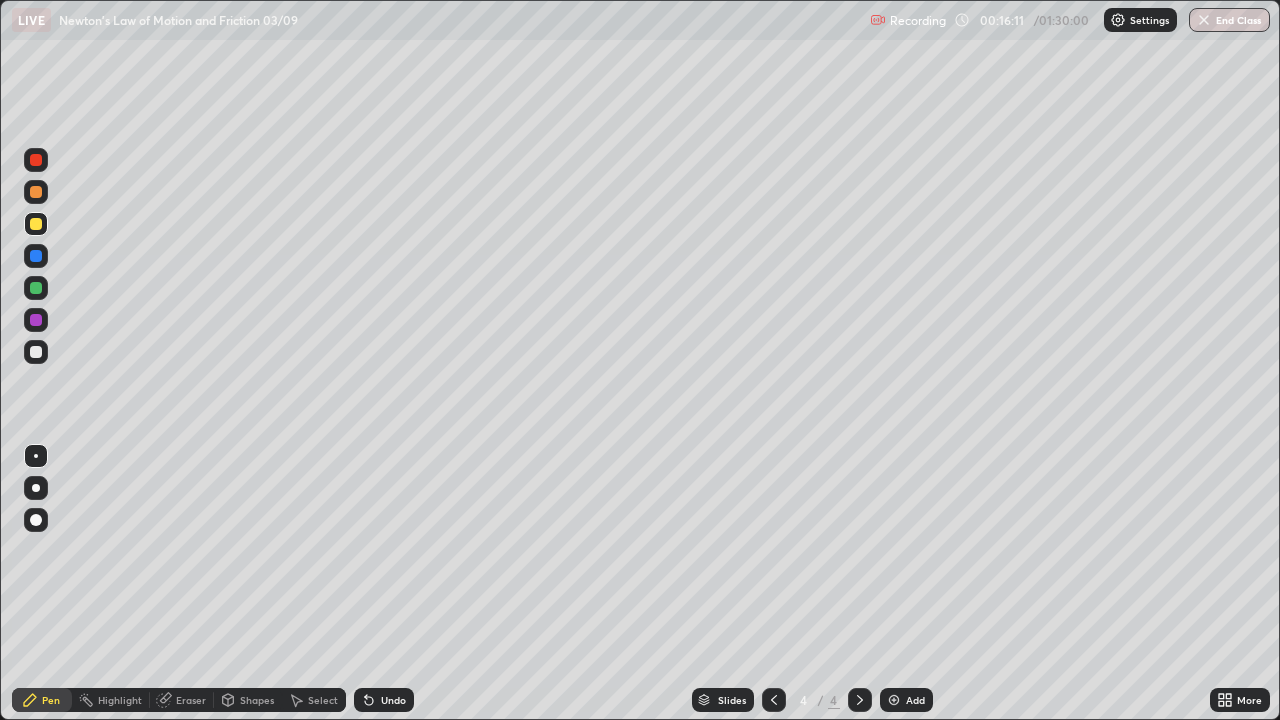 click on "Undo" at bounding box center (393, 700) 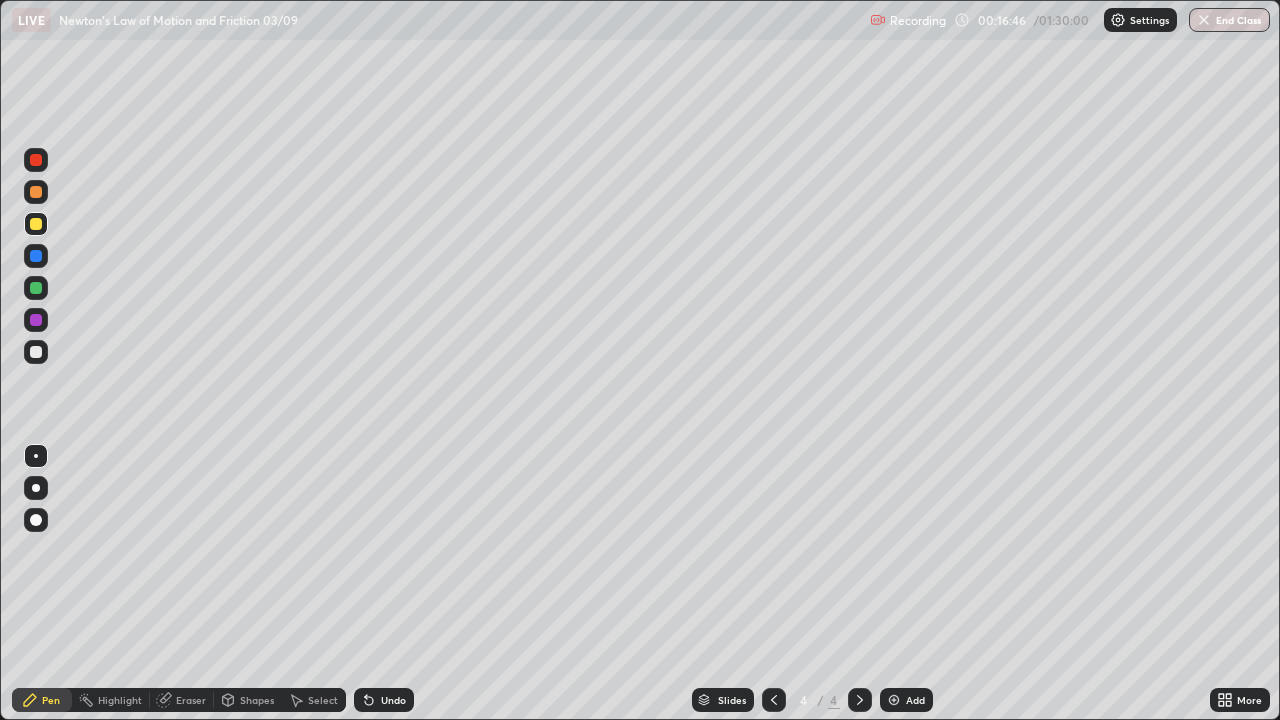 click at bounding box center (36, 352) 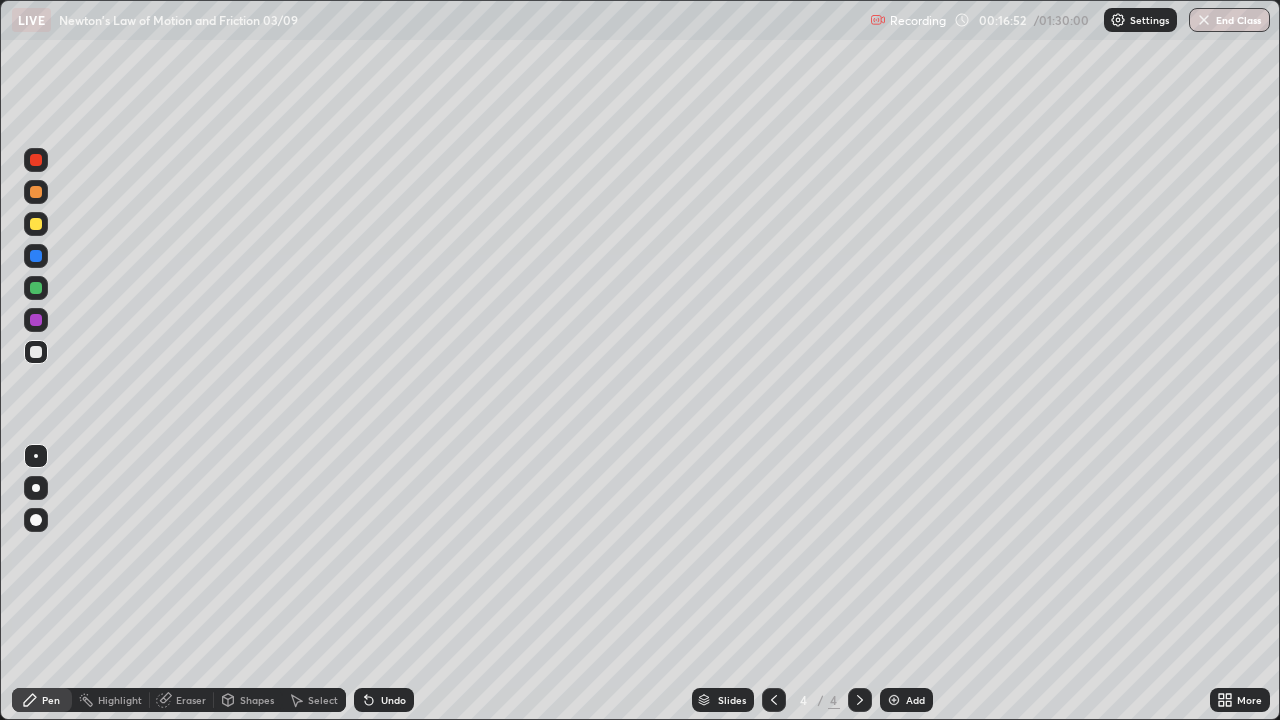 click at bounding box center (36, 224) 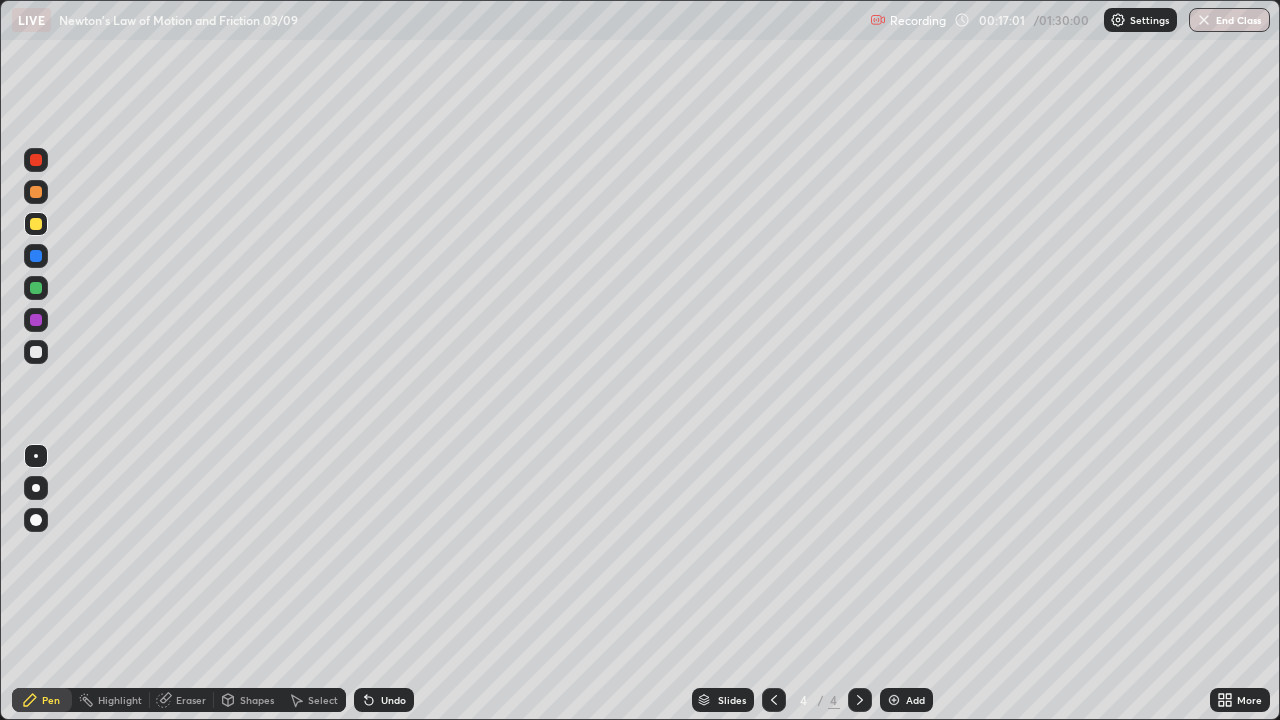 click on "Undo" at bounding box center (393, 700) 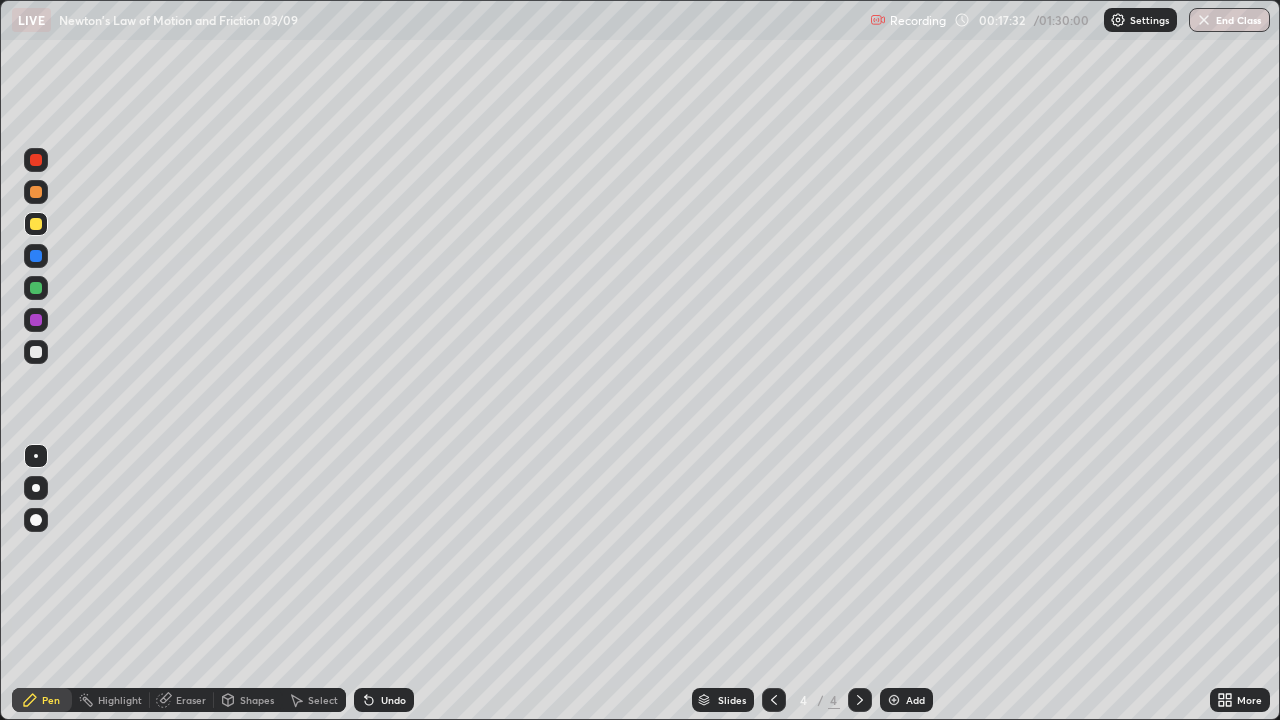 click at bounding box center (36, 352) 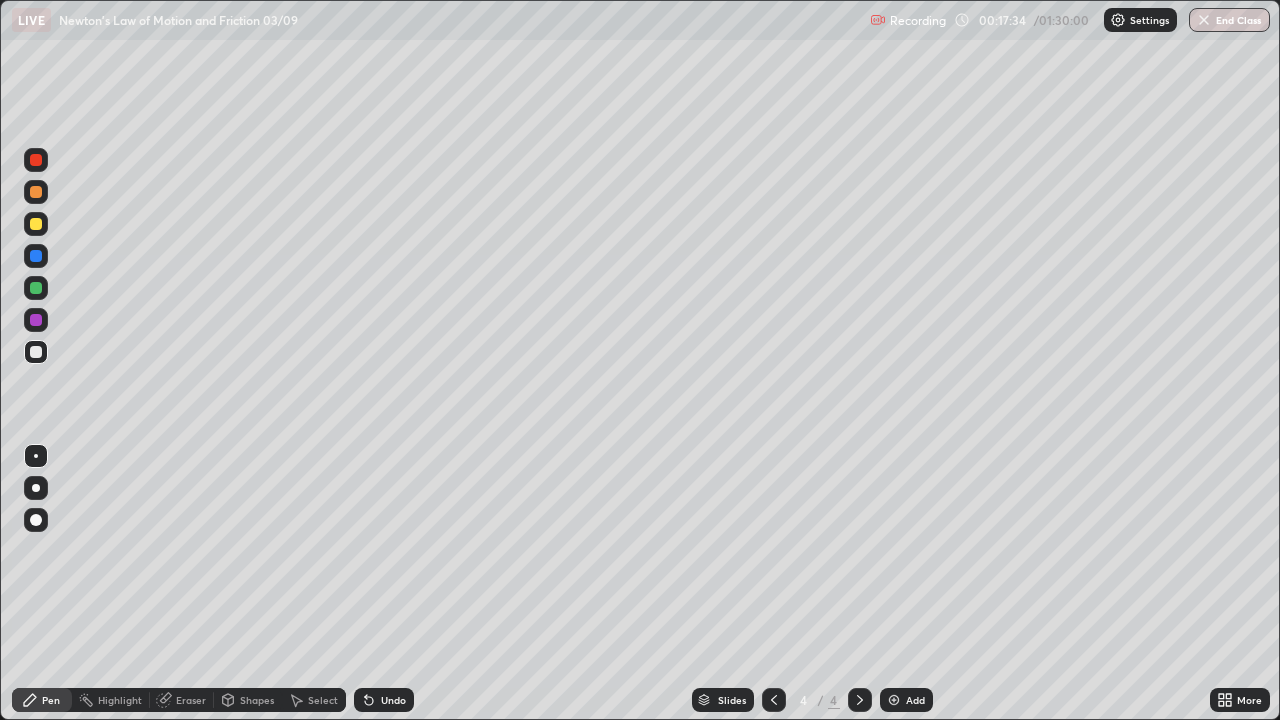 click at bounding box center (36, 288) 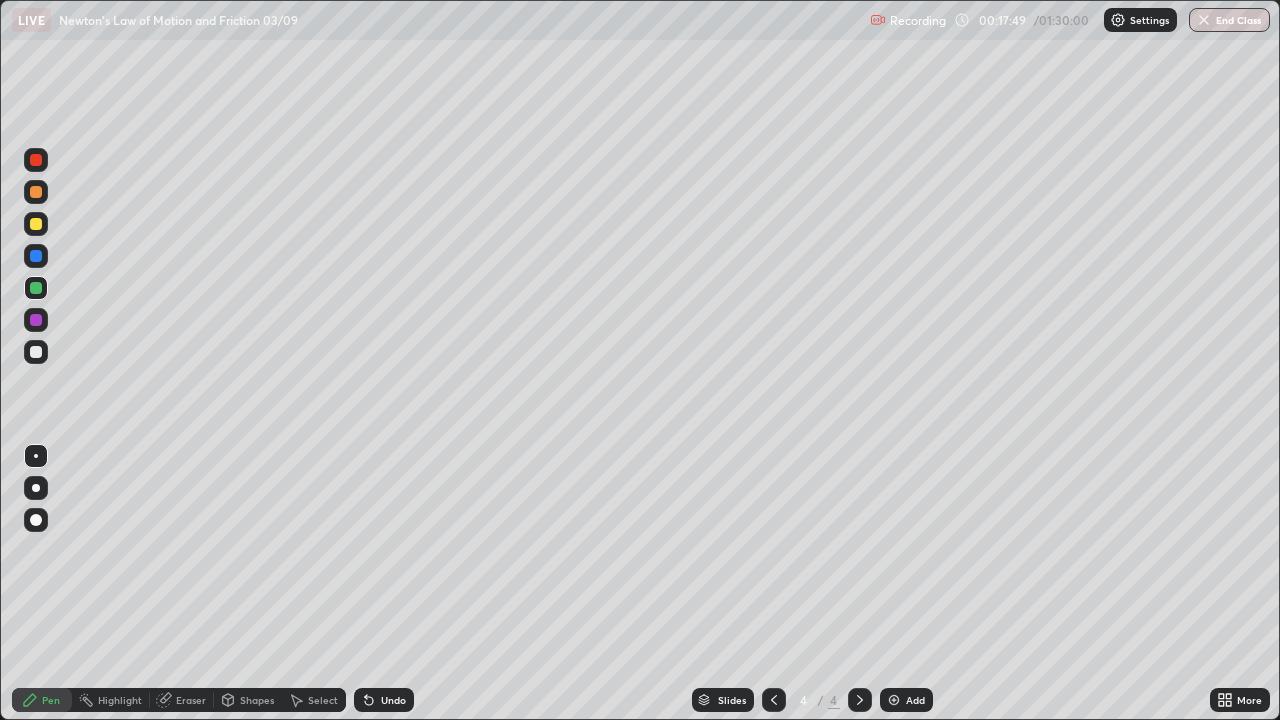 click 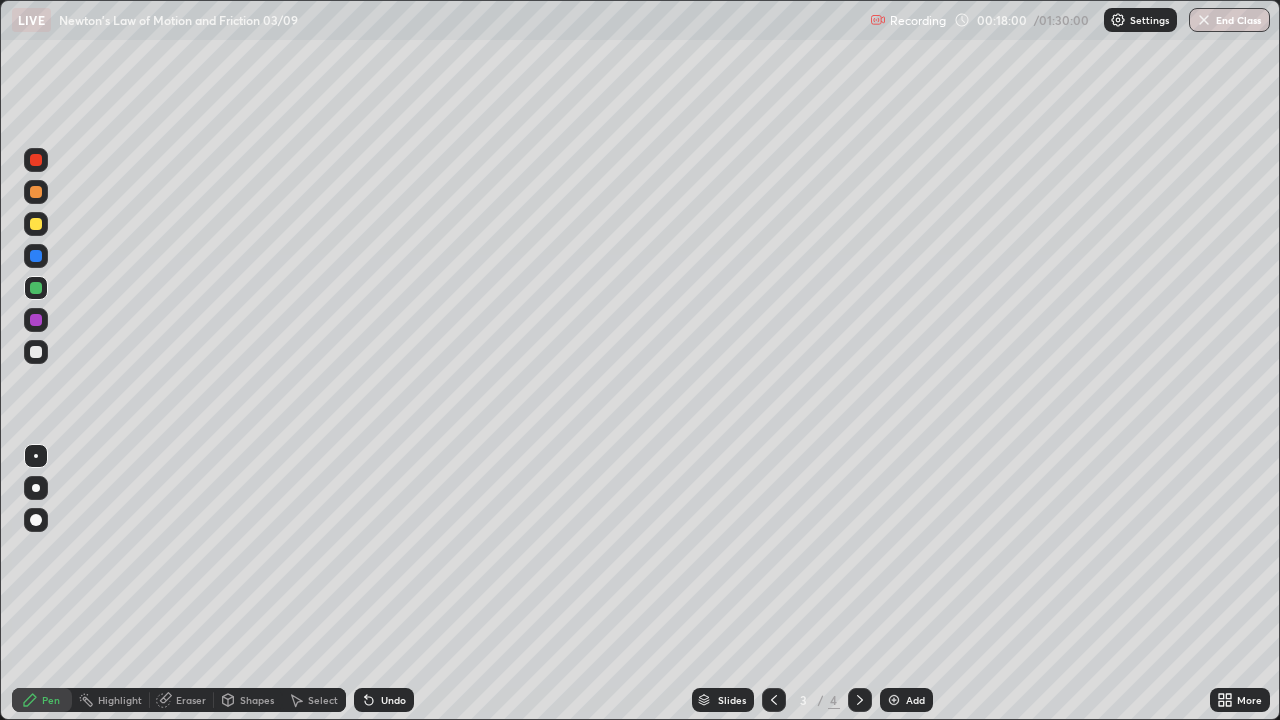 click 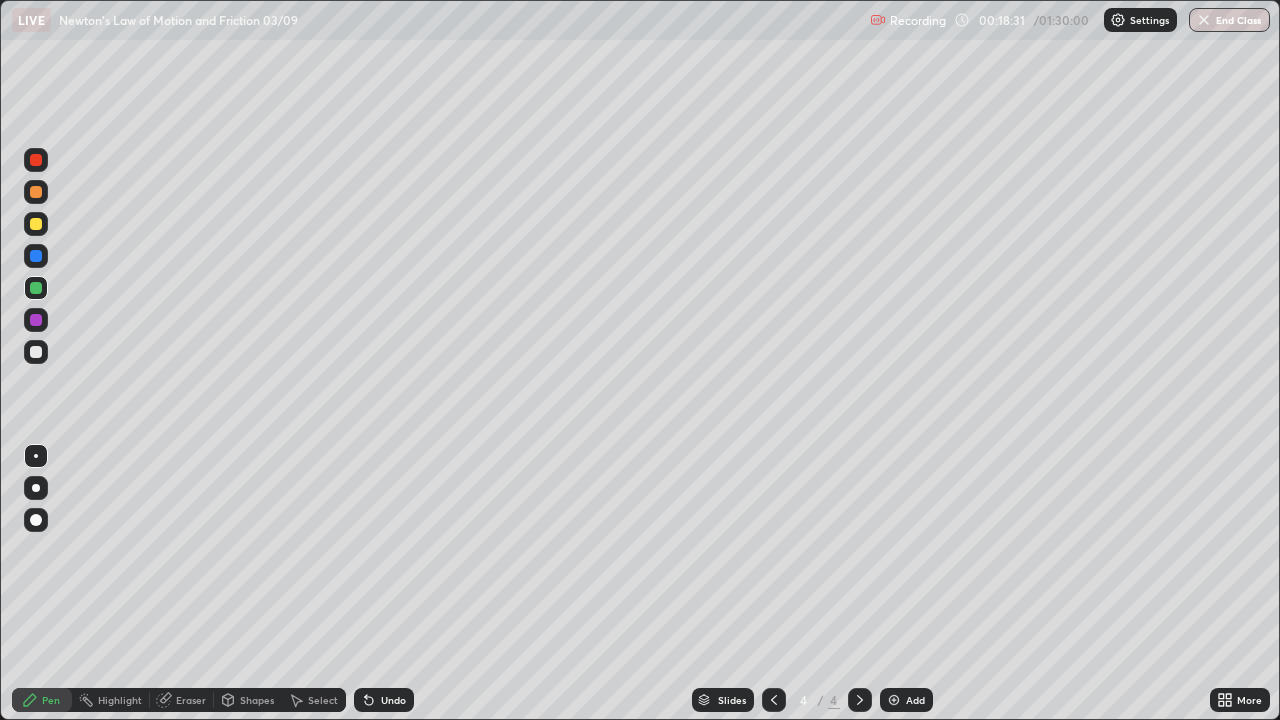 click on "Eraser" at bounding box center [191, 700] 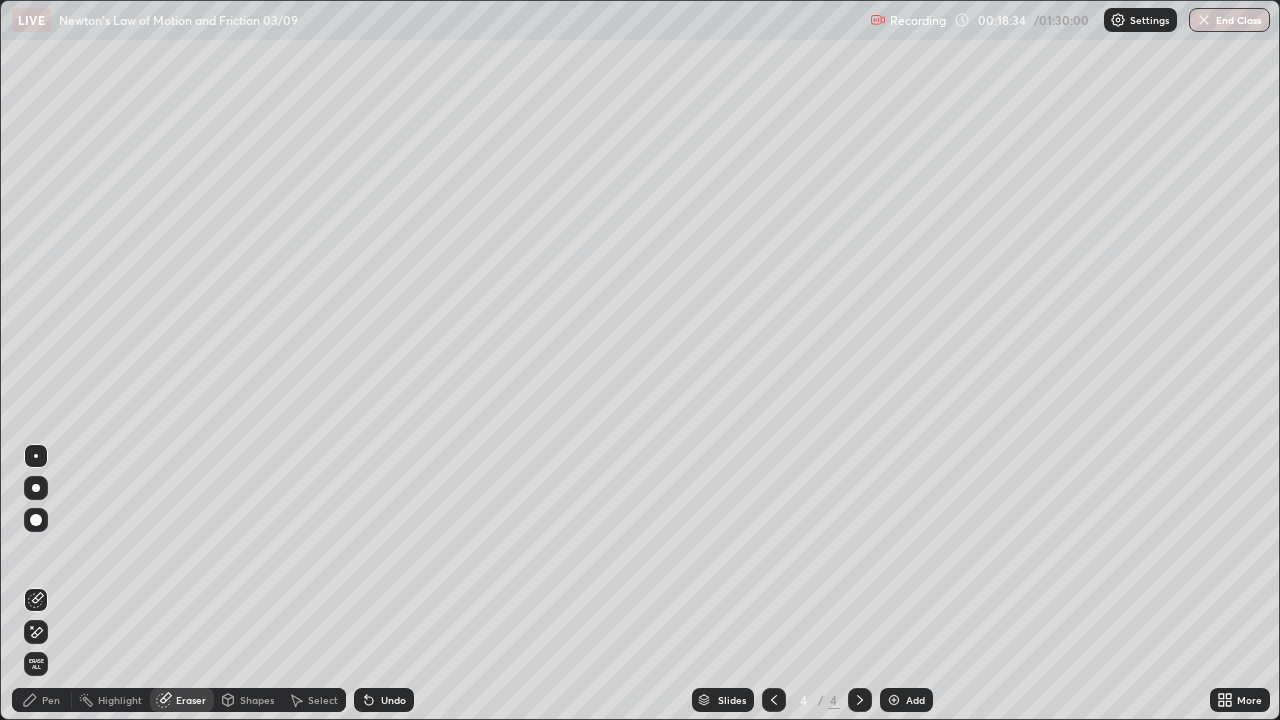 click 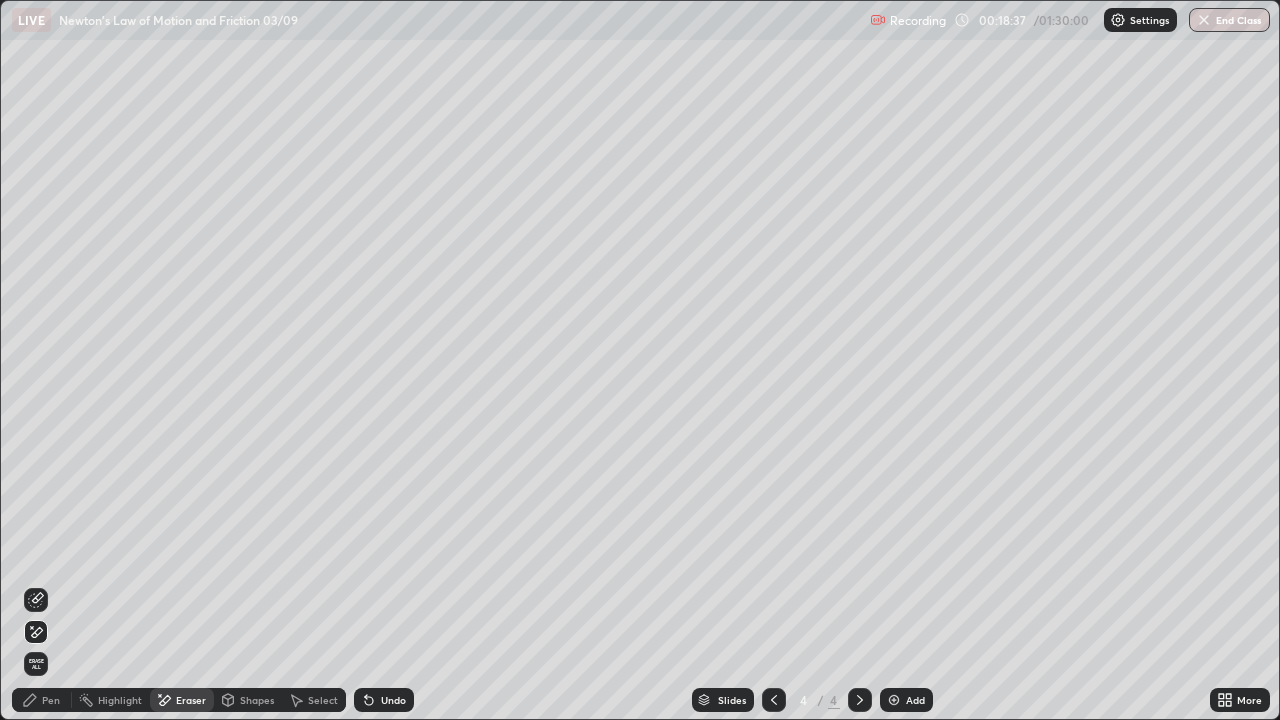 click 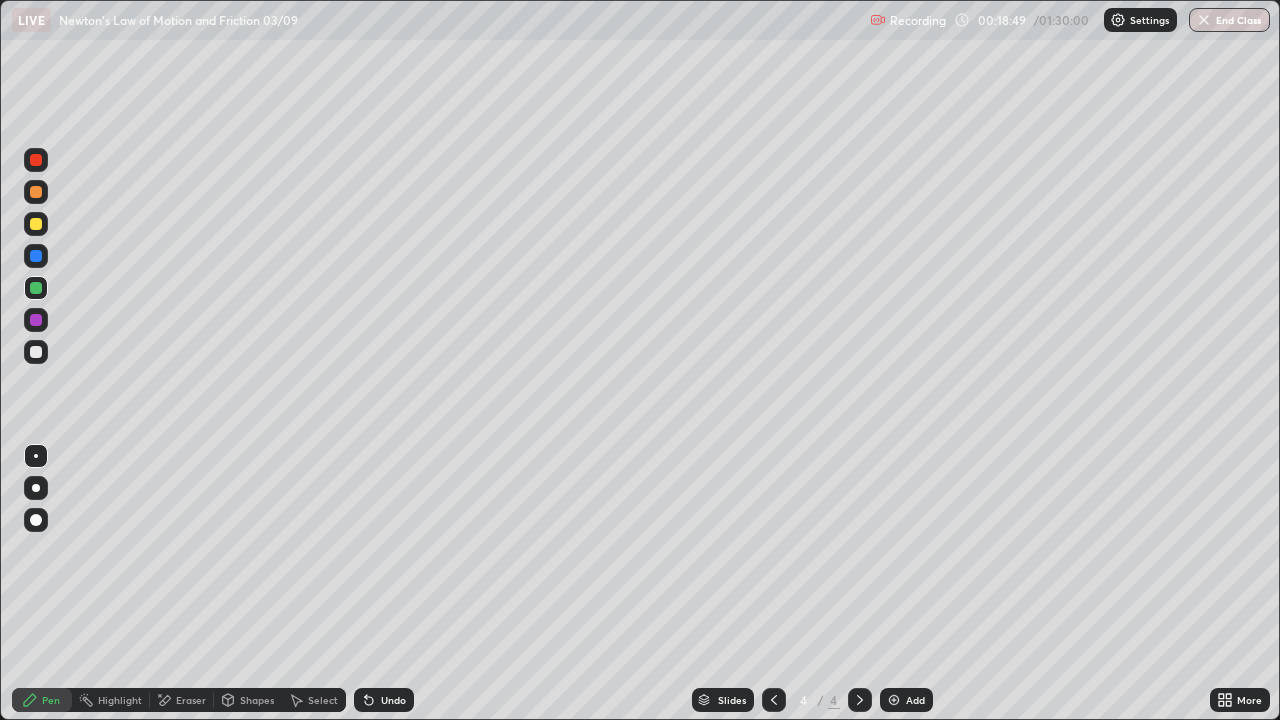 click at bounding box center [36, 352] 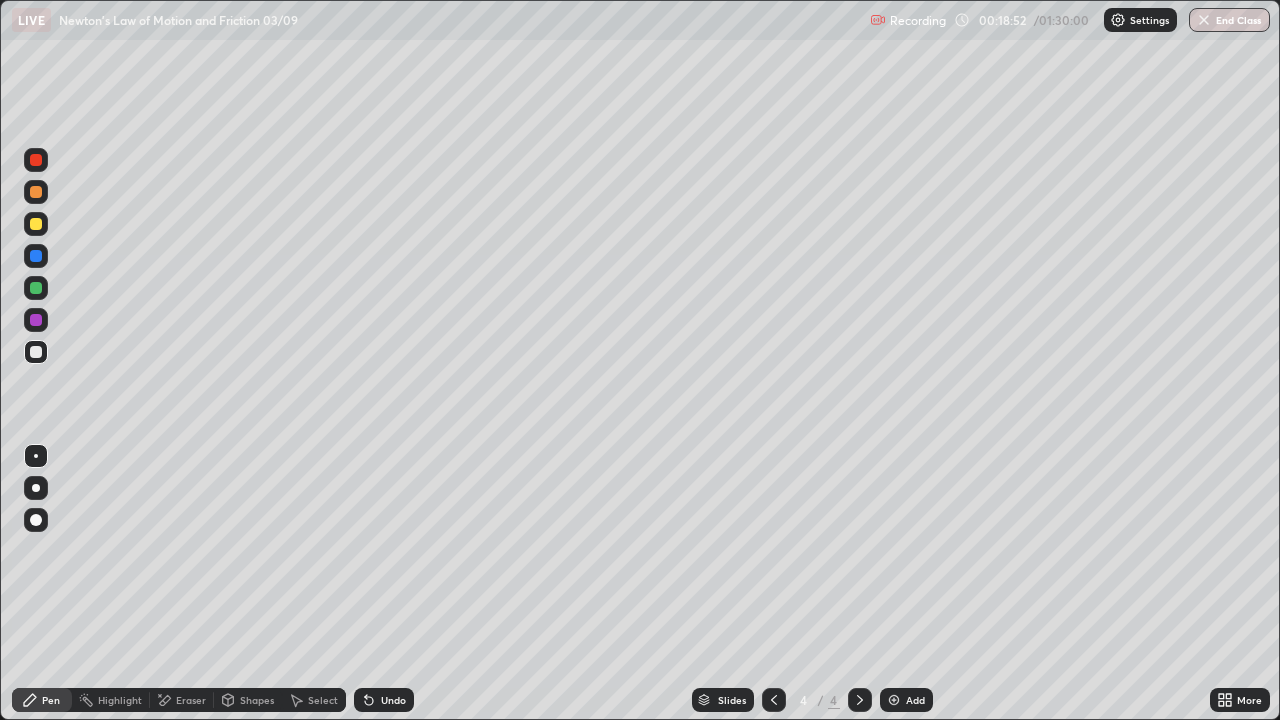 click at bounding box center (36, 288) 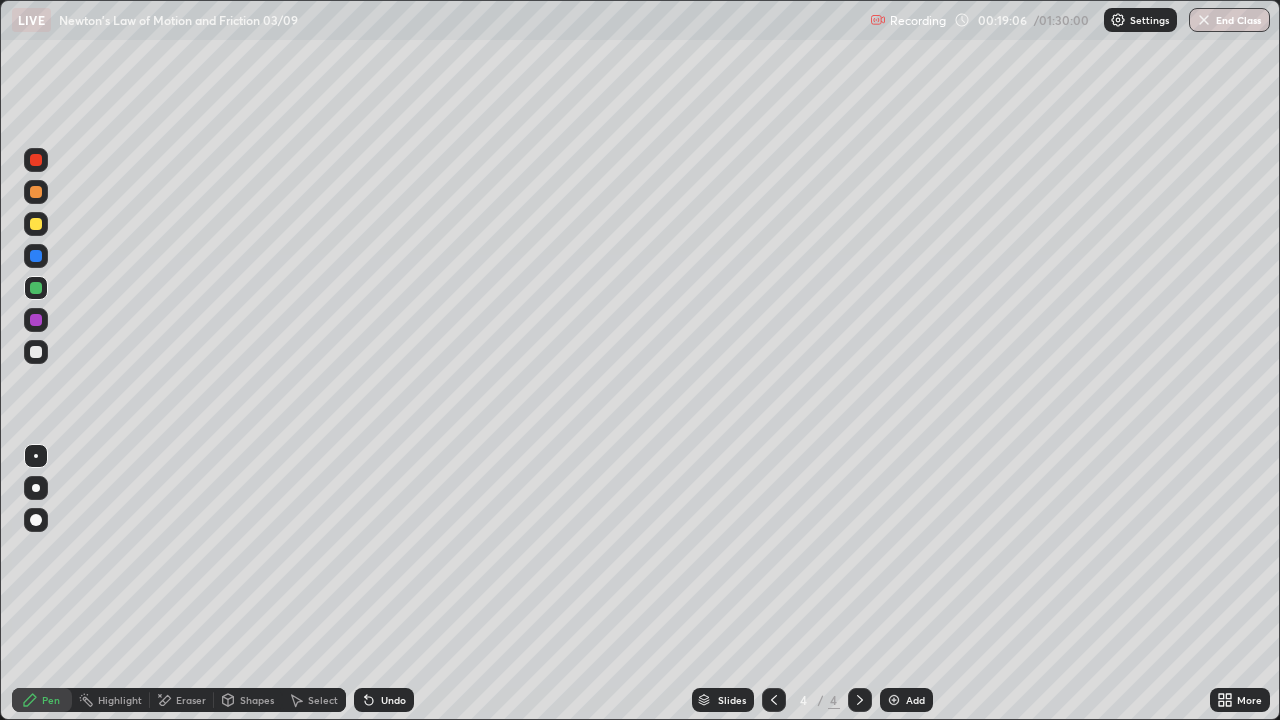click at bounding box center [36, 224] 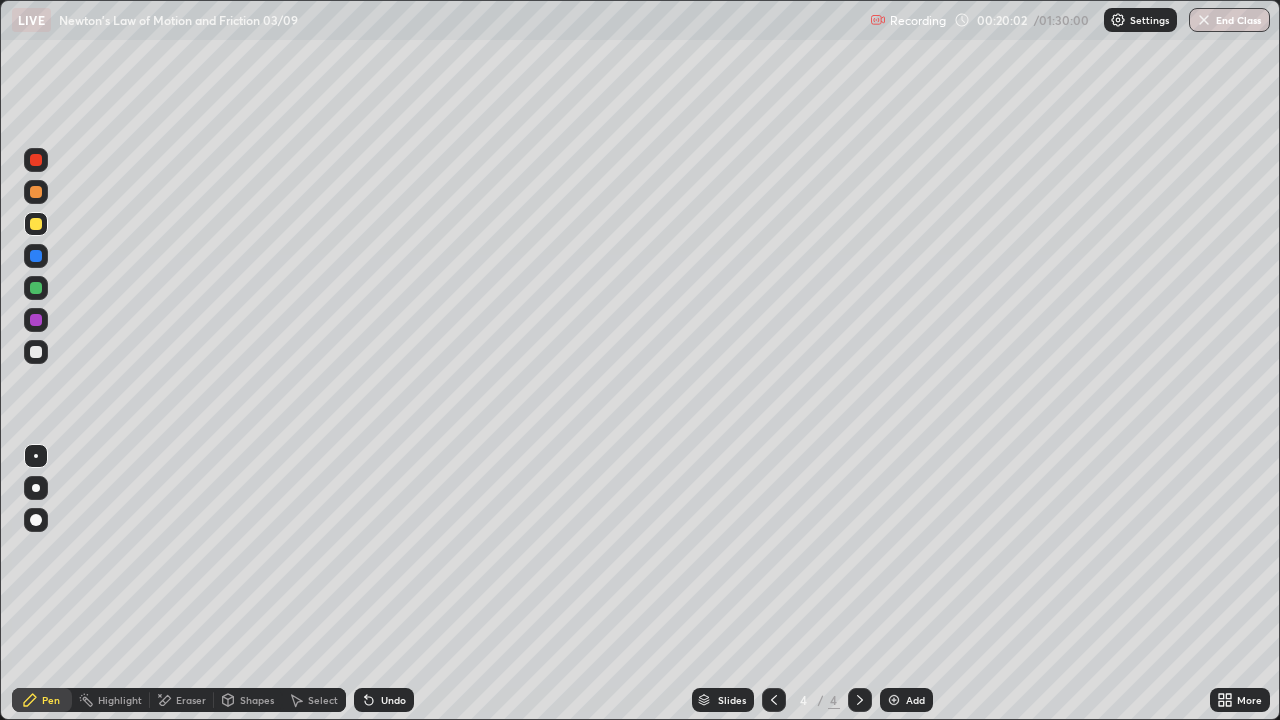 click 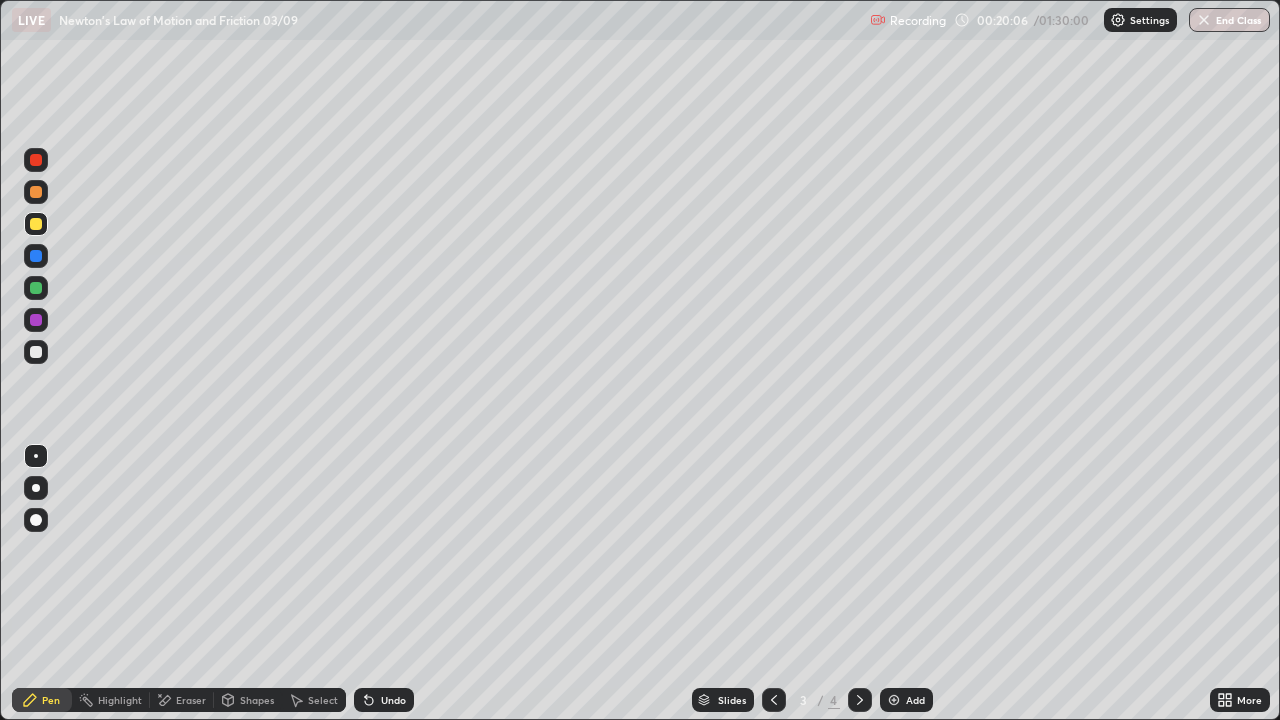 click 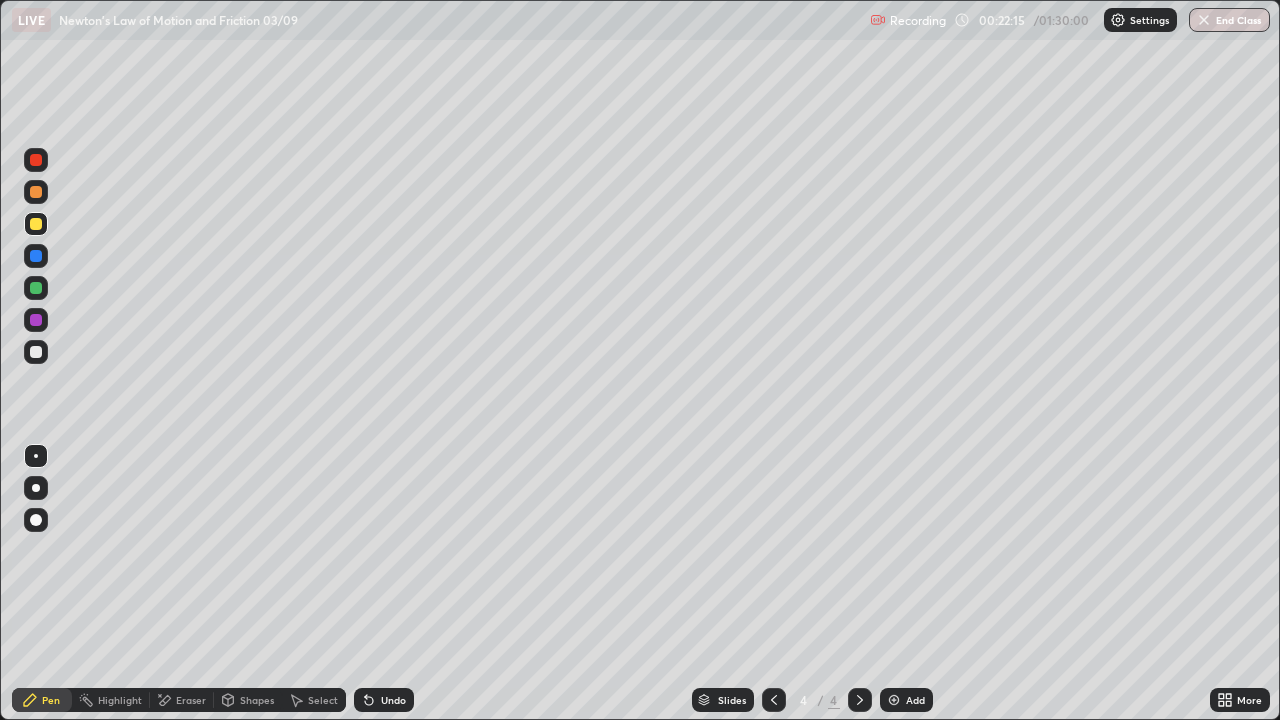 click 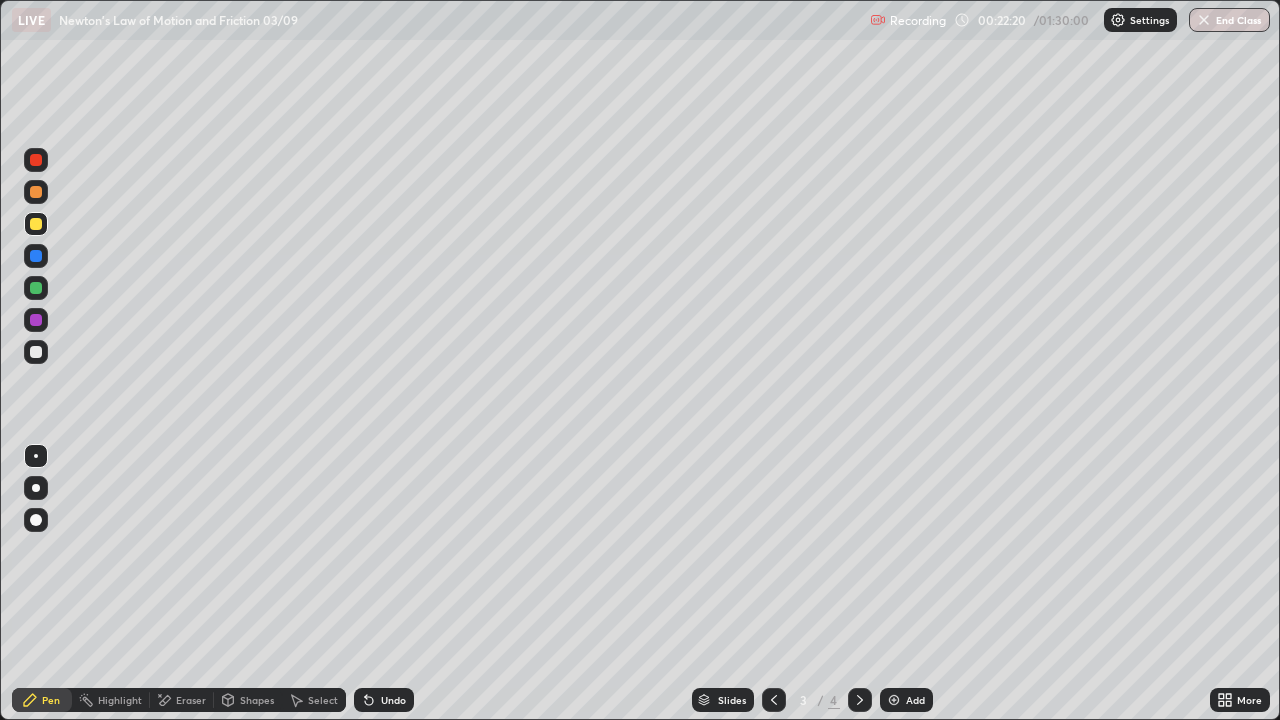 click 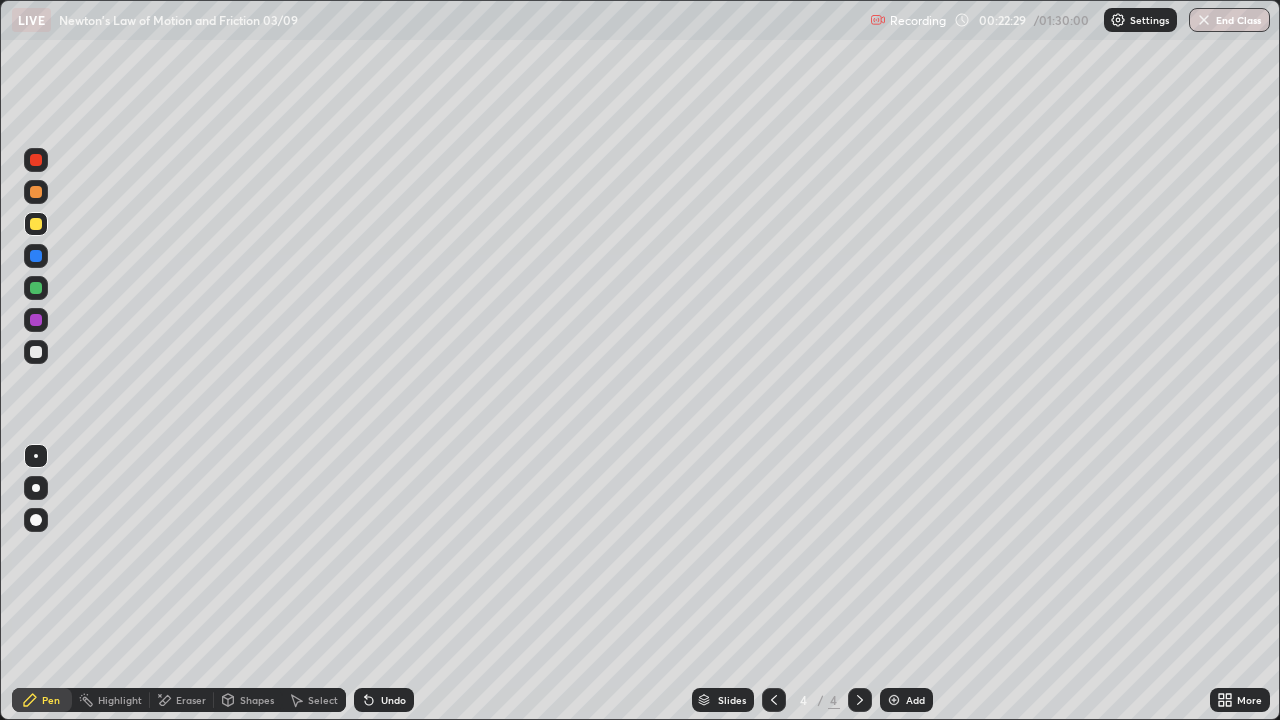 click on "Undo" at bounding box center (384, 700) 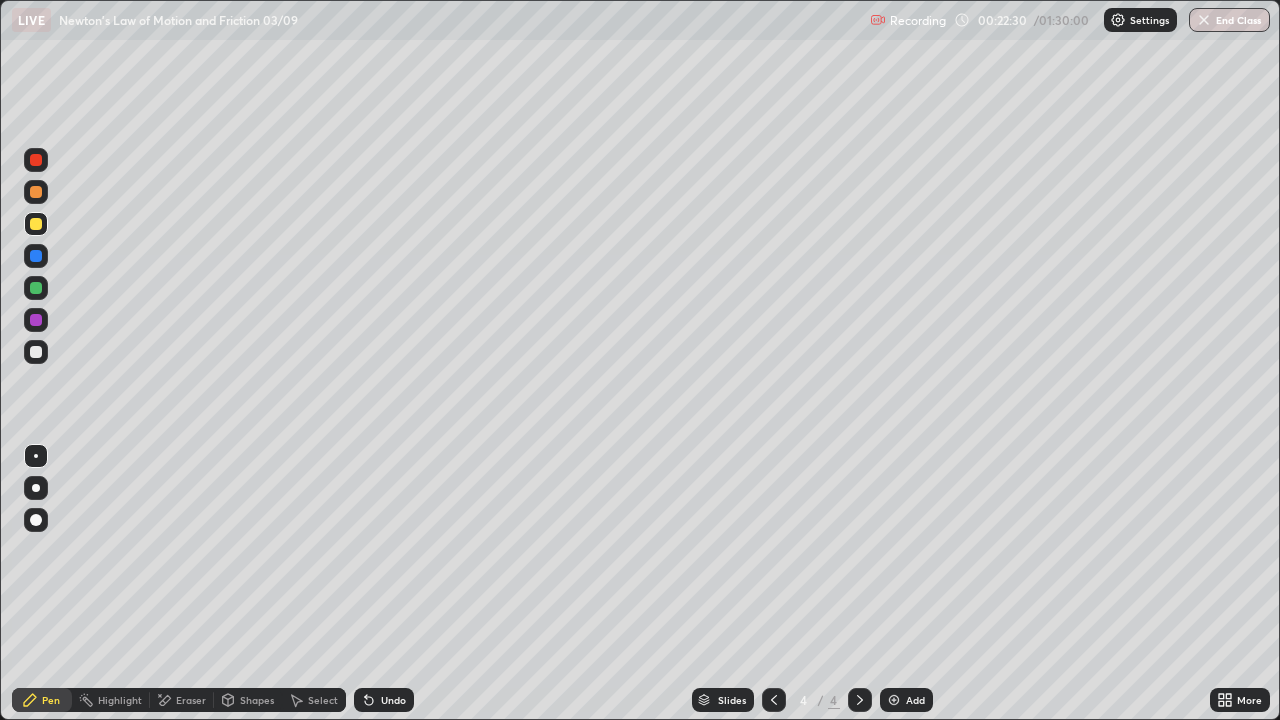 click at bounding box center [36, 288] 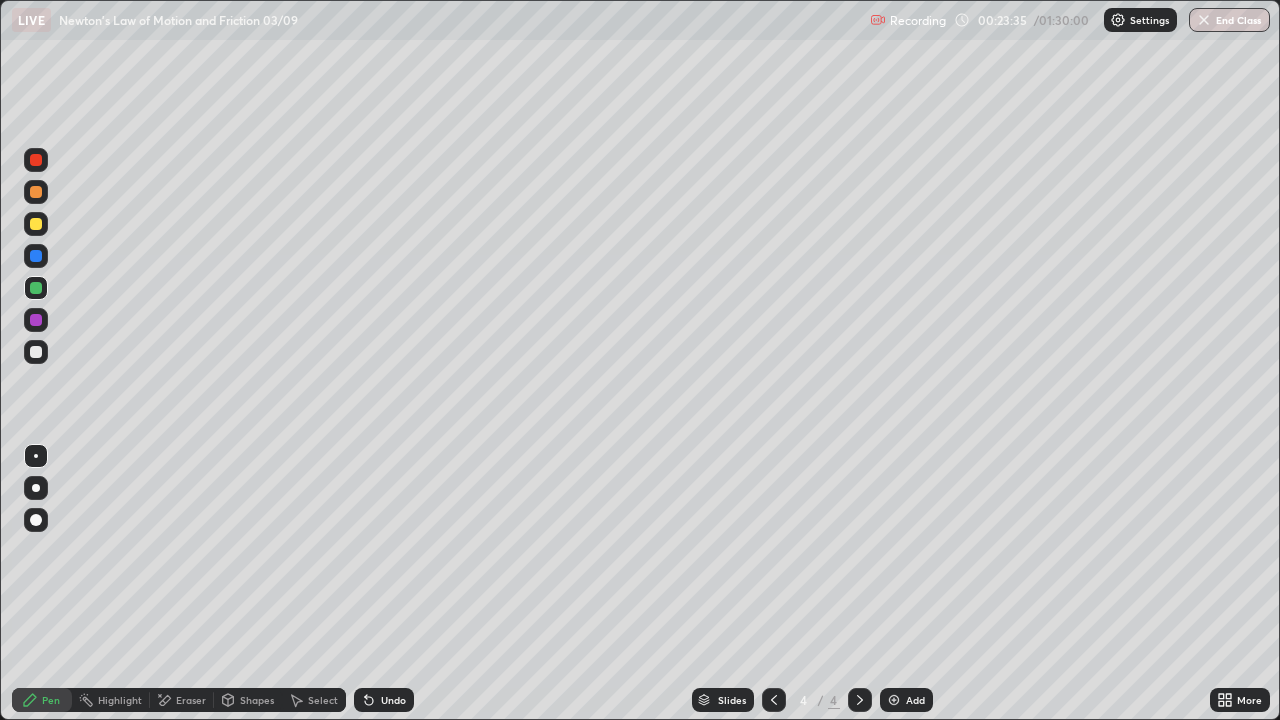 click 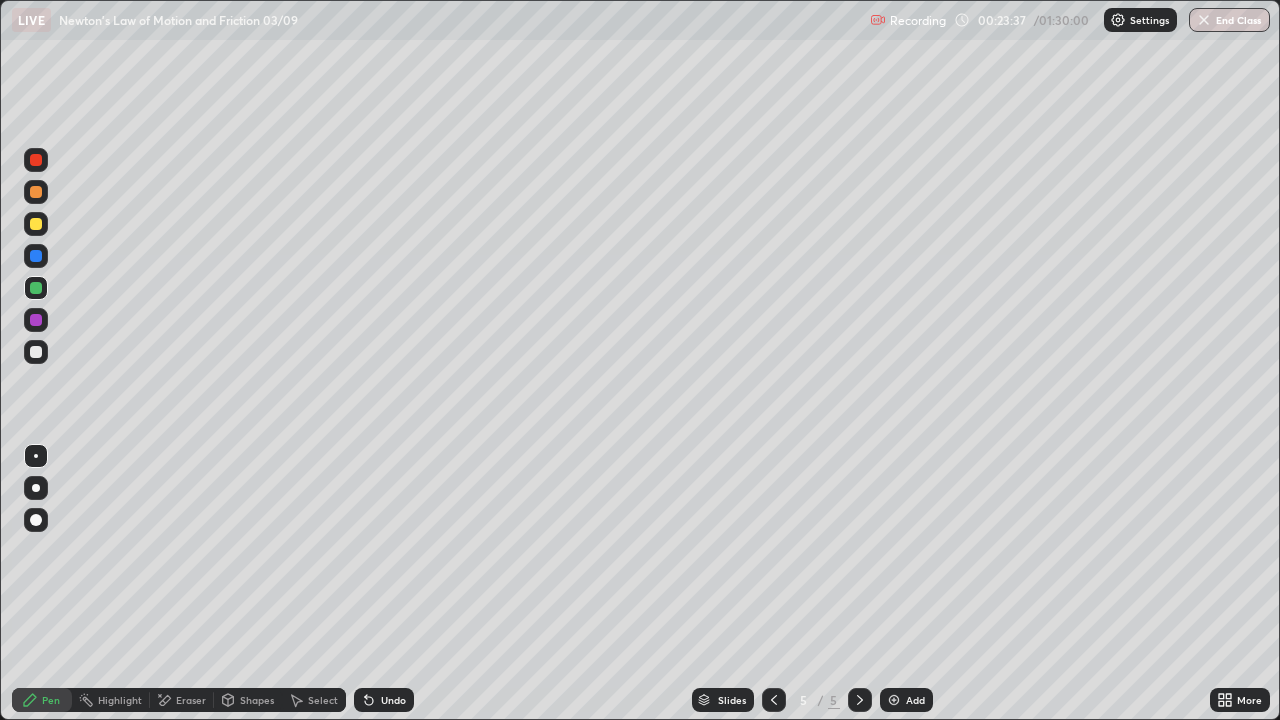 click at bounding box center (36, 224) 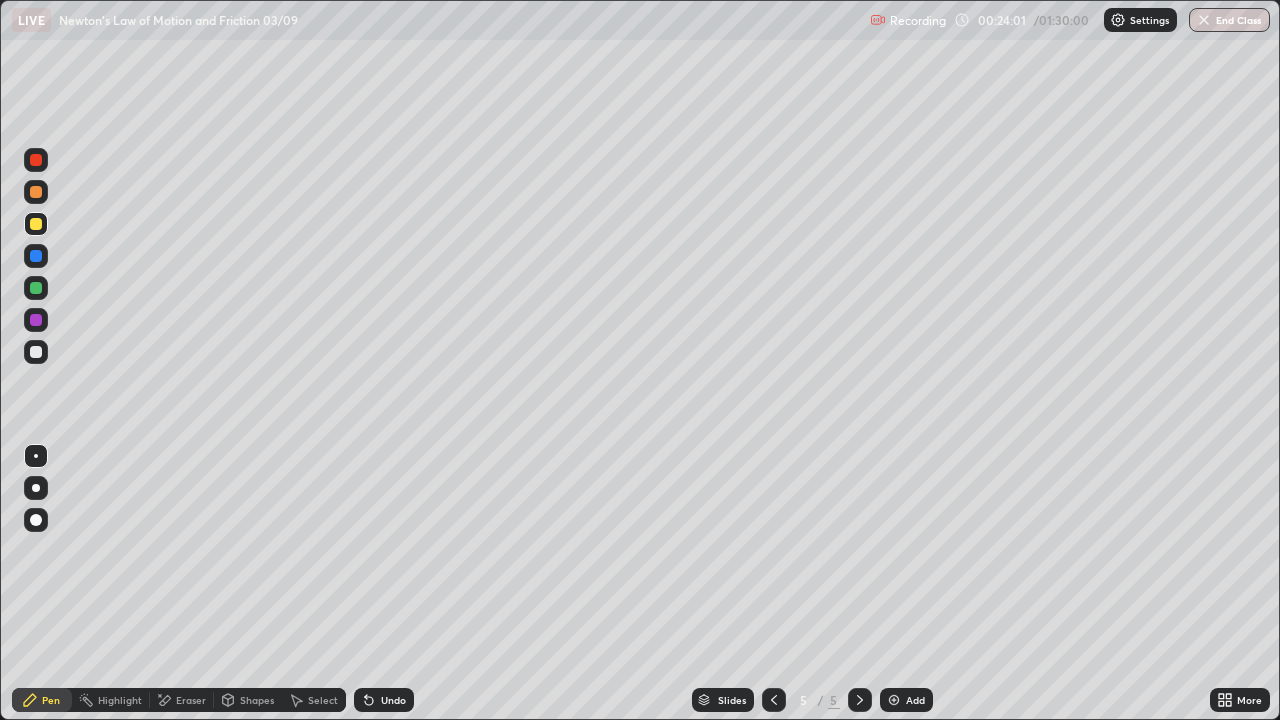 click on "Undo" at bounding box center (393, 700) 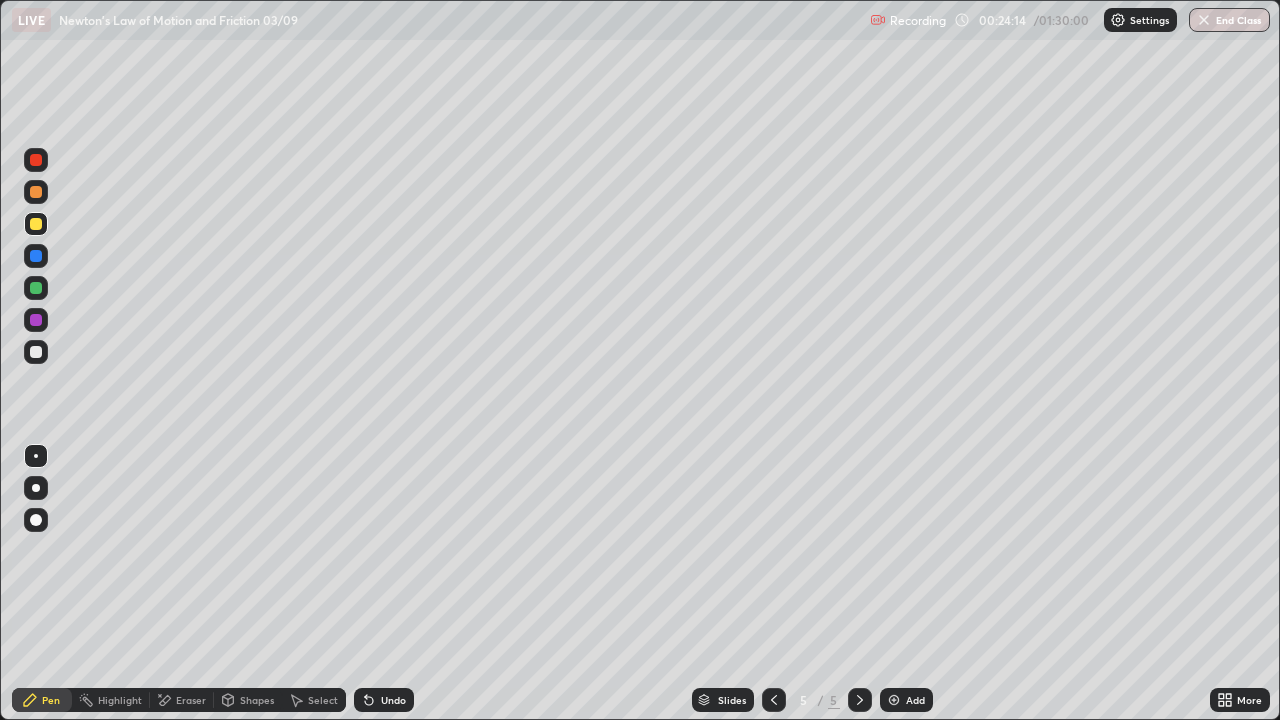 click at bounding box center [36, 352] 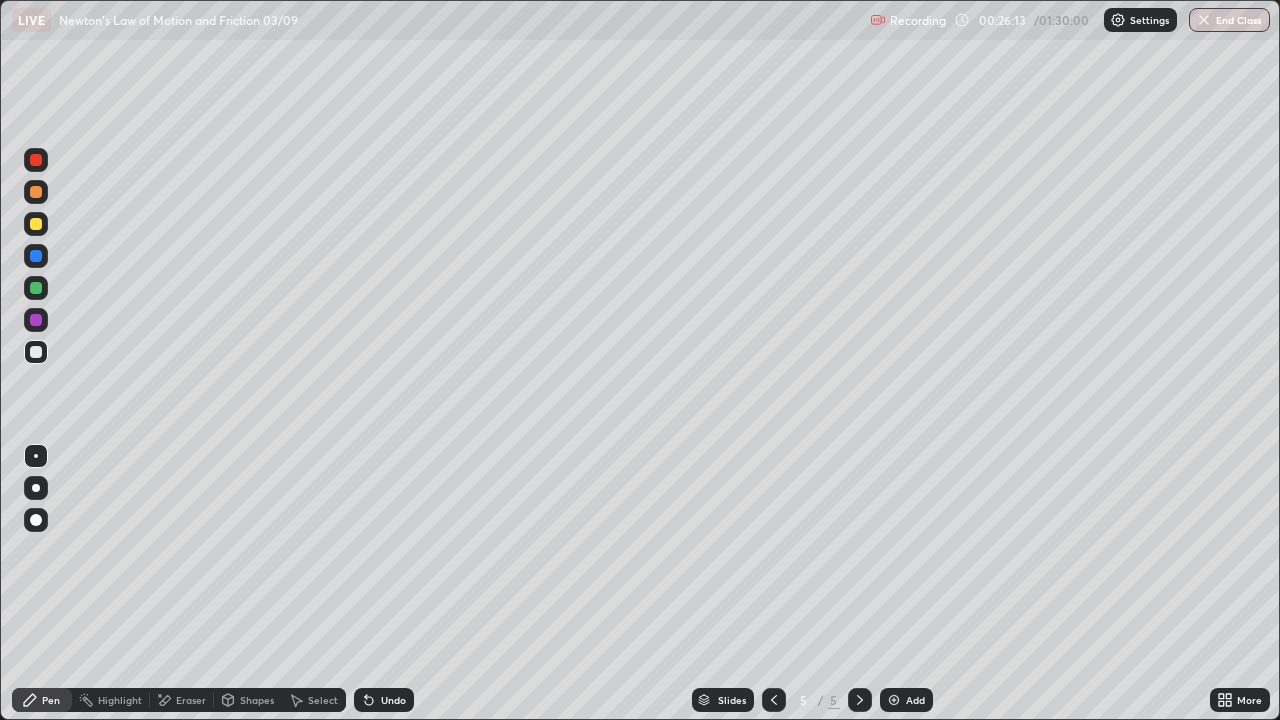 click at bounding box center (36, 224) 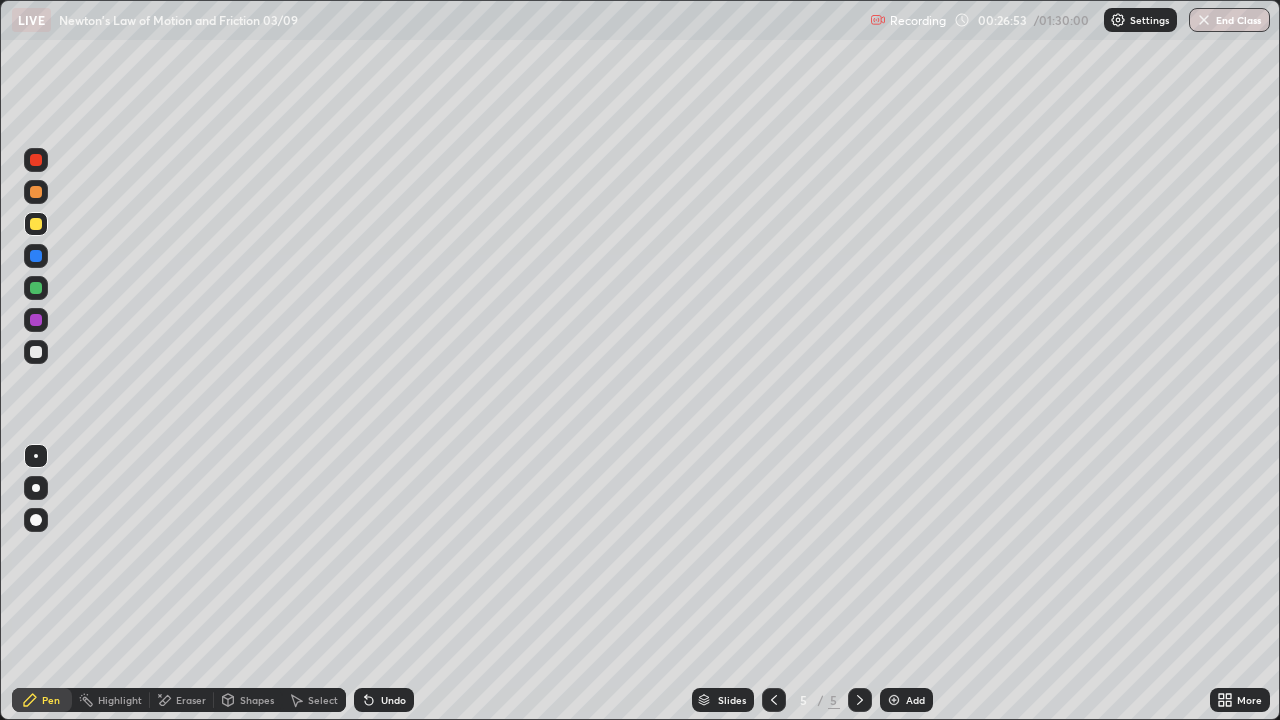 click at bounding box center [36, 352] 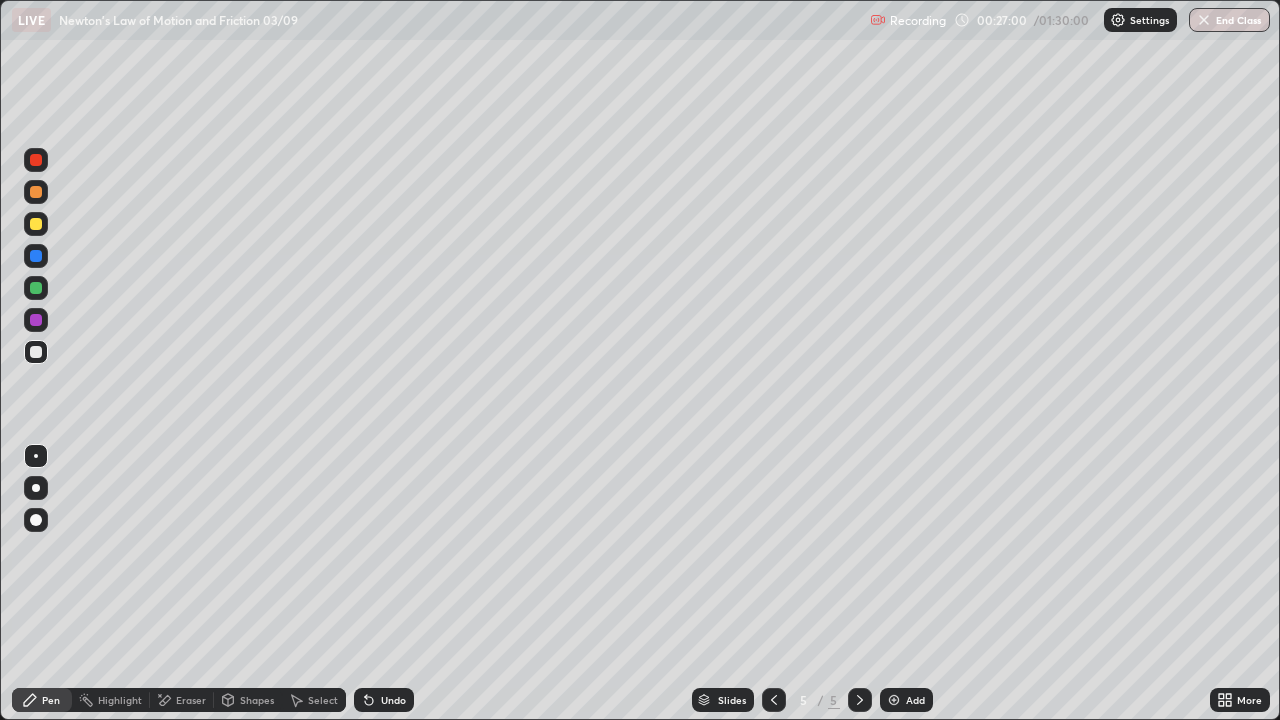 click on "Undo" at bounding box center [393, 700] 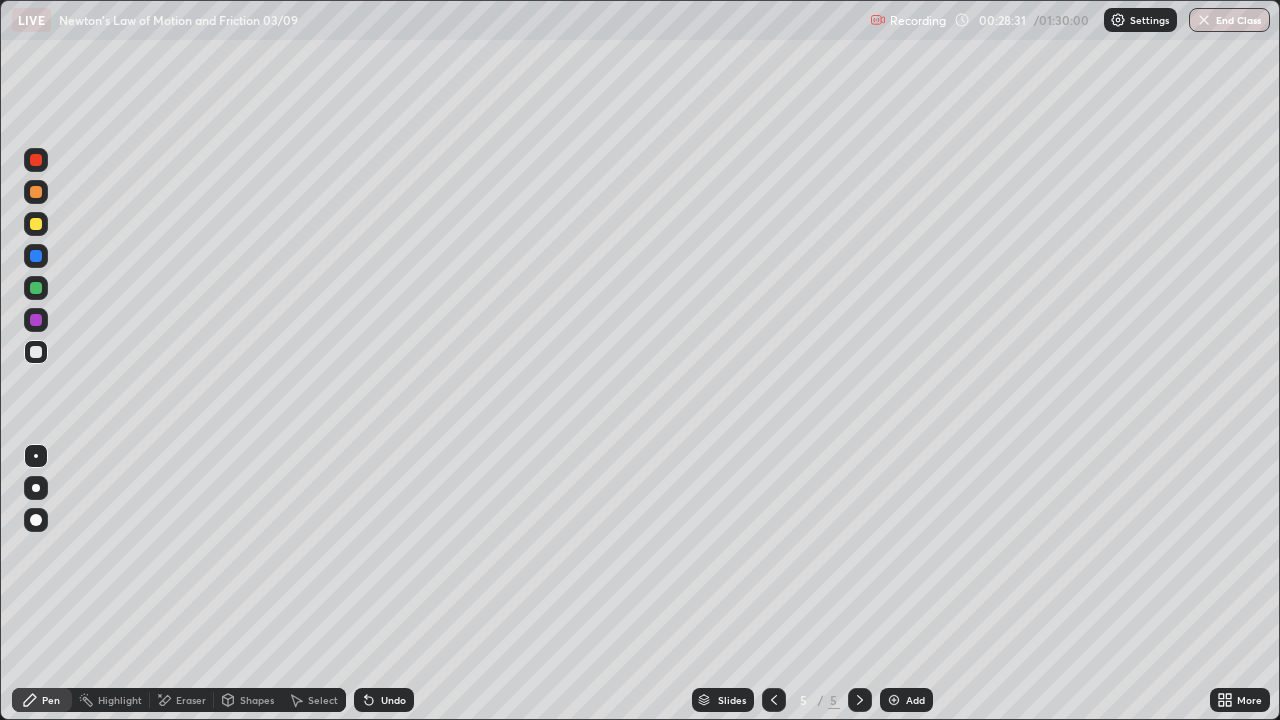 click on "Undo" at bounding box center [393, 700] 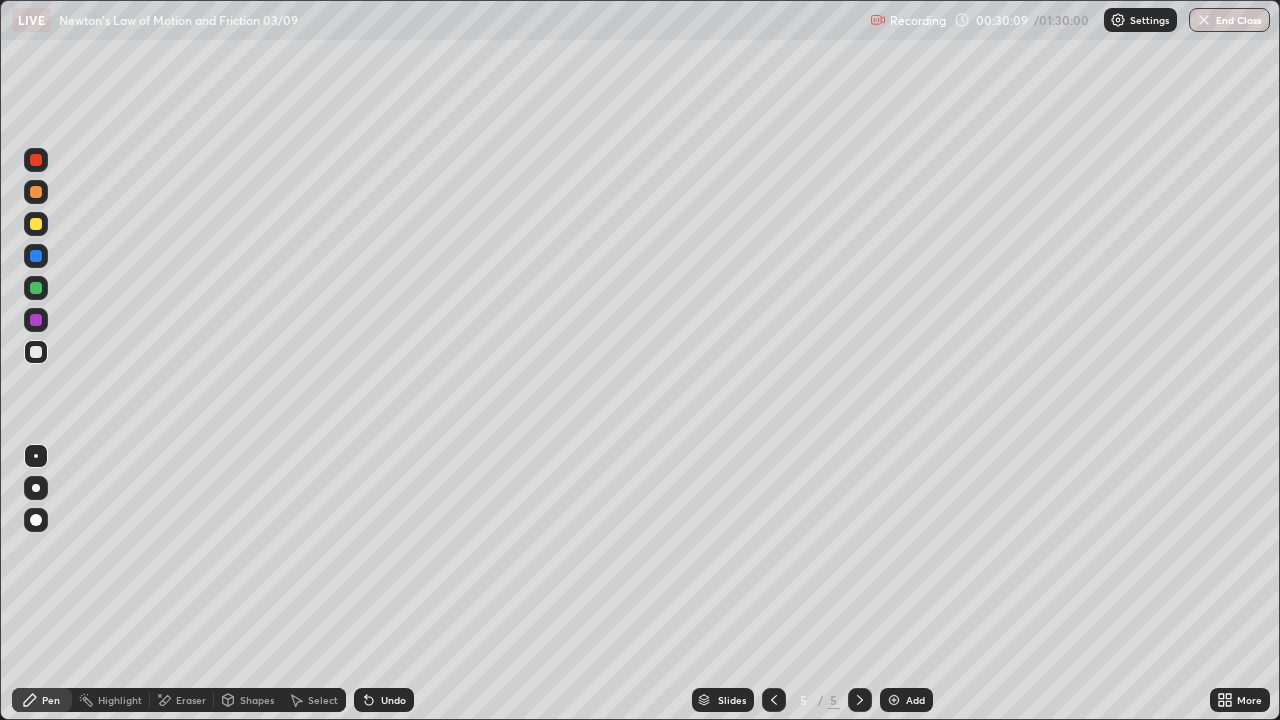 click at bounding box center [36, 224] 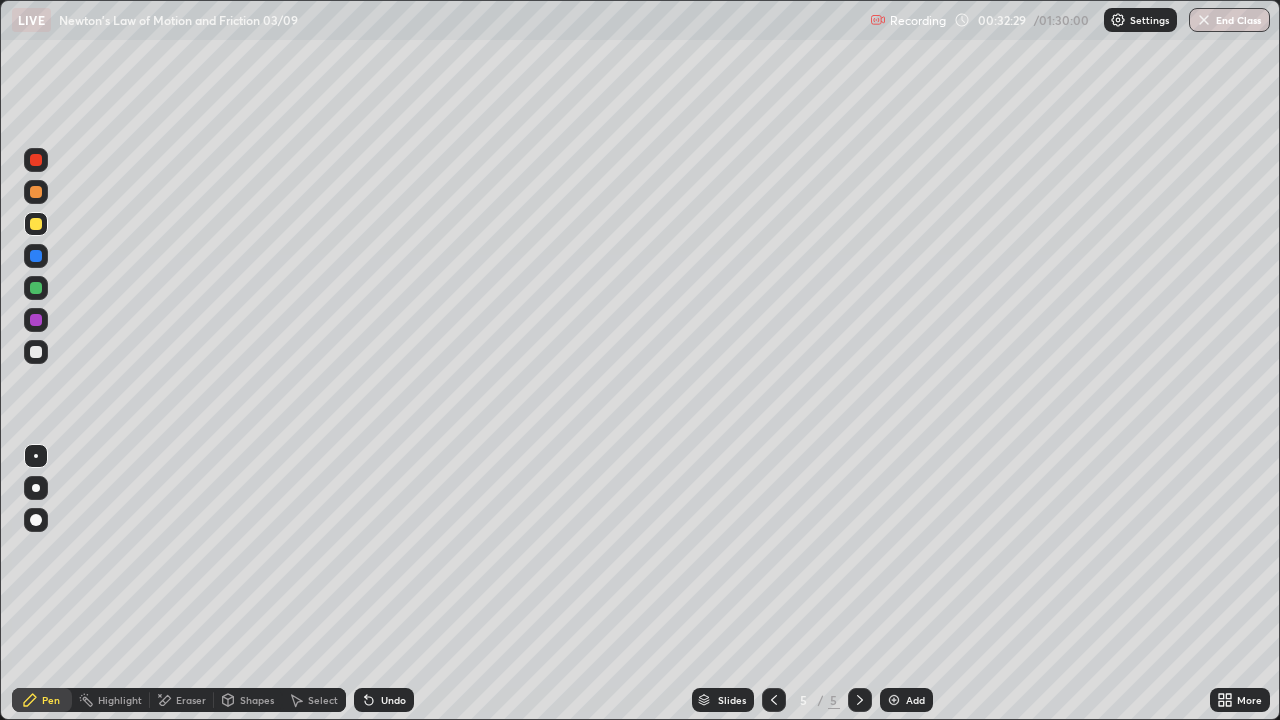 click at bounding box center [36, 352] 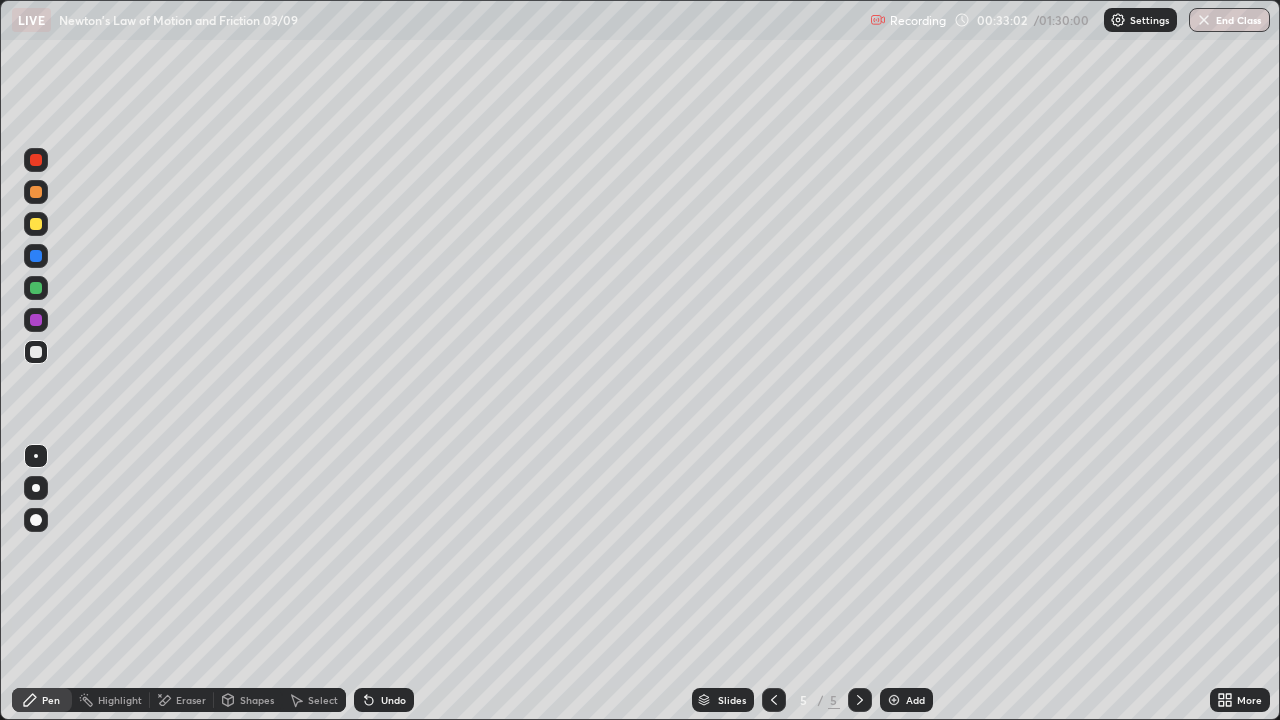 click 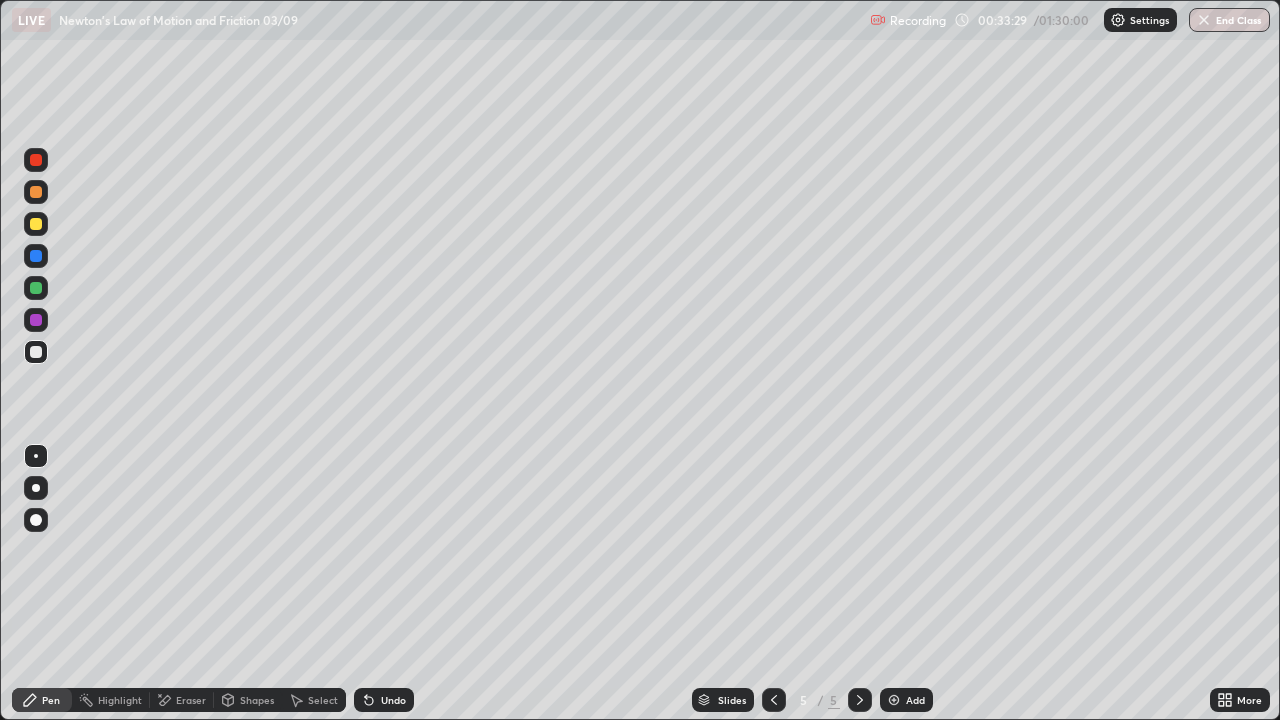 click 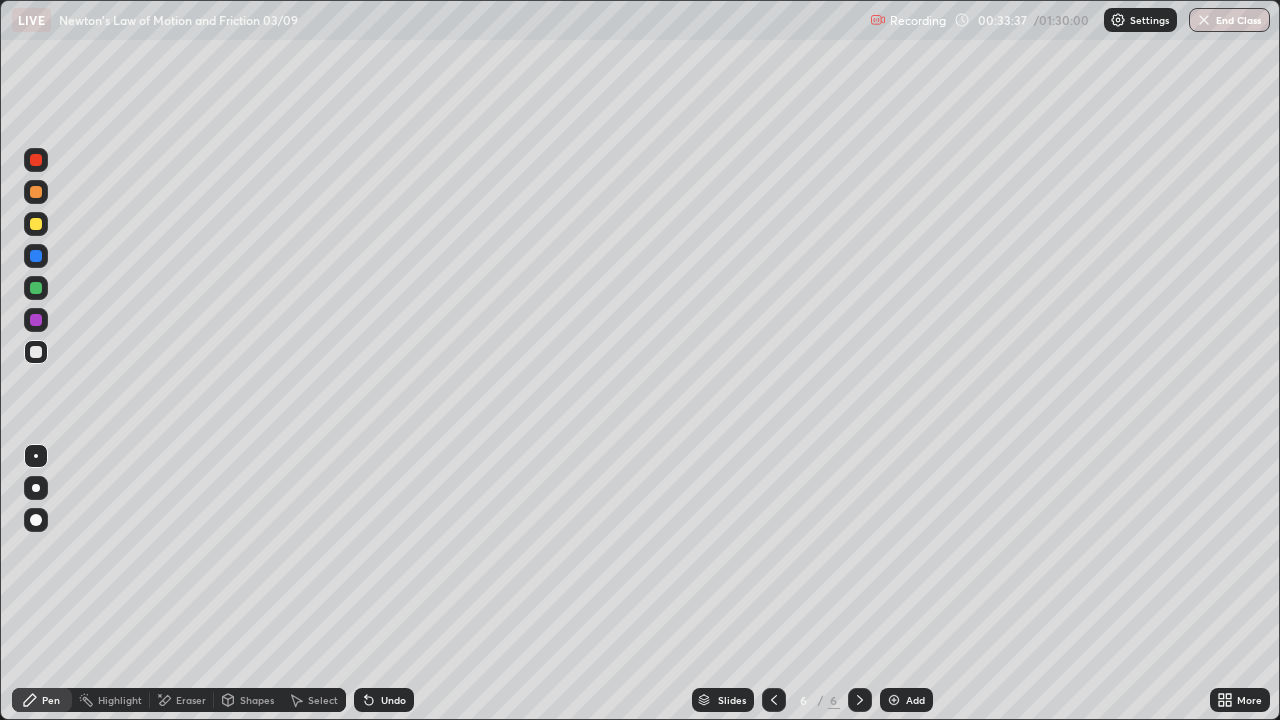 click 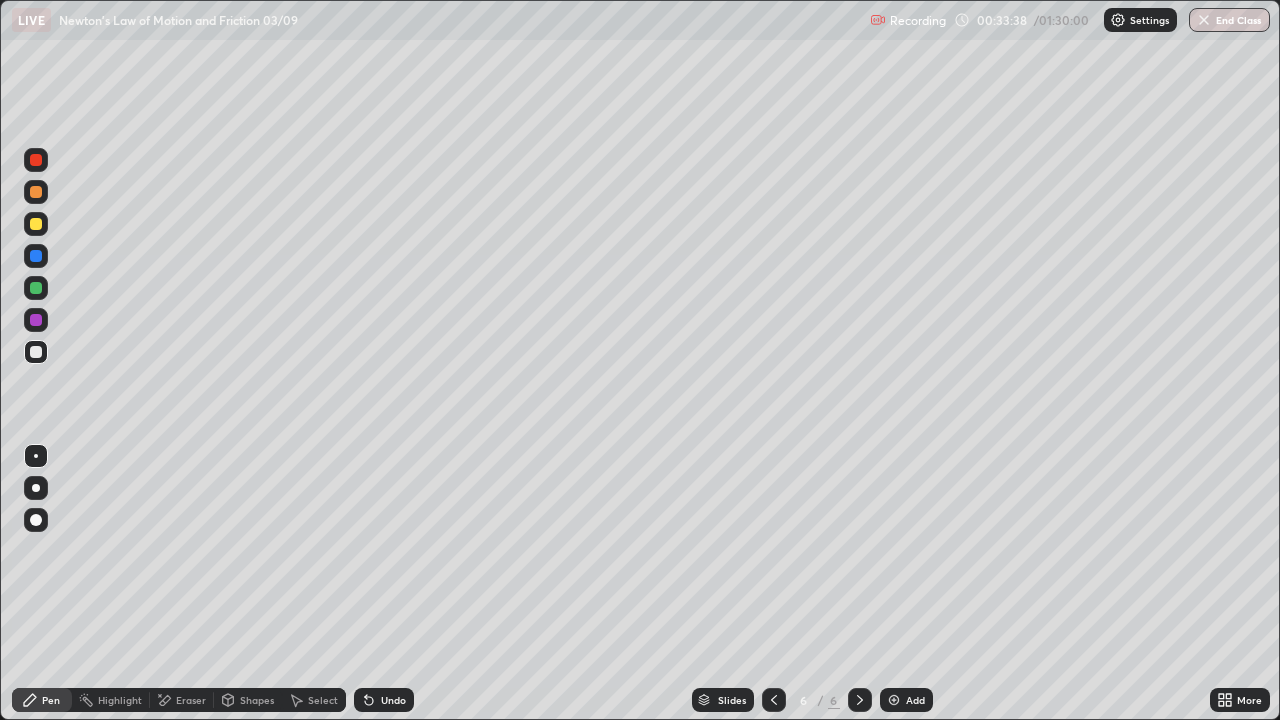 click 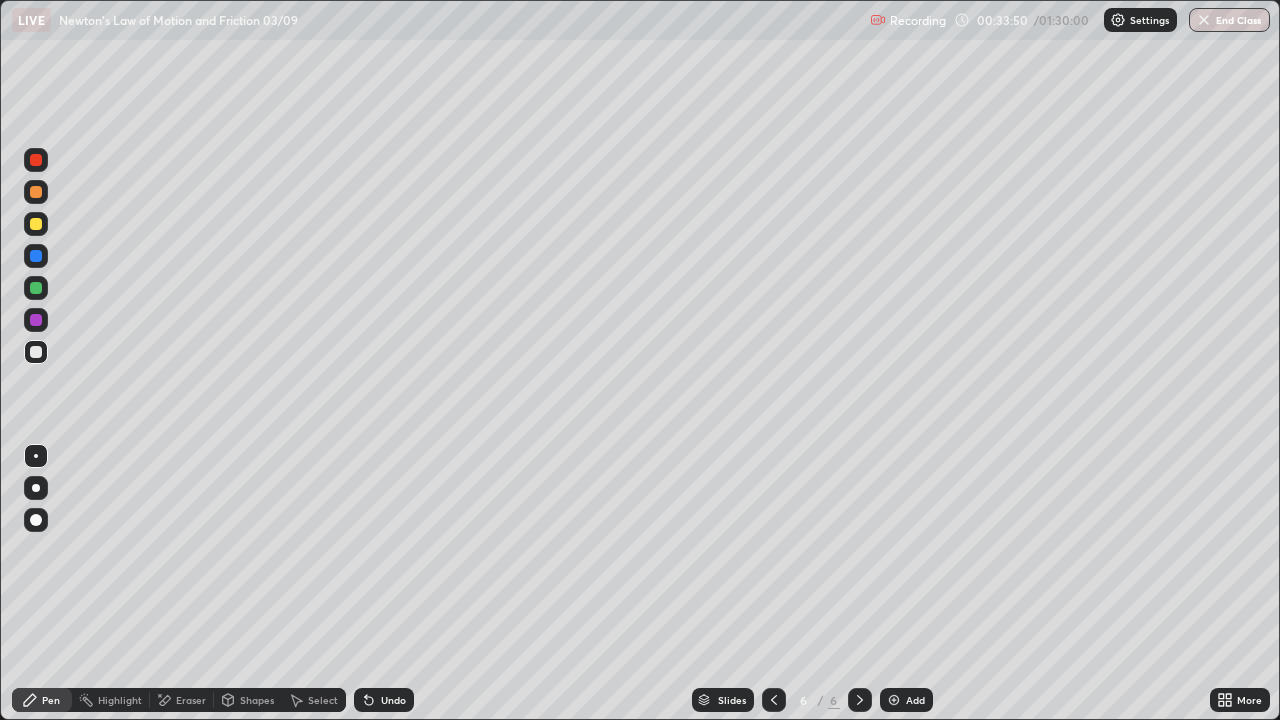 click at bounding box center [36, 224] 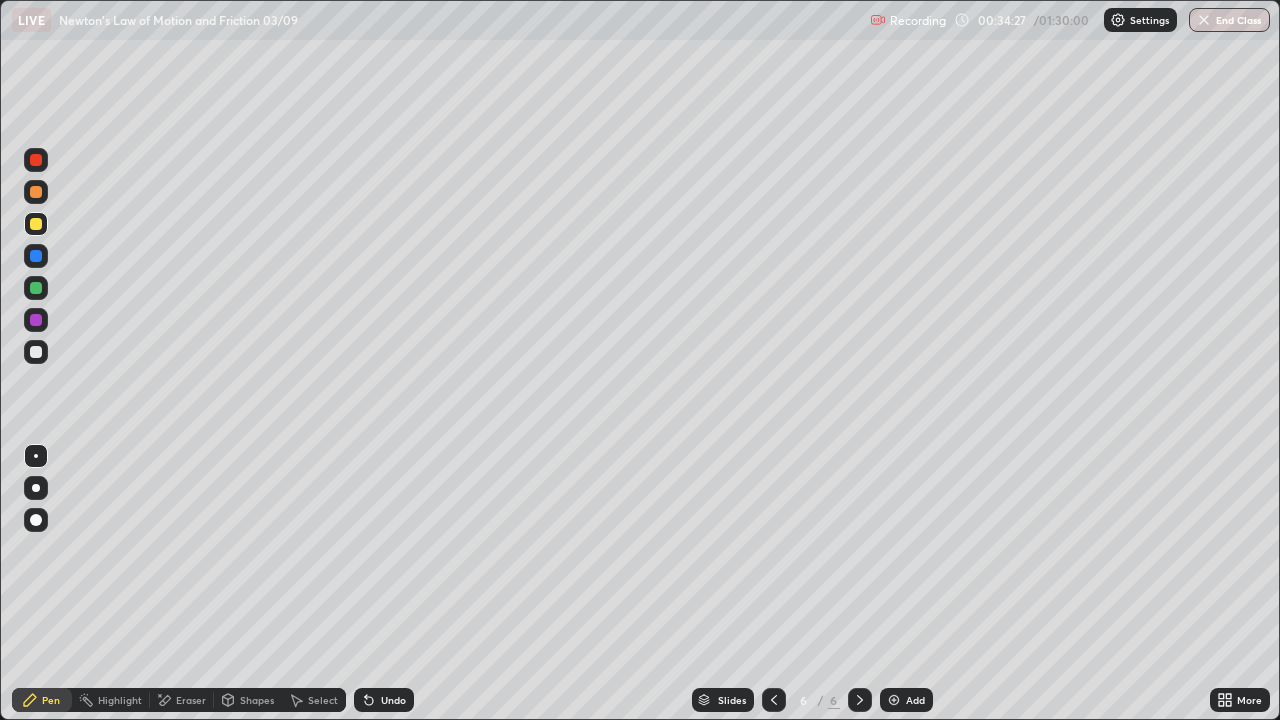 click at bounding box center (36, 352) 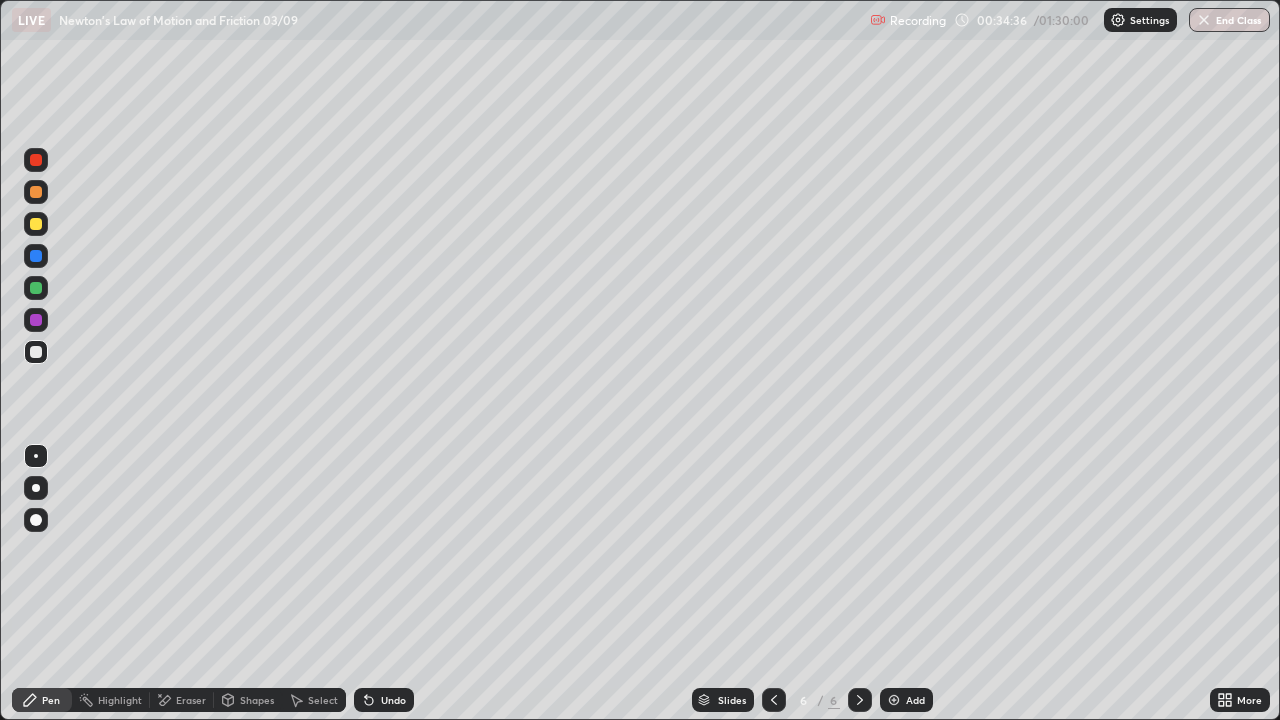 click on "Undo" at bounding box center [393, 700] 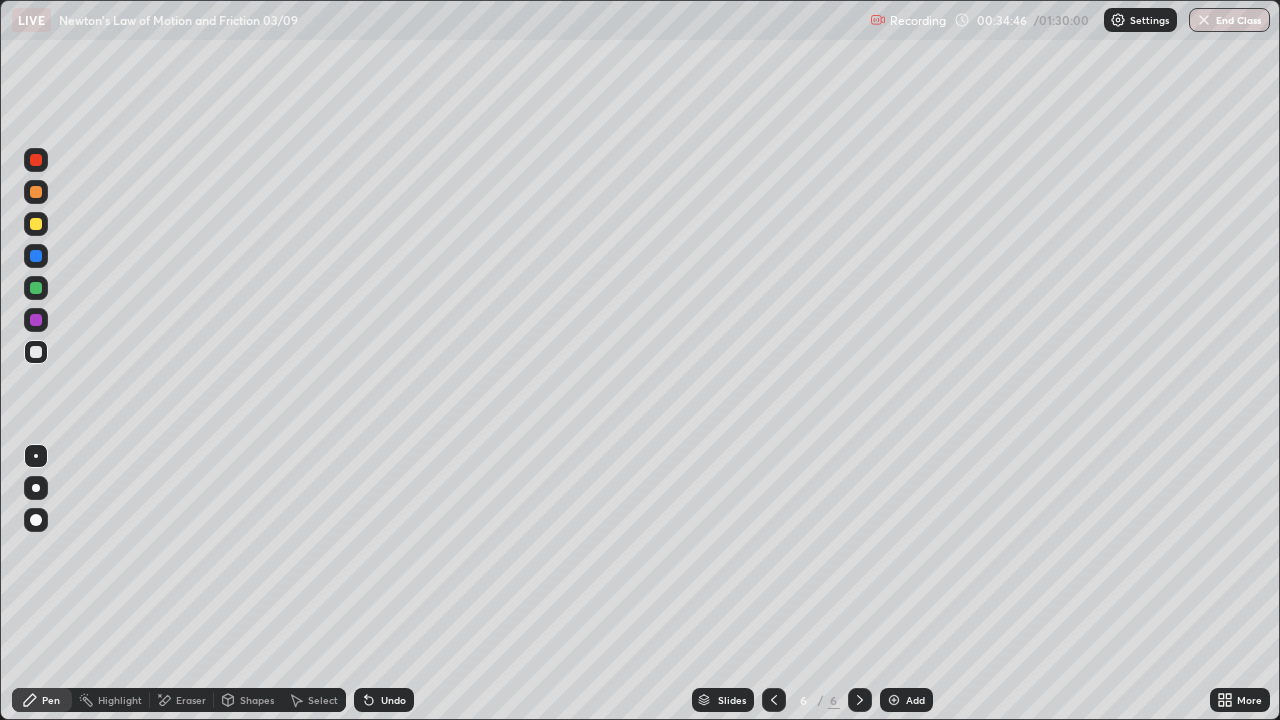 click 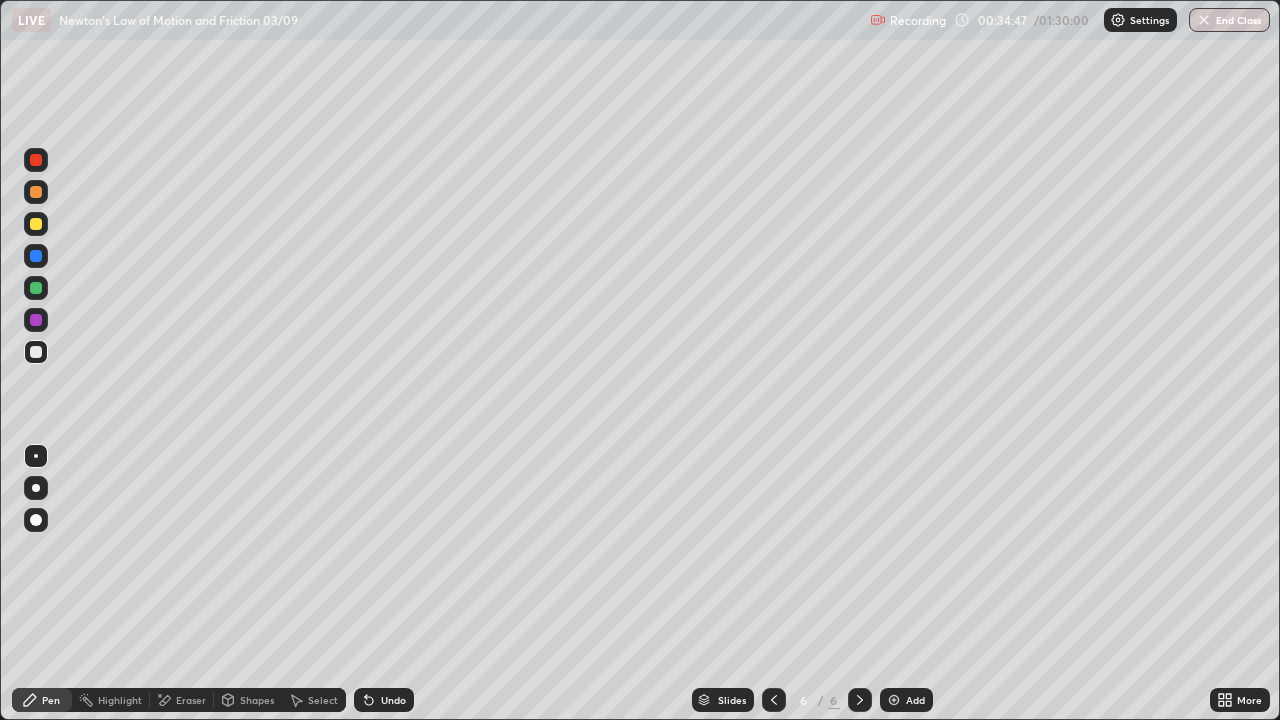 click 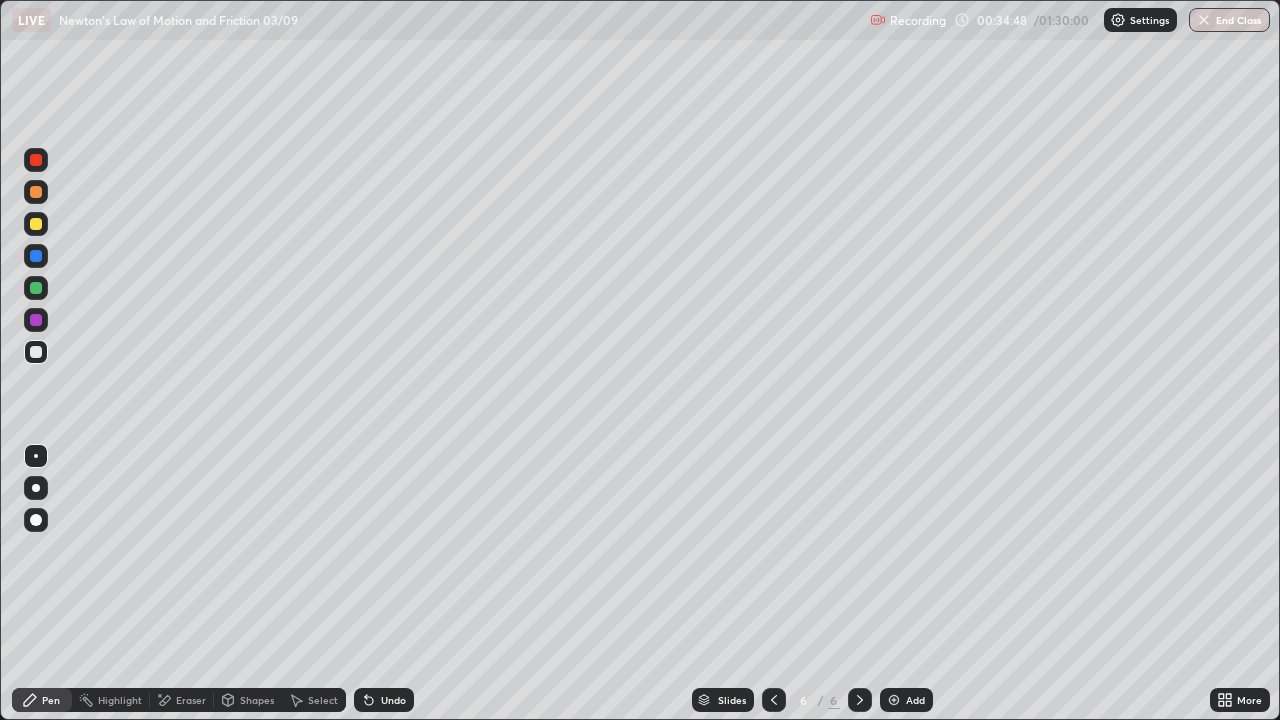 click on "Undo" at bounding box center (393, 700) 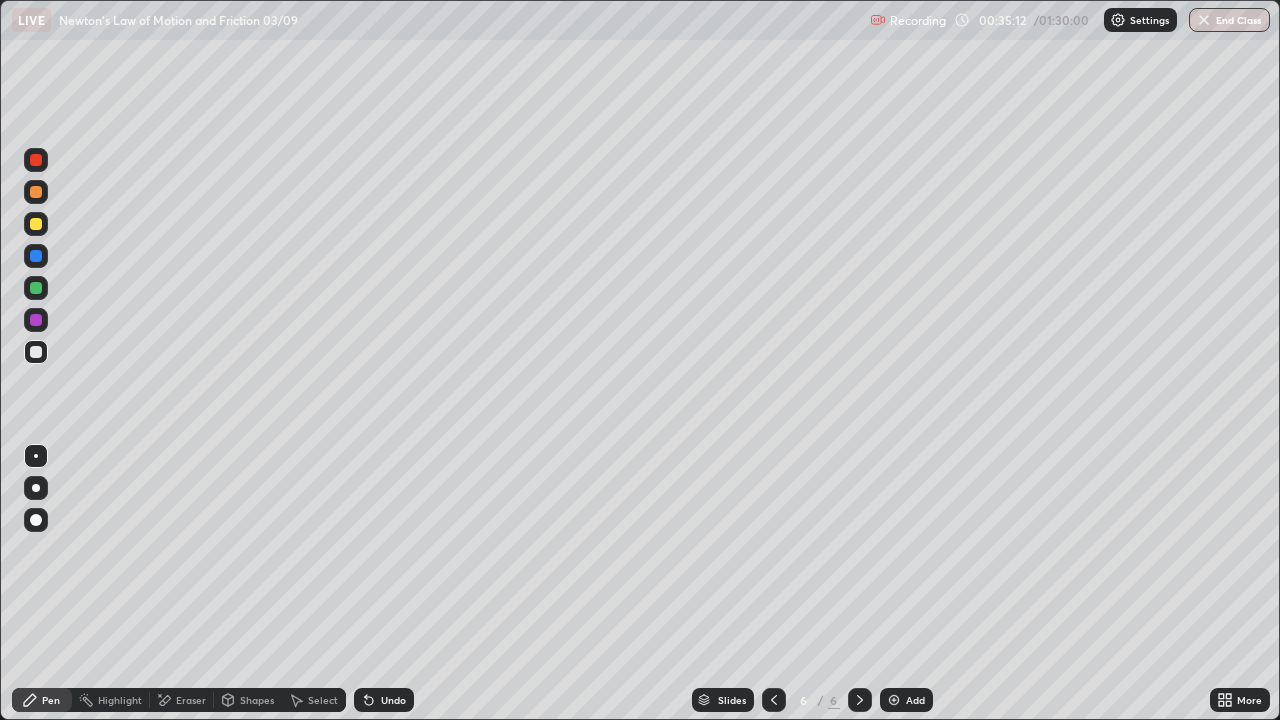 click on "Slides 6 / 6 Add" at bounding box center (812, 700) 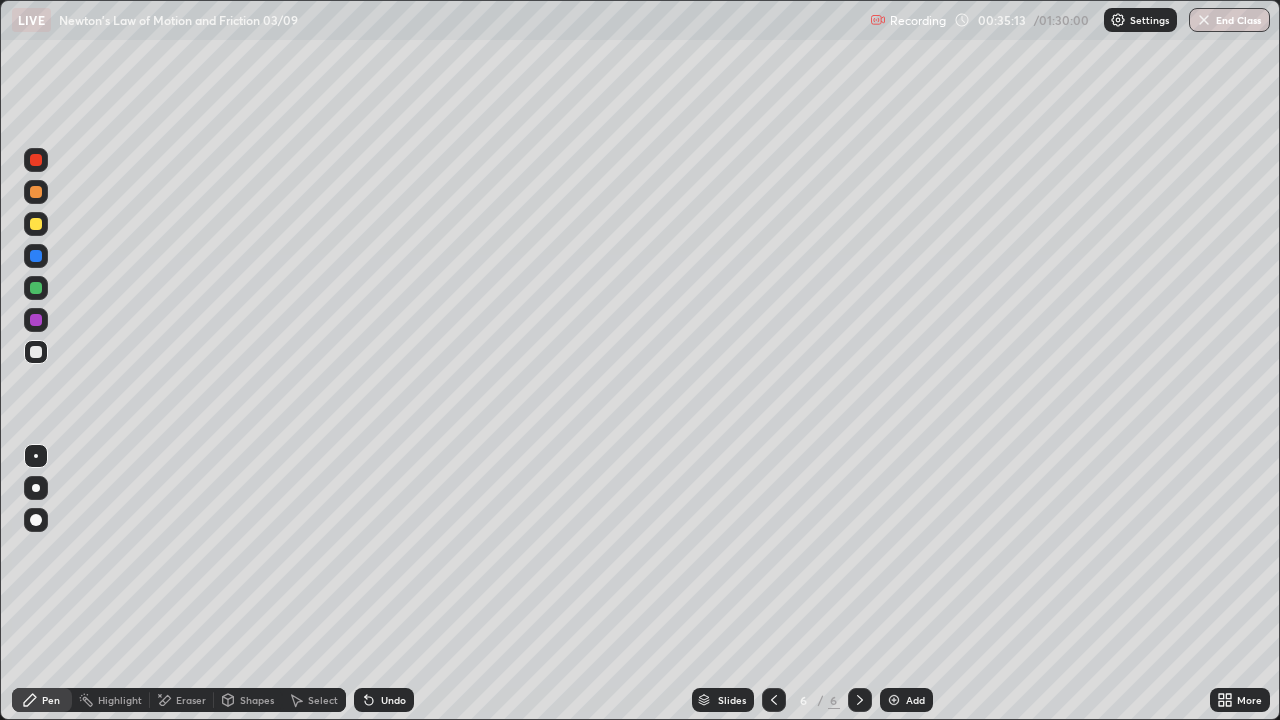 click on "Undo" at bounding box center (393, 700) 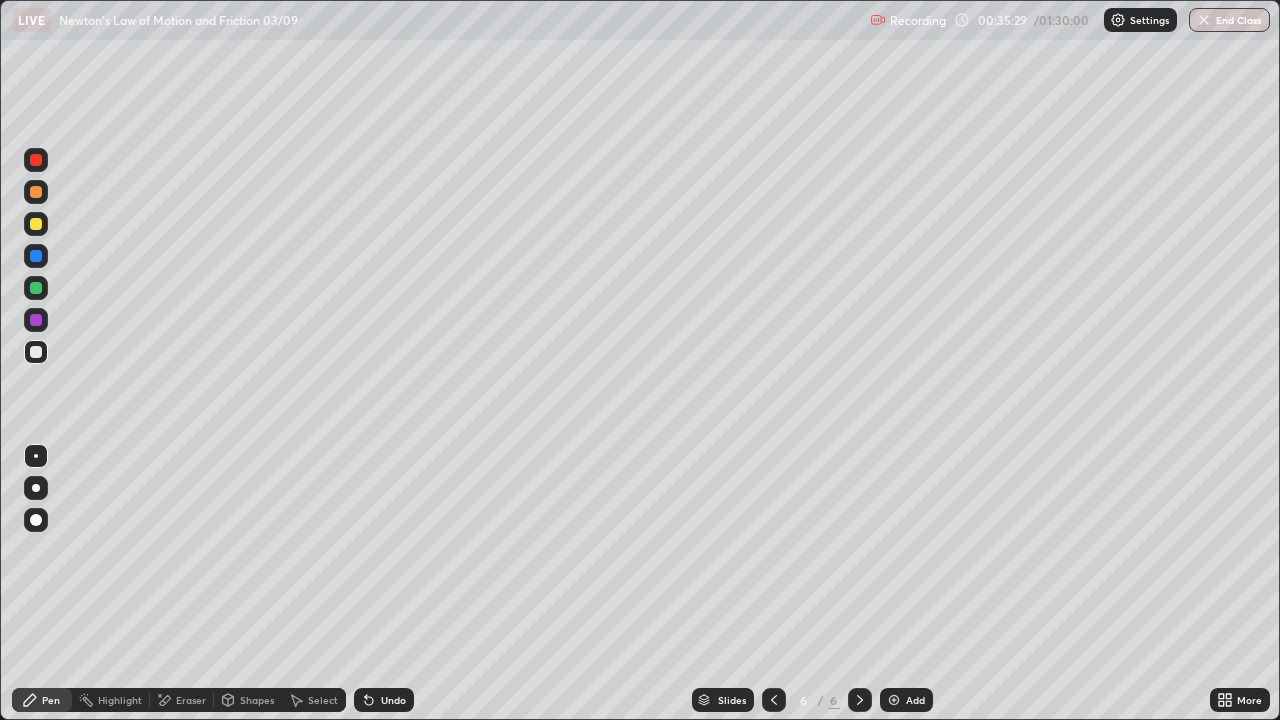 click 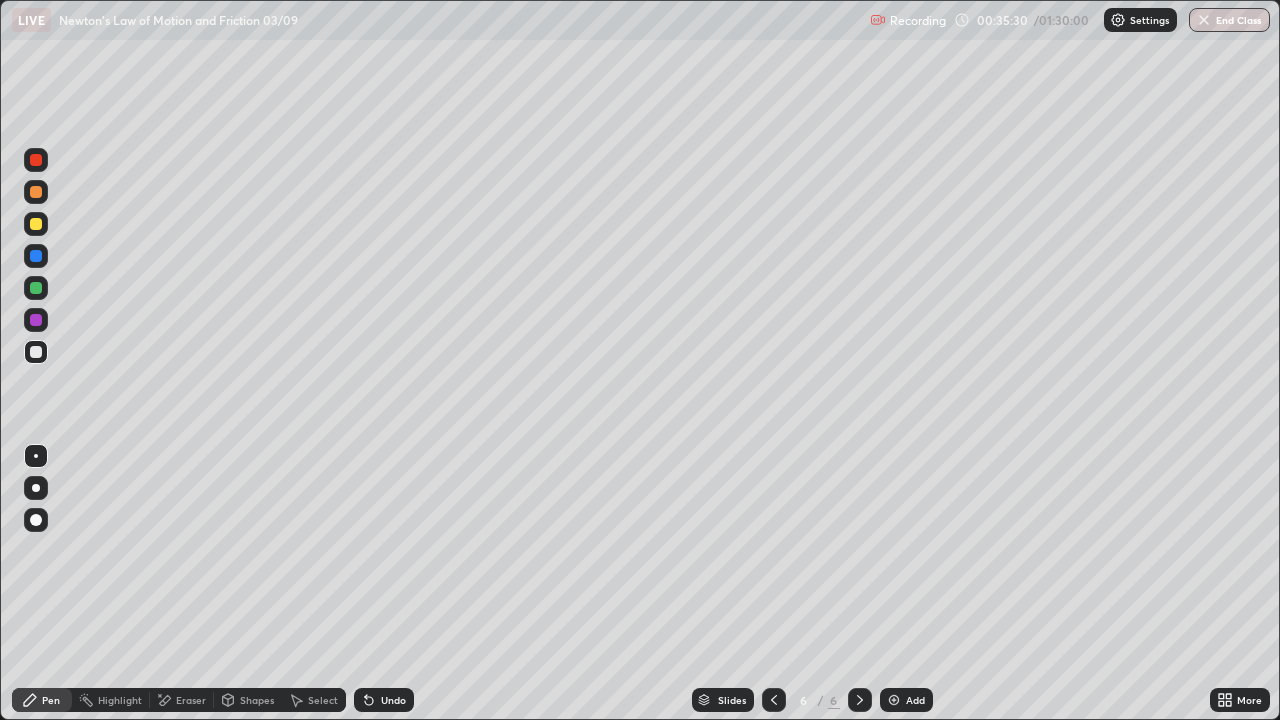 click 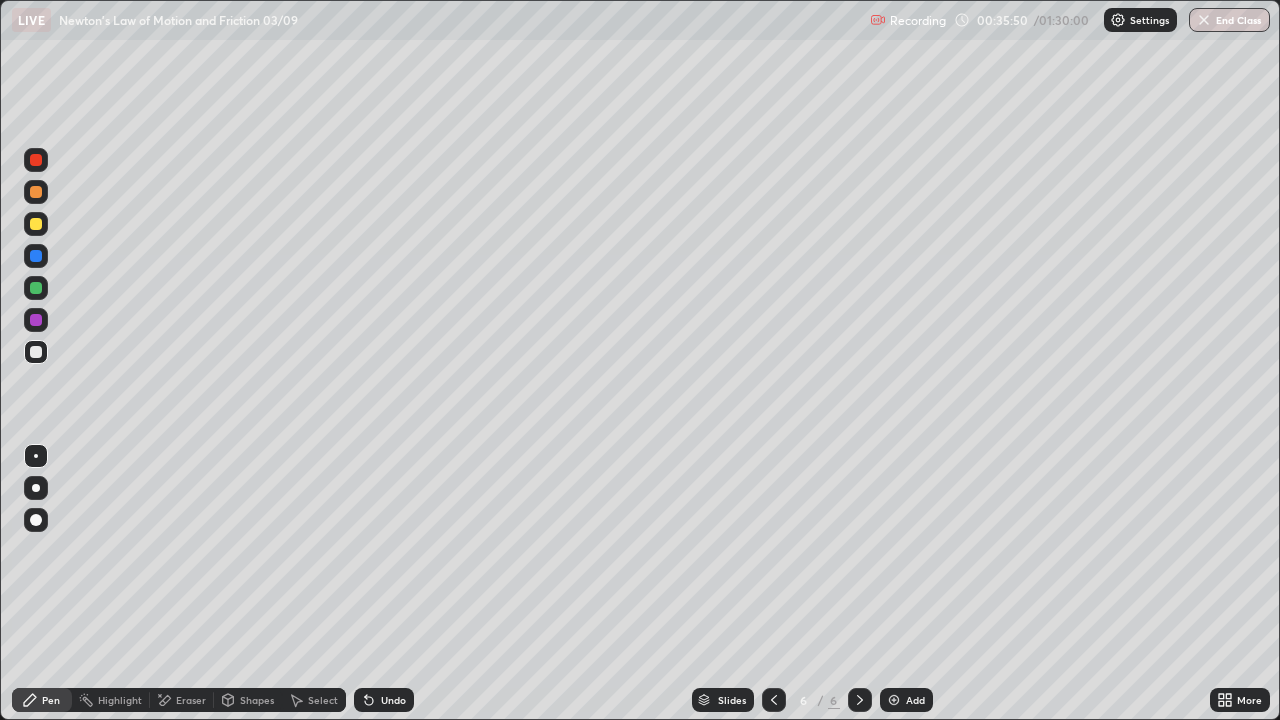click at bounding box center [36, 288] 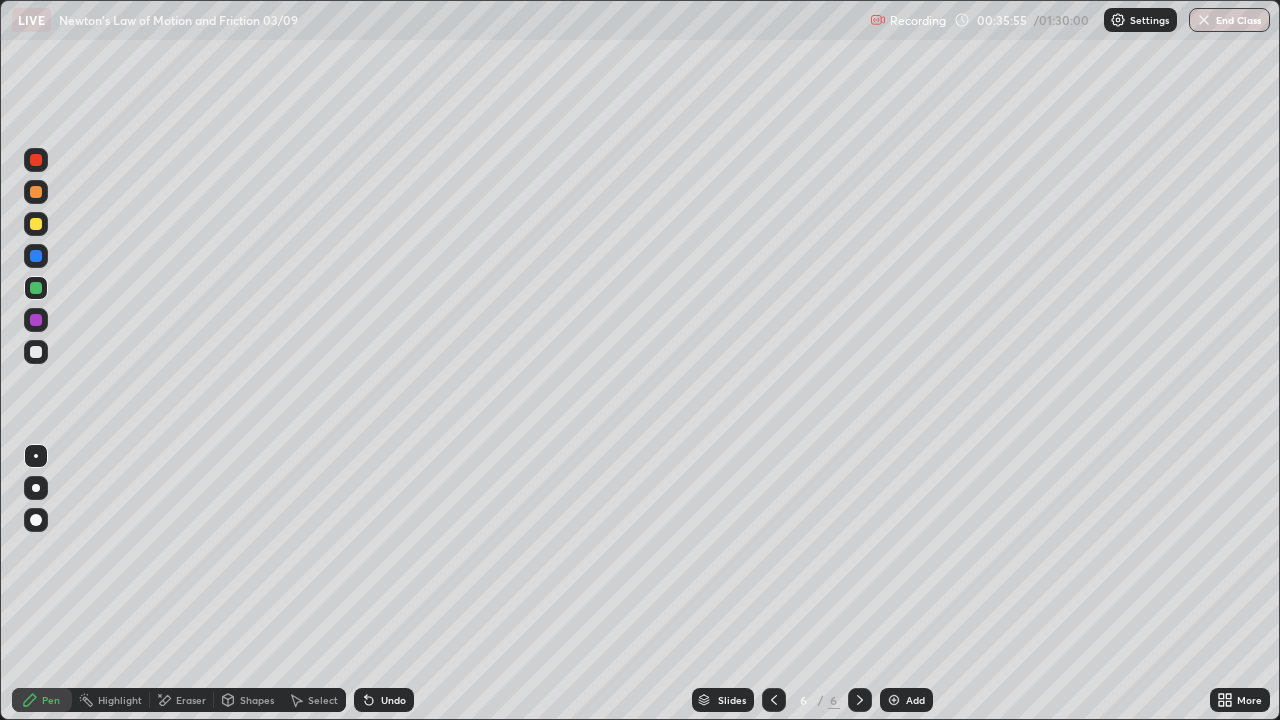 click 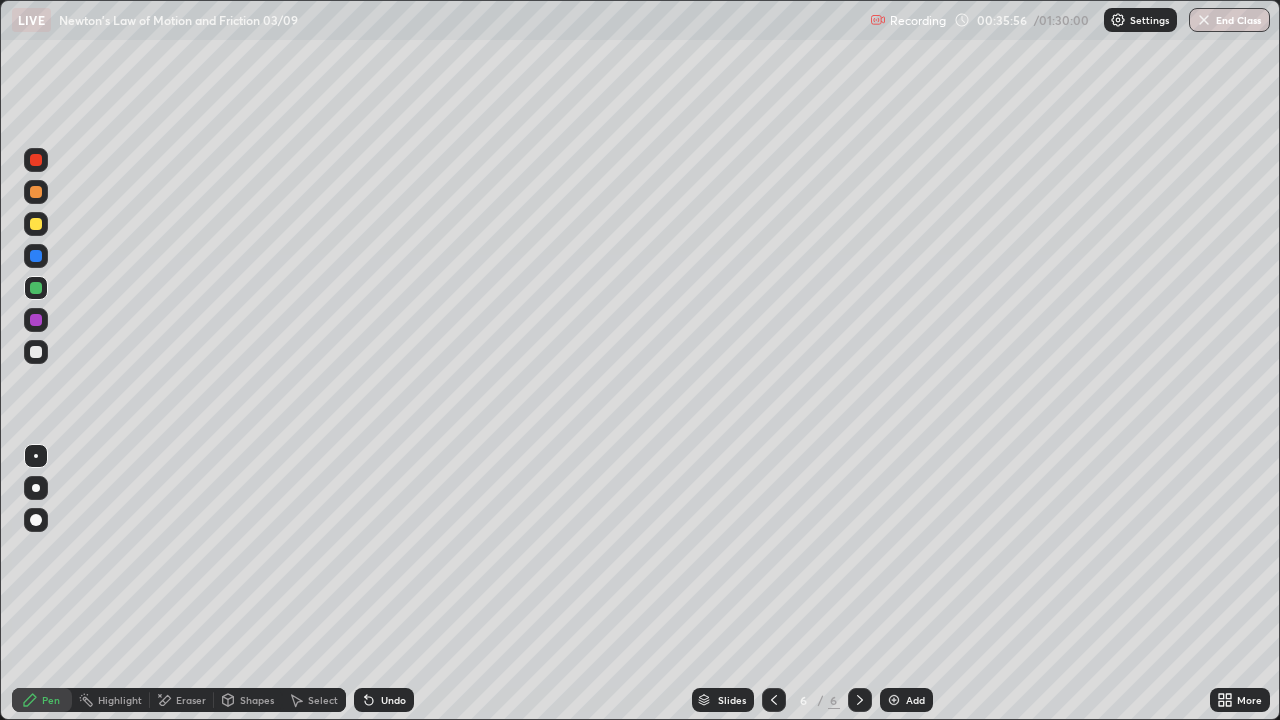 click 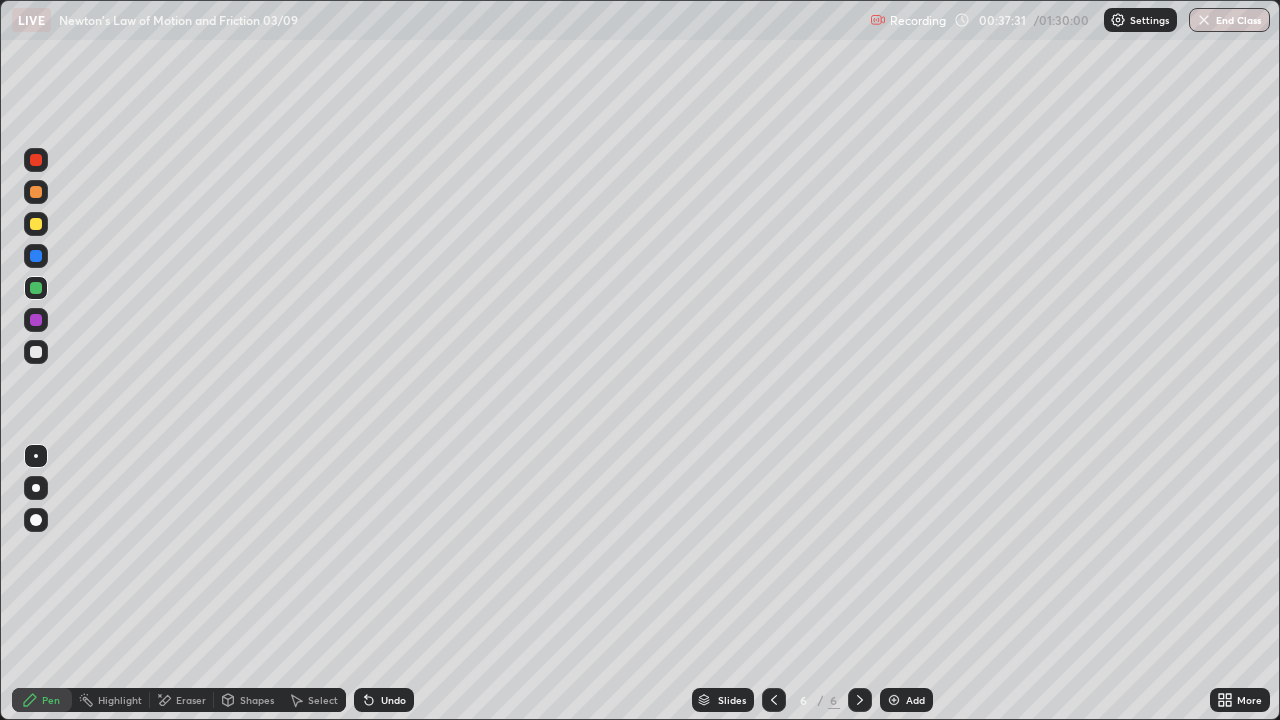 click on "Eraser" at bounding box center (191, 700) 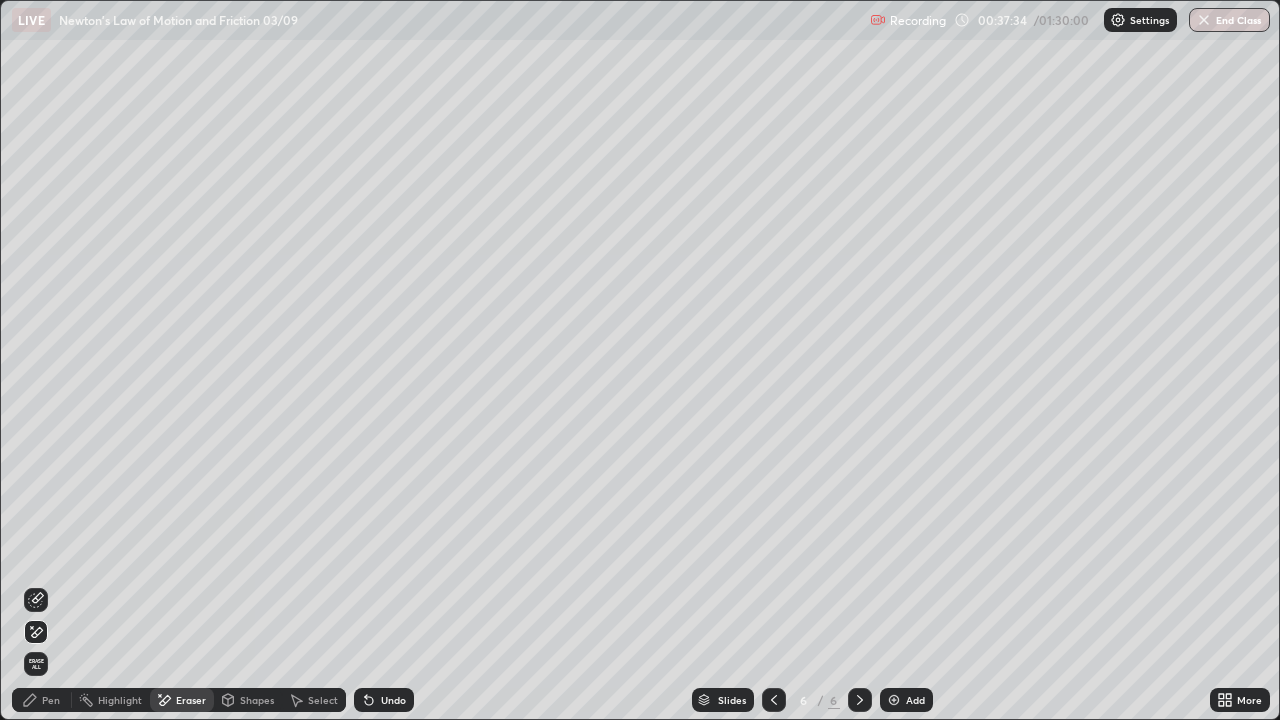 click on "Pen" at bounding box center [51, 700] 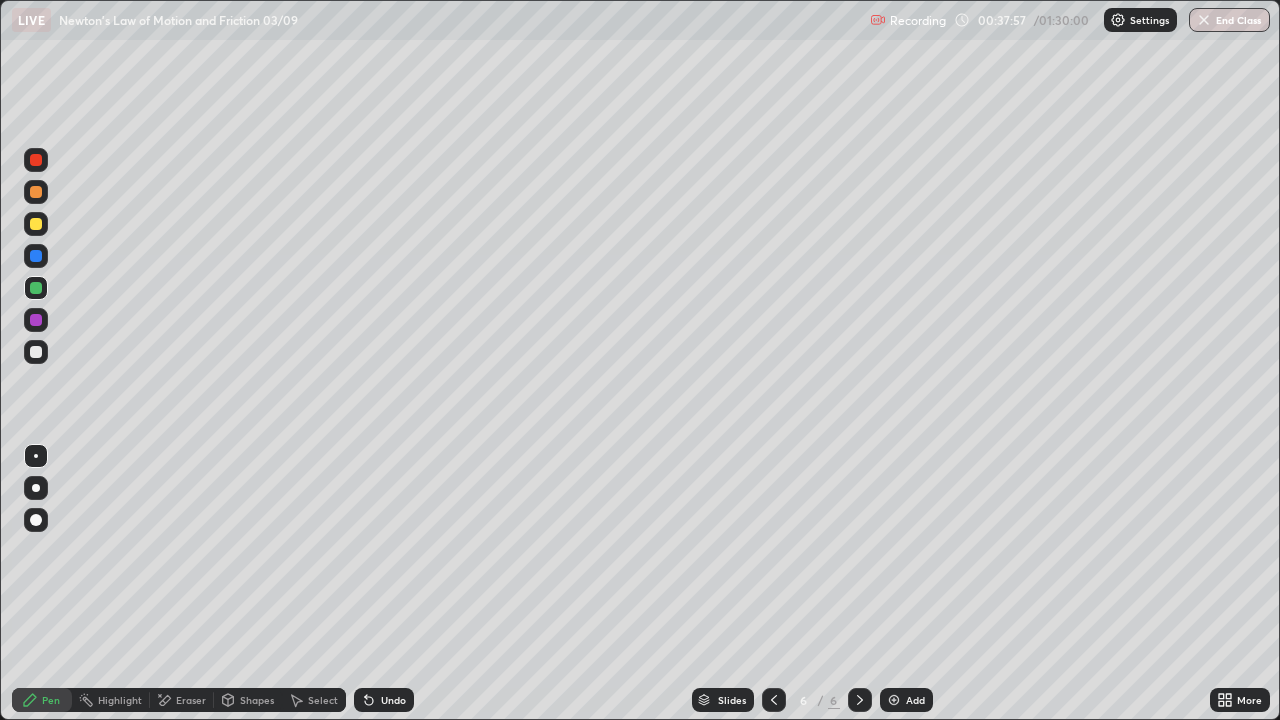 click at bounding box center (36, 224) 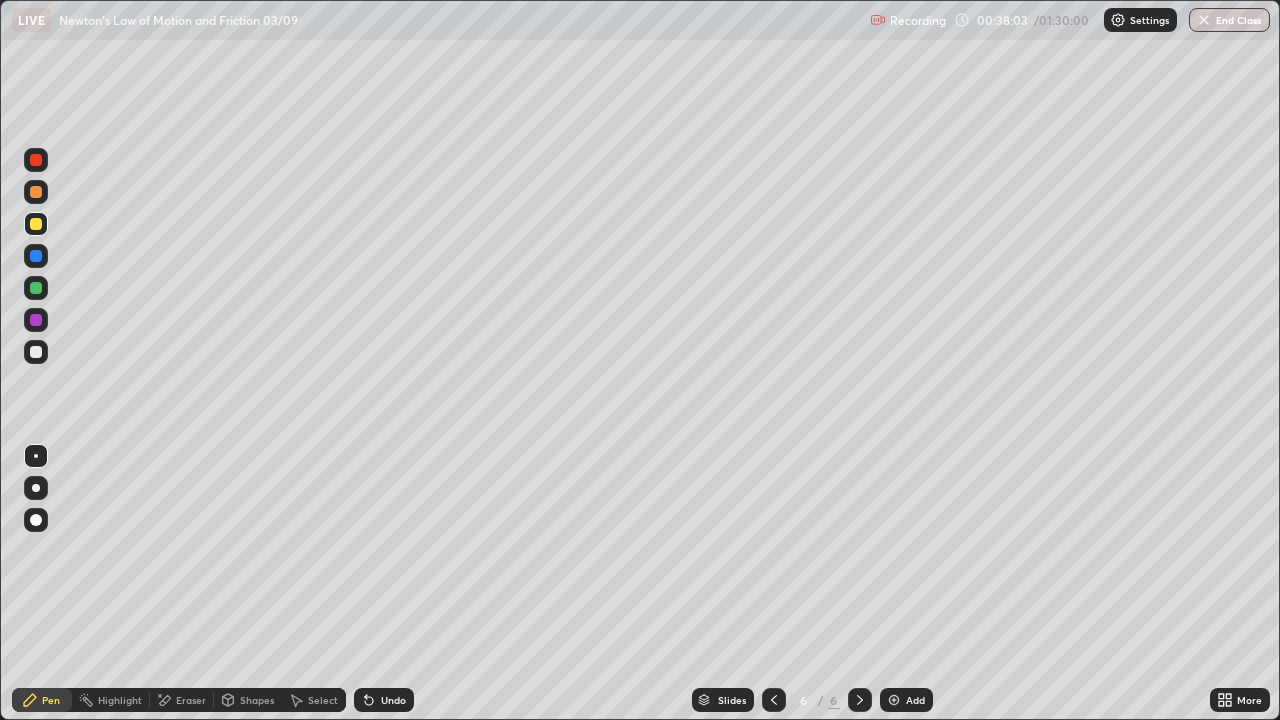 click on "Undo" at bounding box center (384, 700) 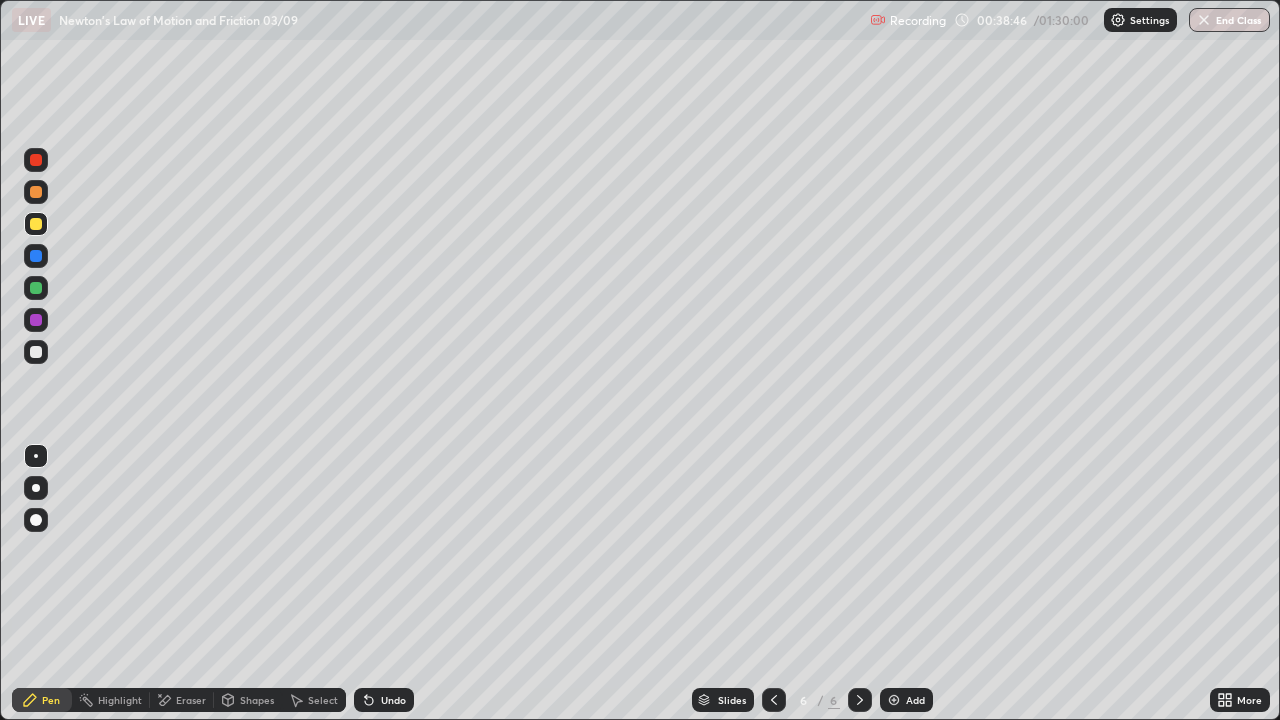 click at bounding box center [36, 352] 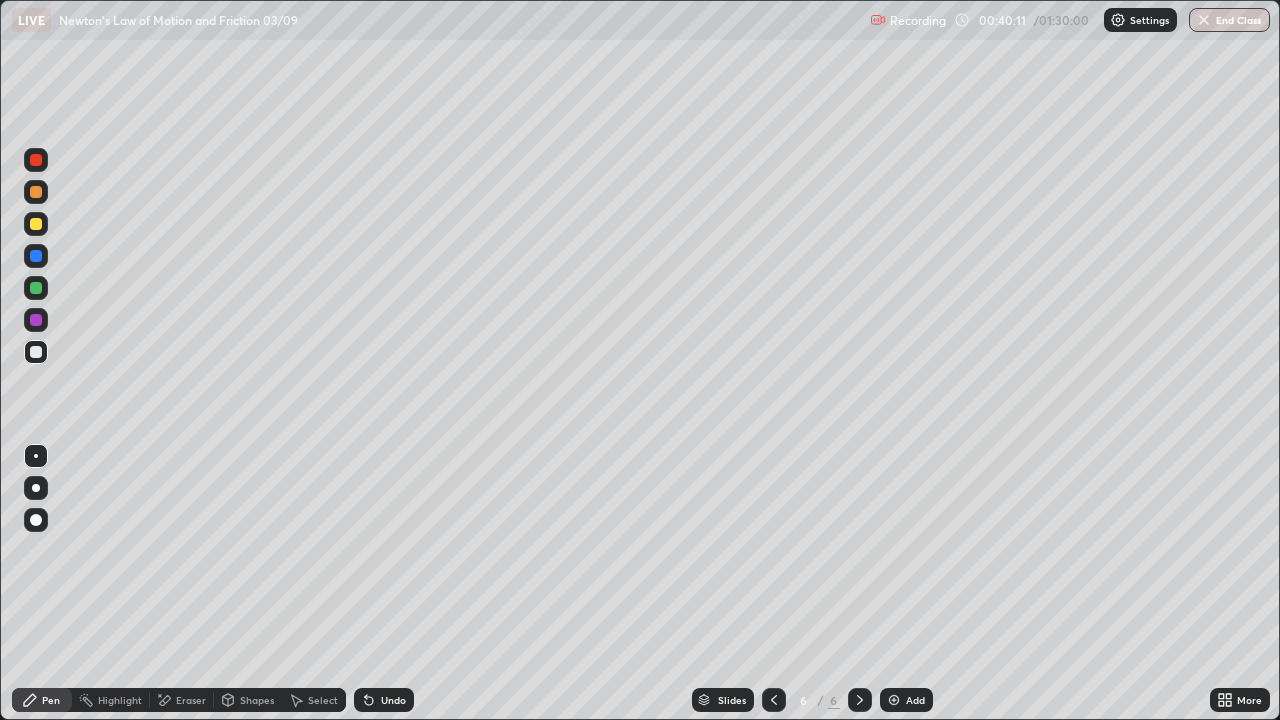 click at bounding box center [36, 352] 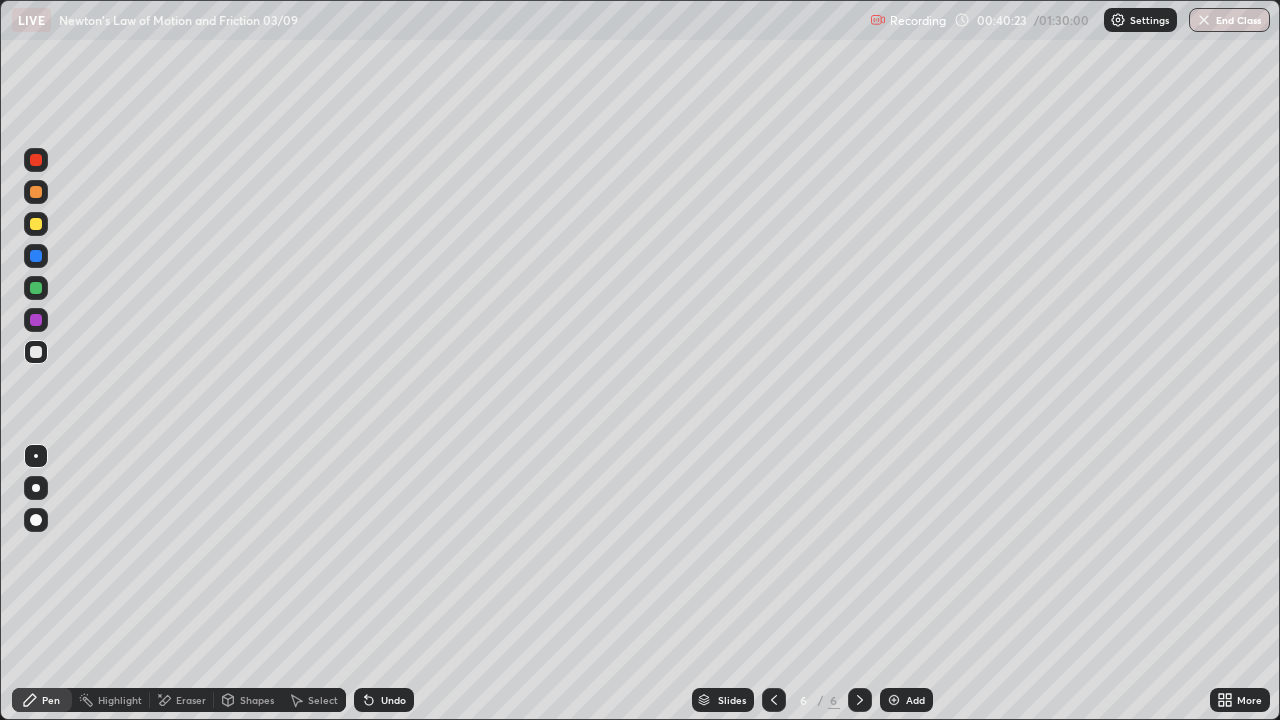 click at bounding box center [36, 224] 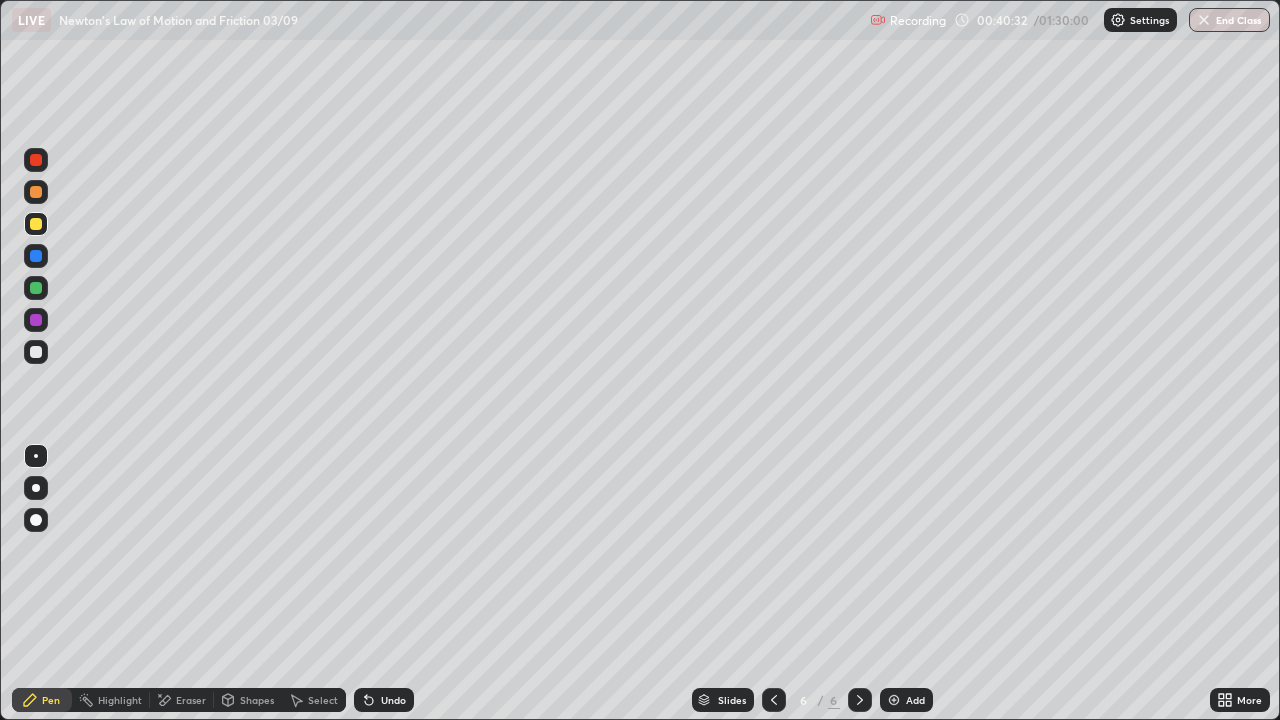 click at bounding box center [36, 192] 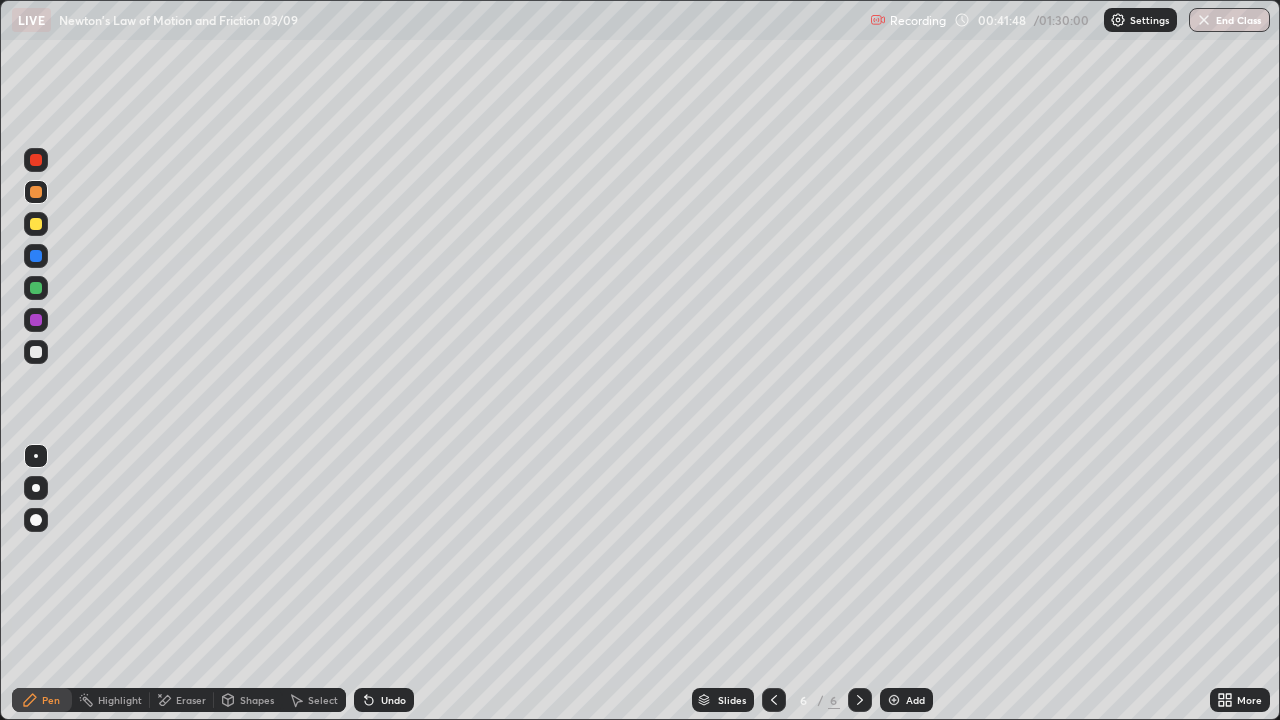 click at bounding box center (36, 288) 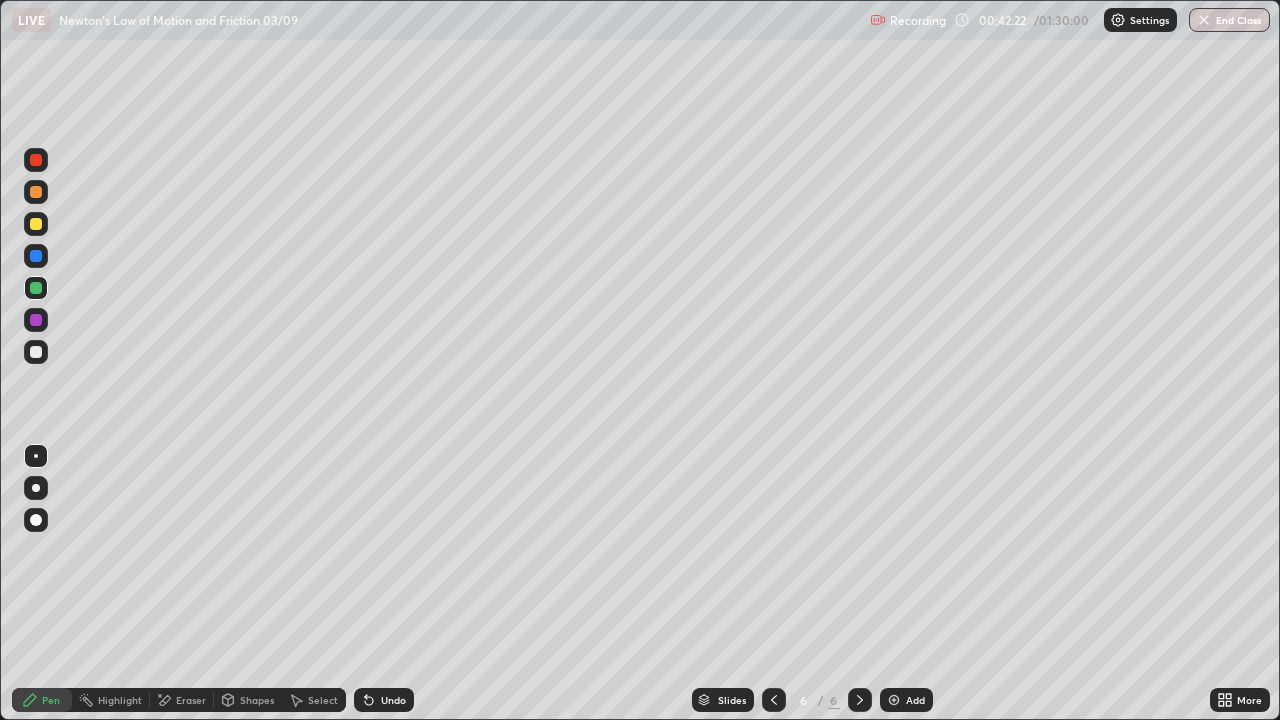 click at bounding box center (36, 224) 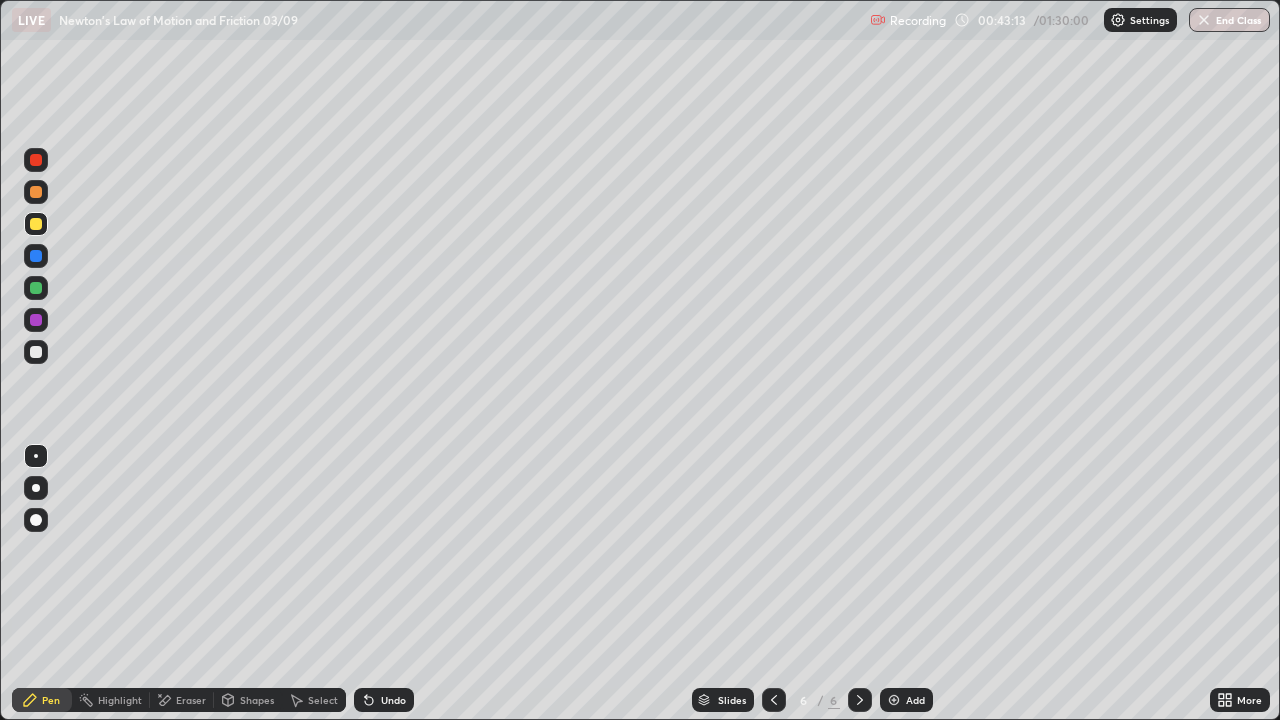 click at bounding box center [36, 352] 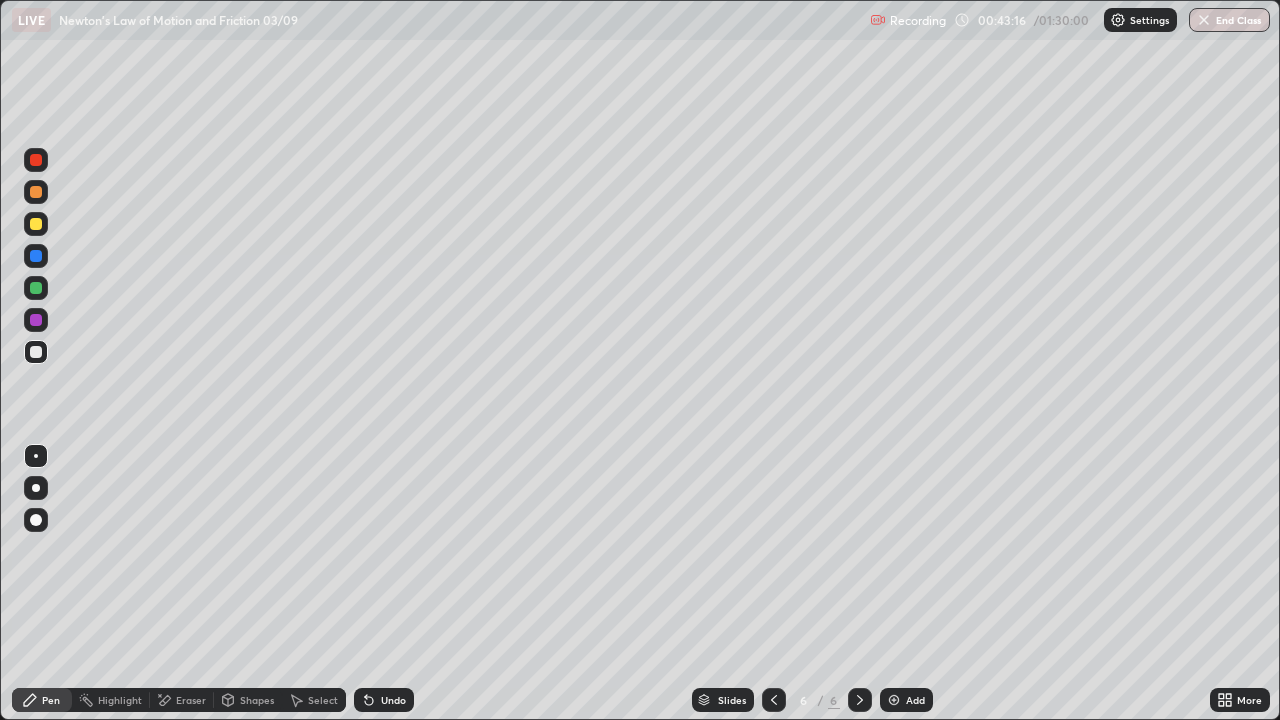 click at bounding box center (894, 700) 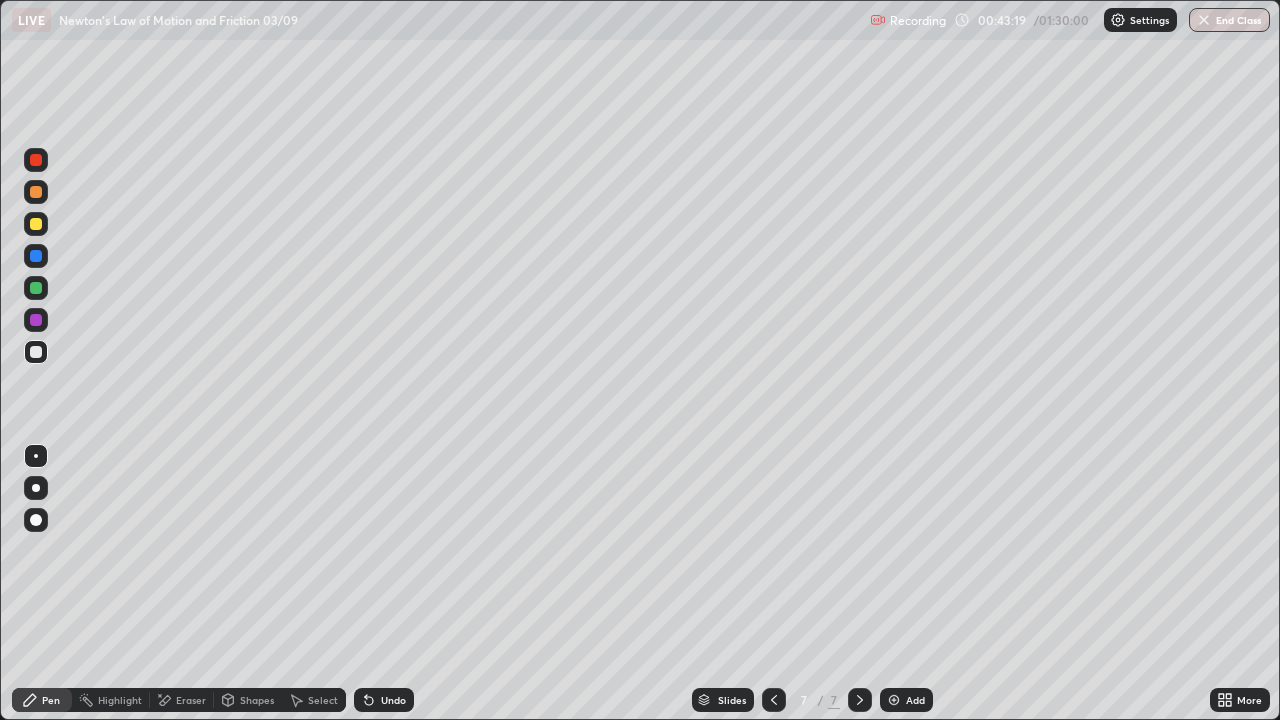 click 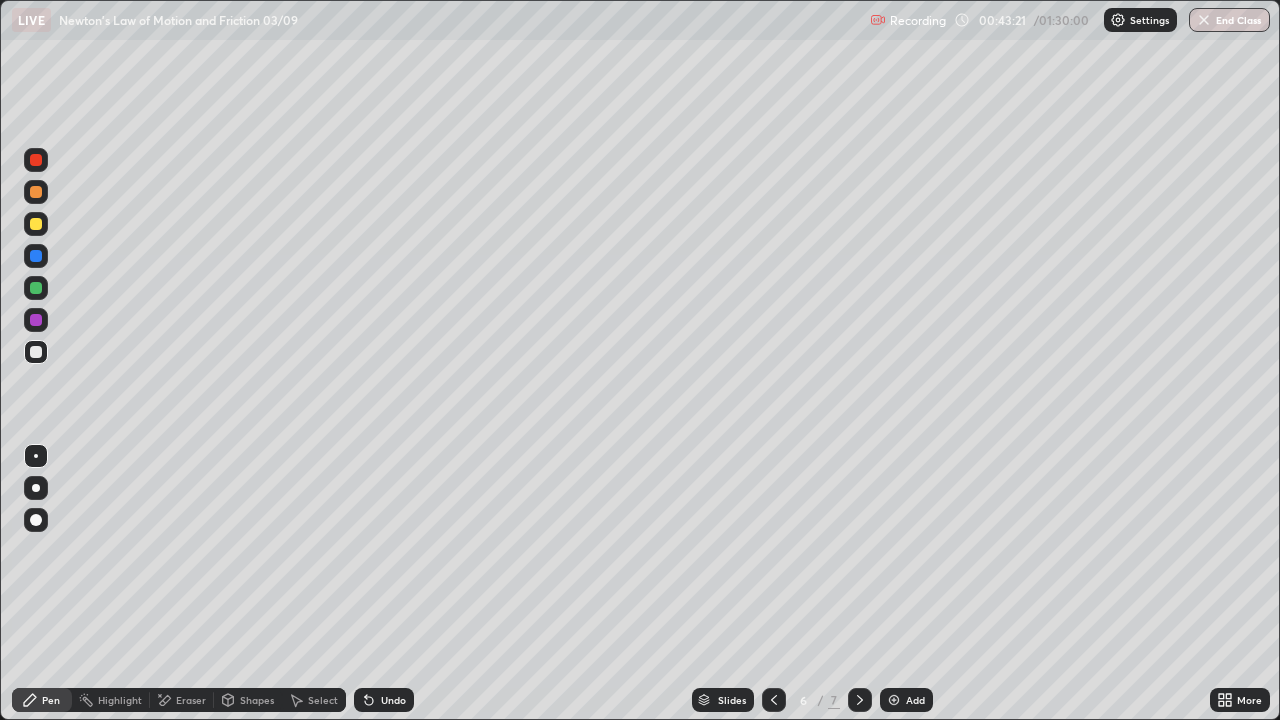 click on "Select" at bounding box center (323, 700) 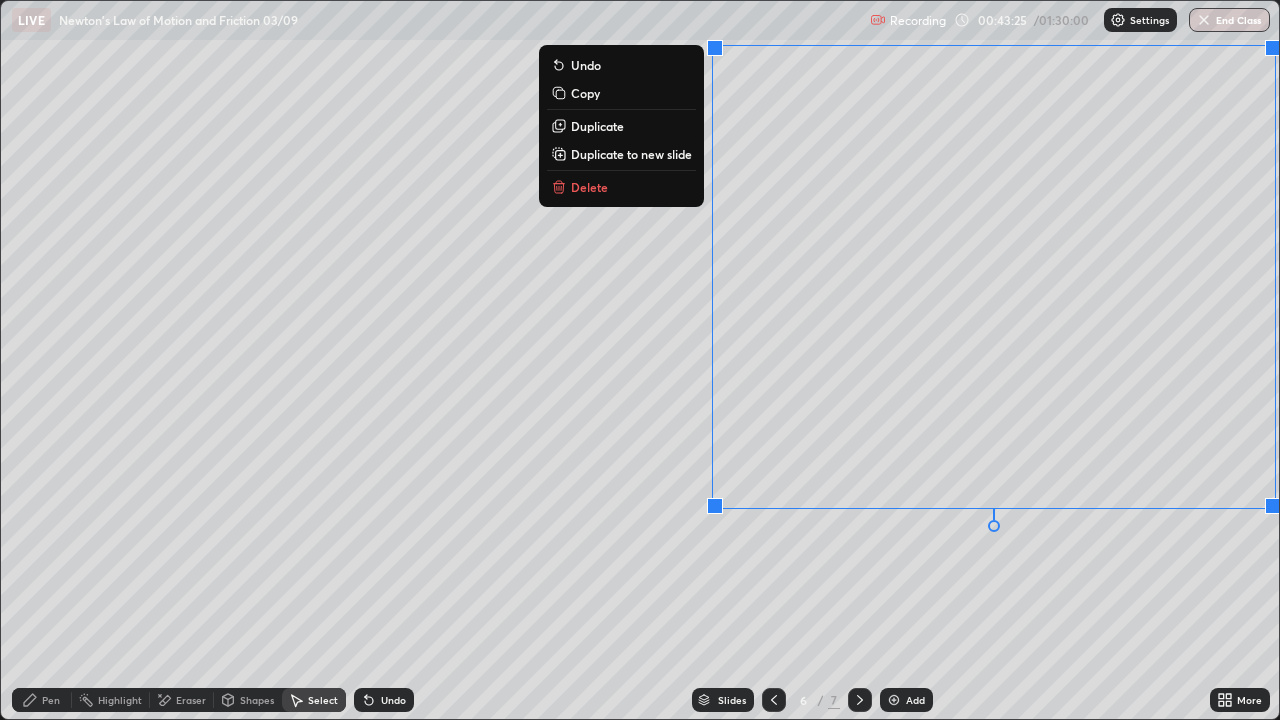 click on "Duplicate to new slide" at bounding box center (631, 154) 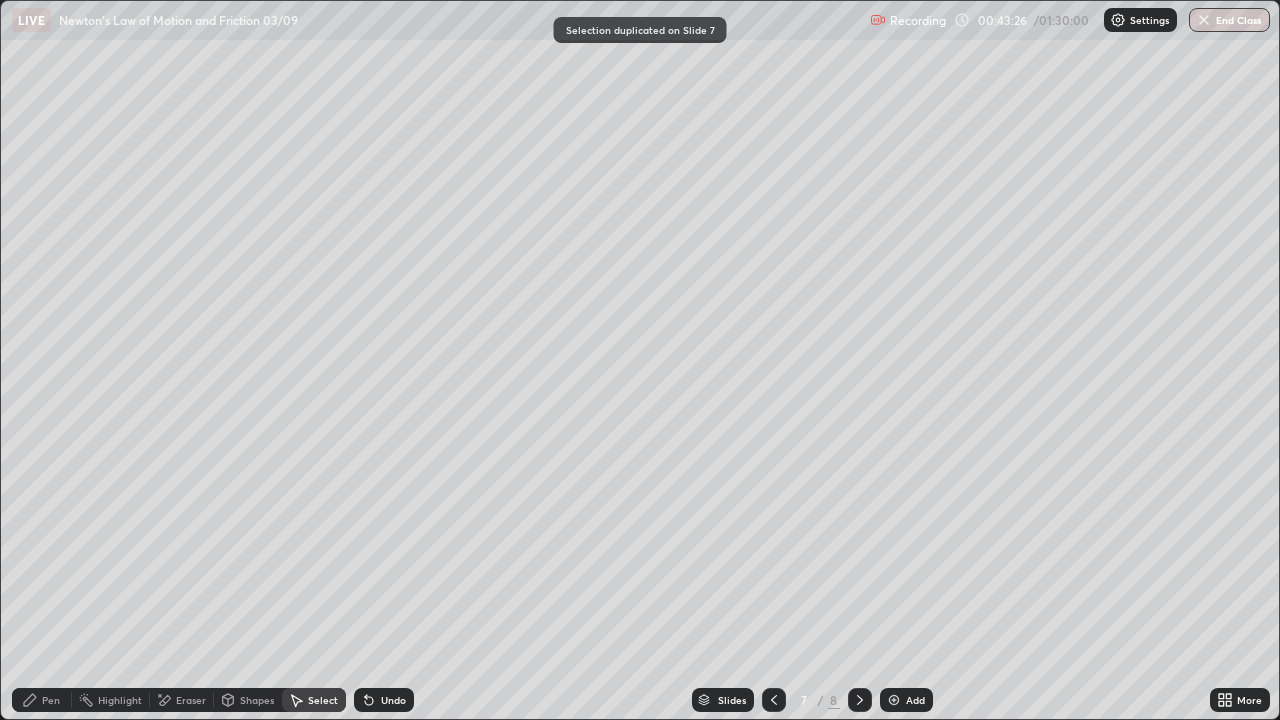 click 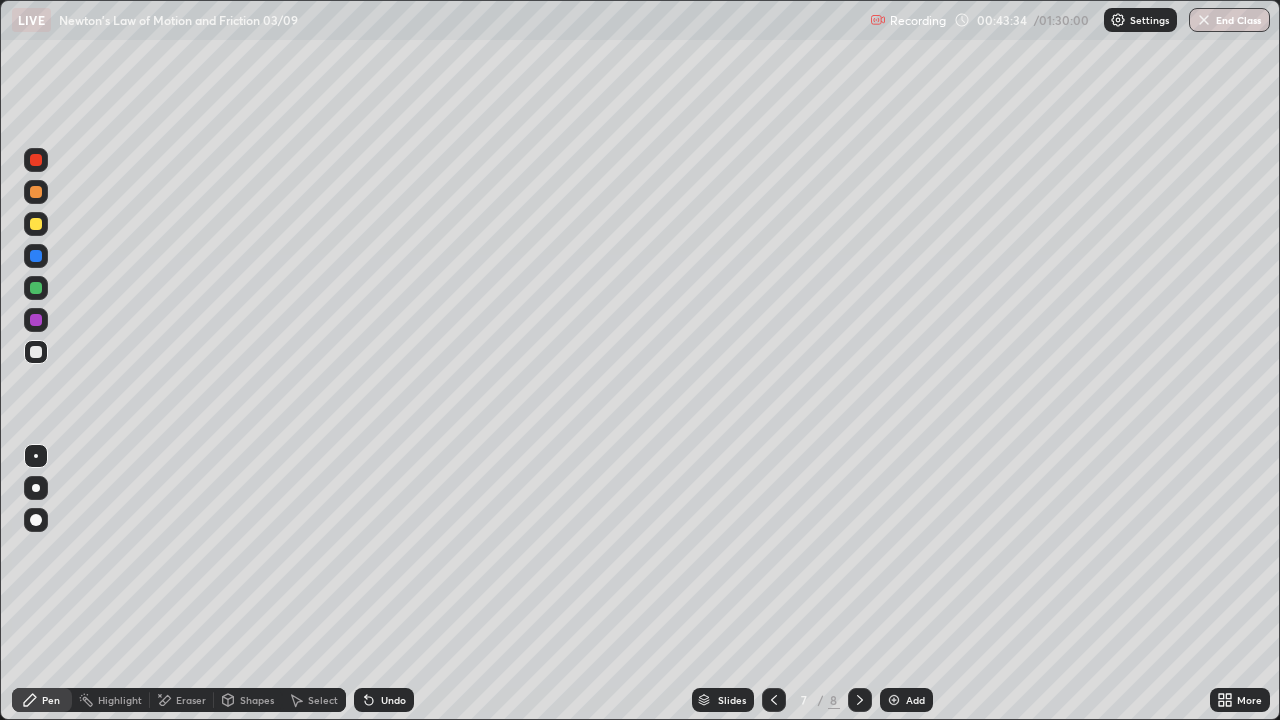 click on "Undo" at bounding box center (393, 700) 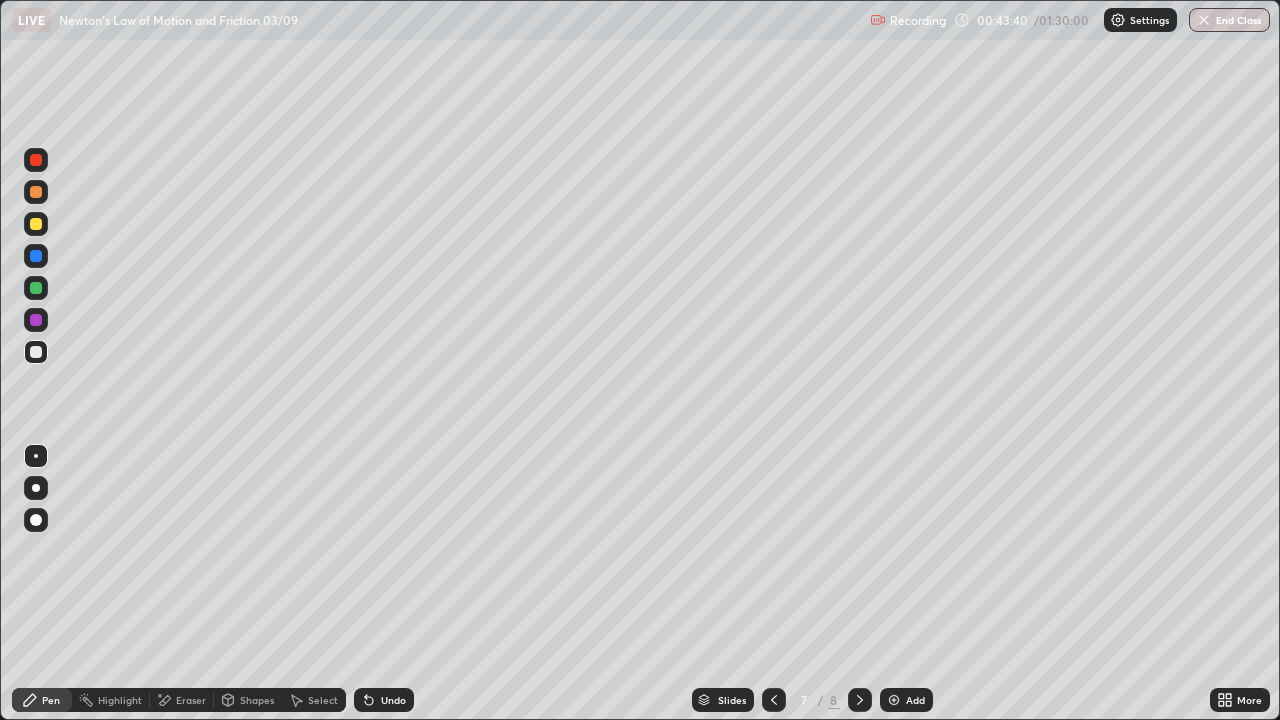 click on "Undo" at bounding box center (393, 700) 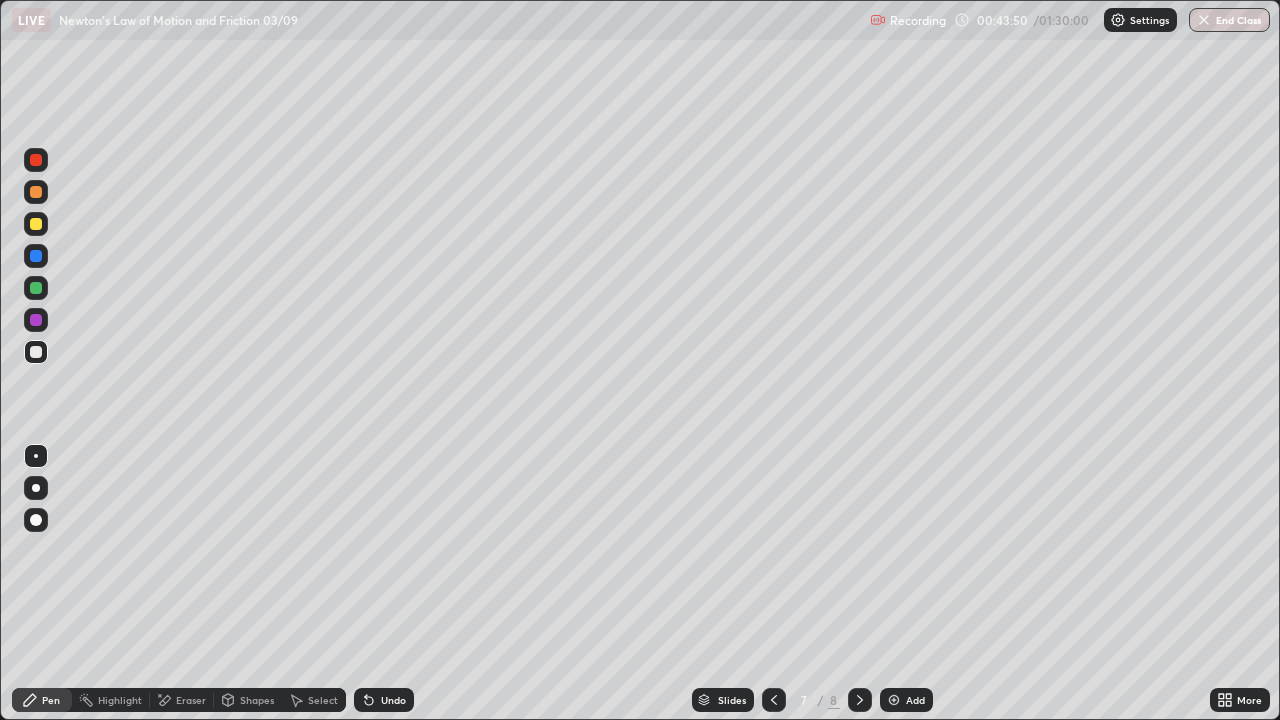 click at bounding box center [36, 224] 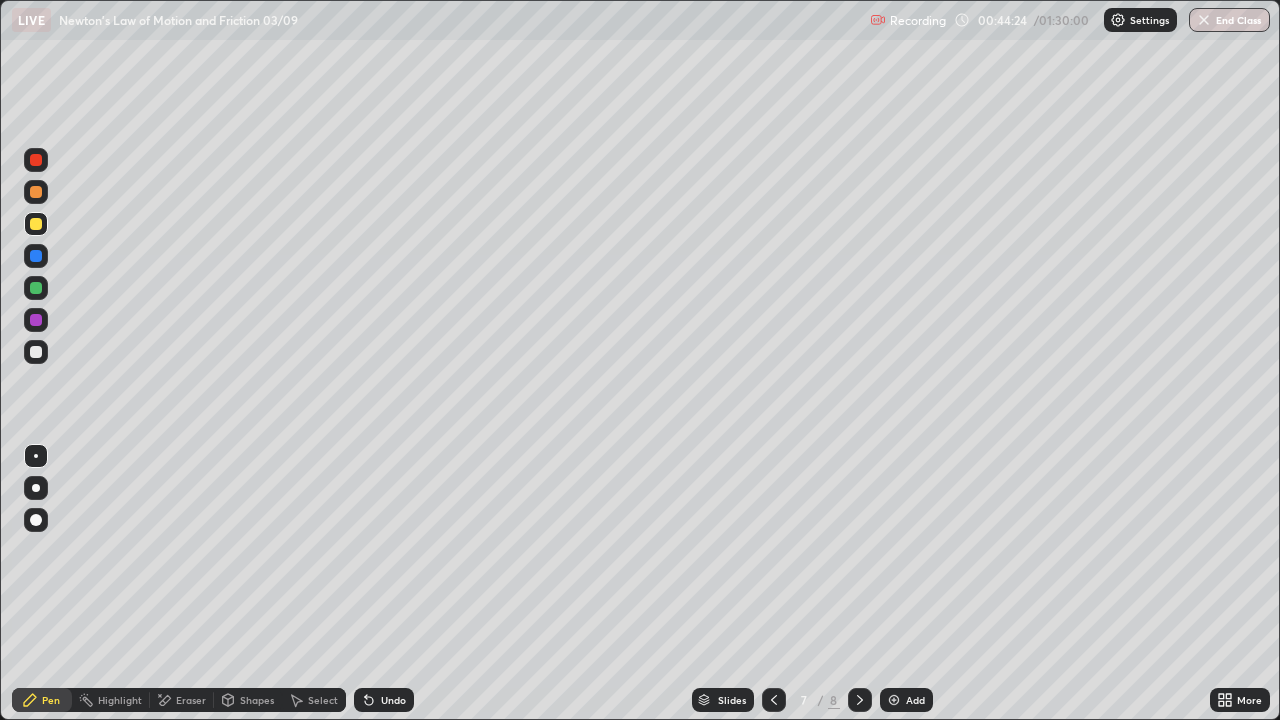 click on "Eraser" at bounding box center (182, 700) 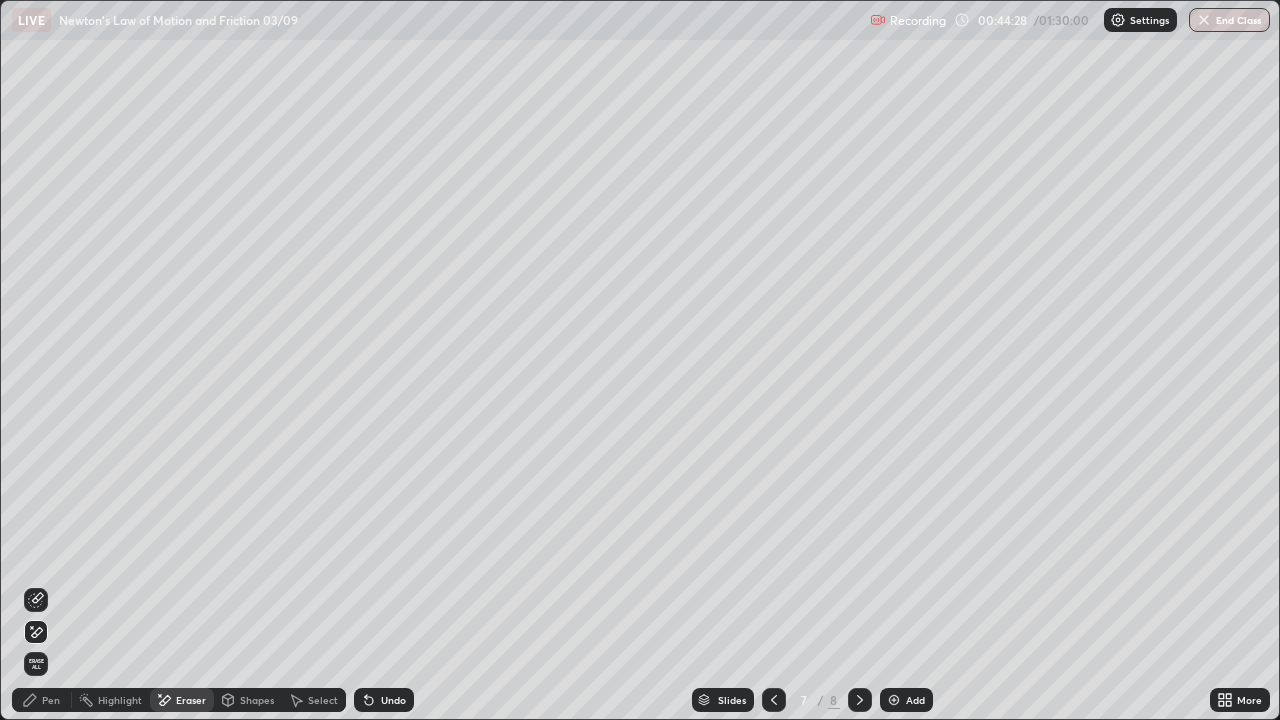 click 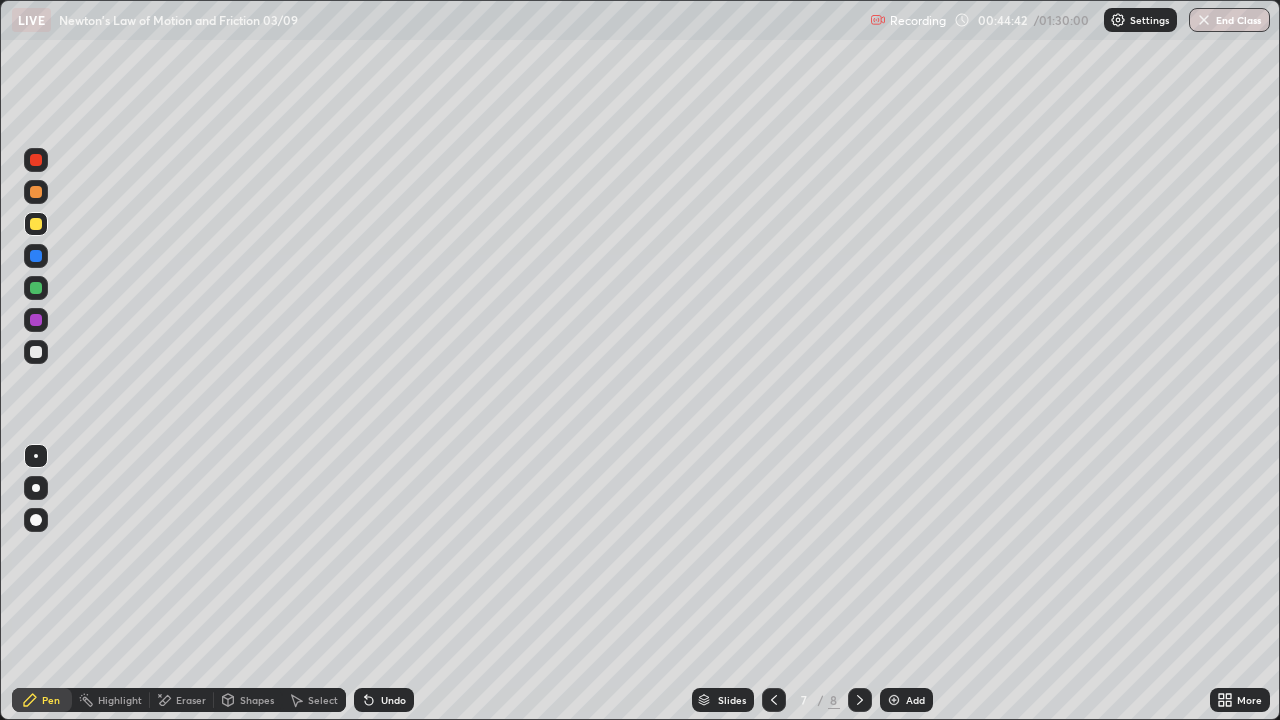 click at bounding box center [36, 352] 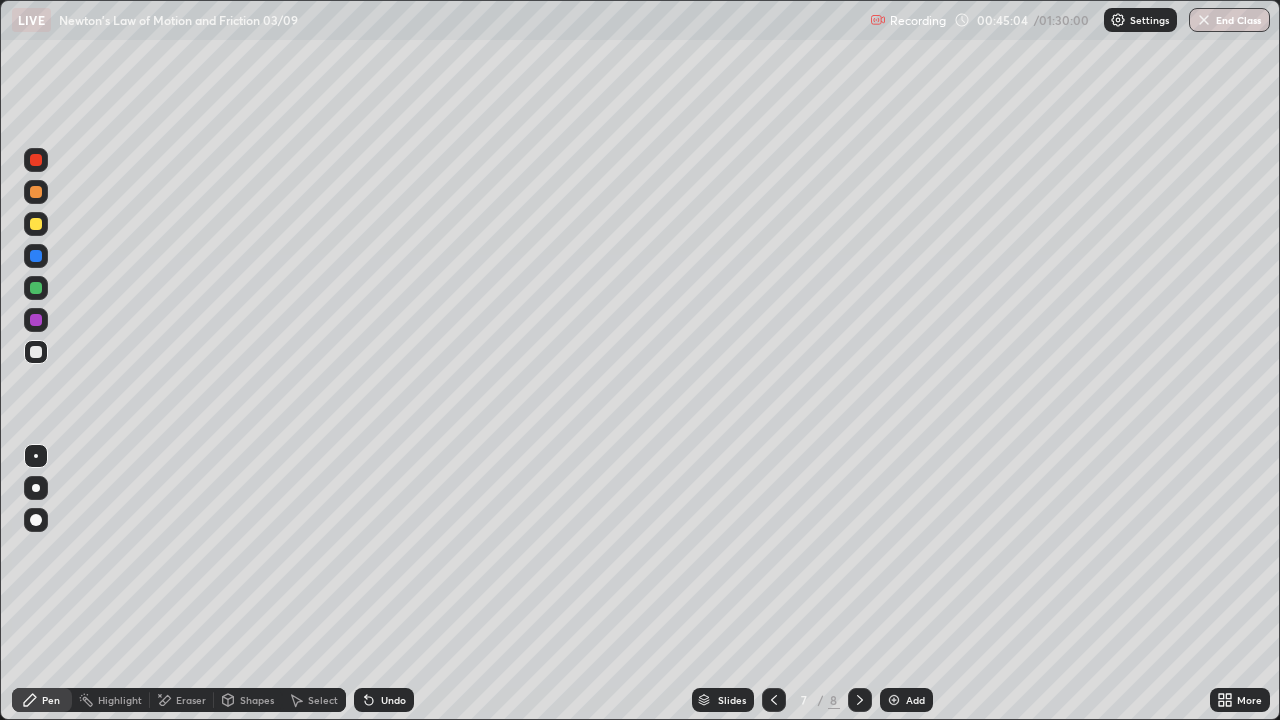click at bounding box center (36, 288) 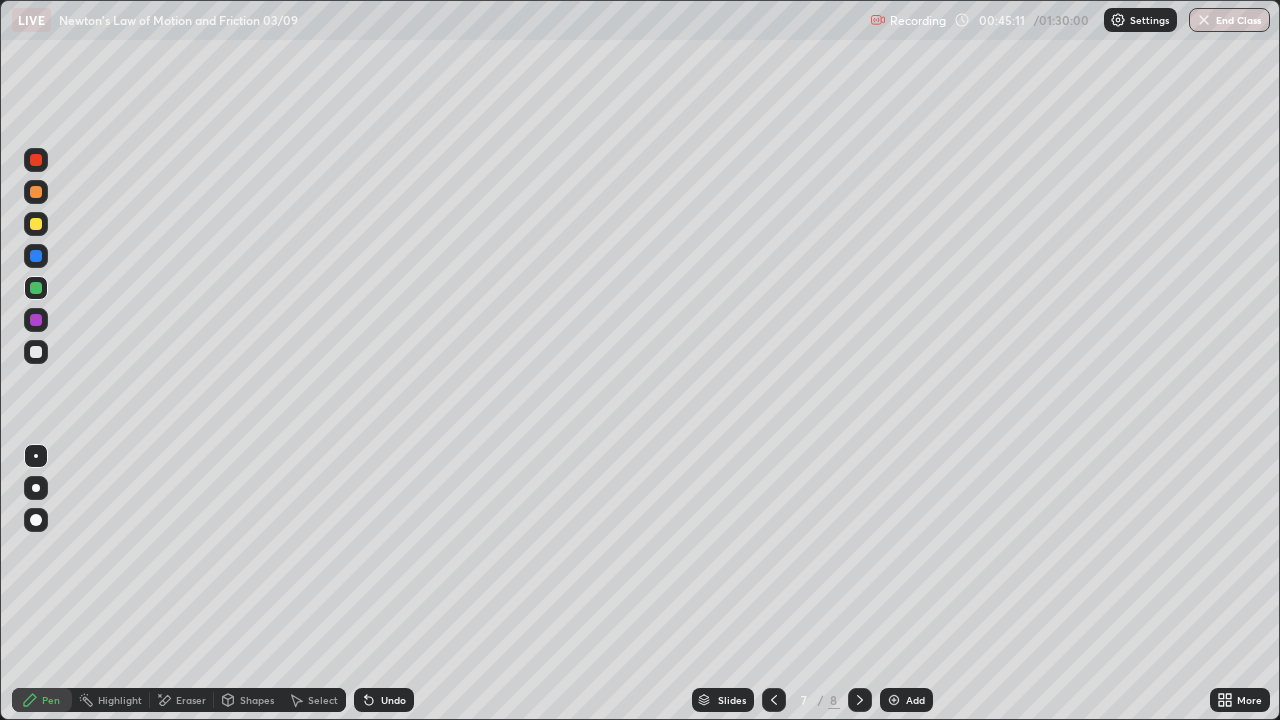 click on "Undo" at bounding box center (384, 700) 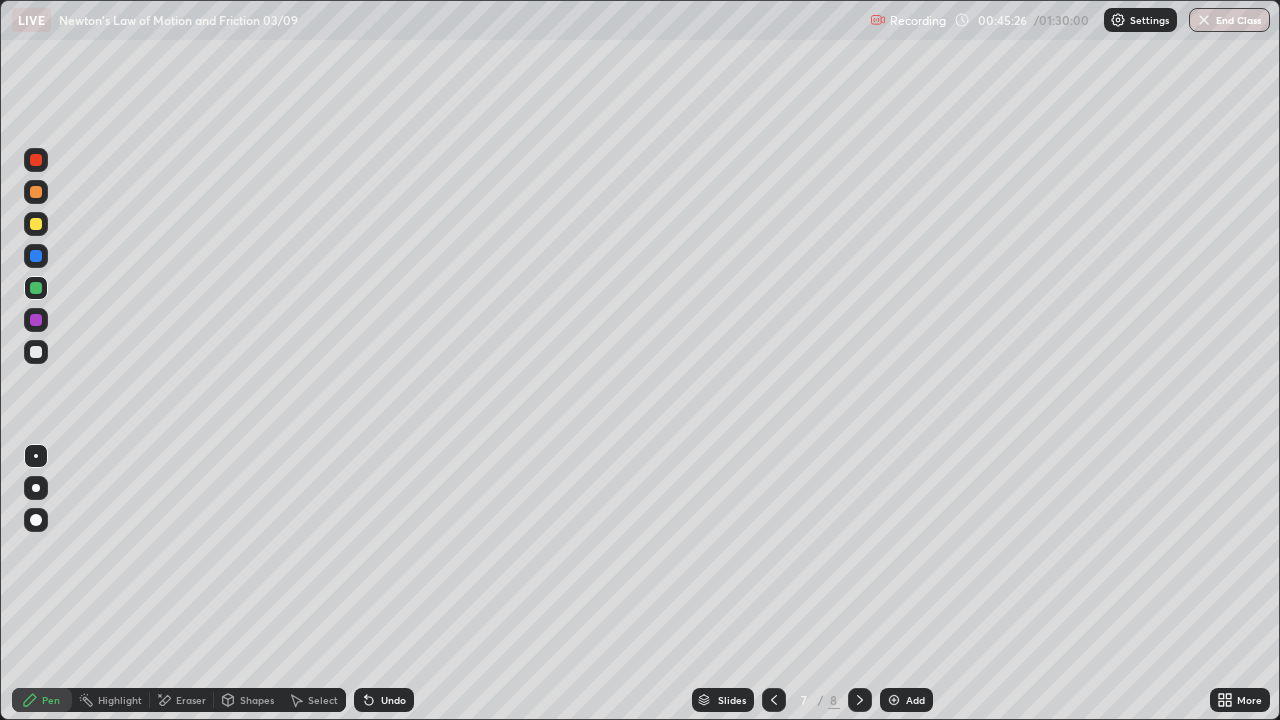 click at bounding box center [36, 352] 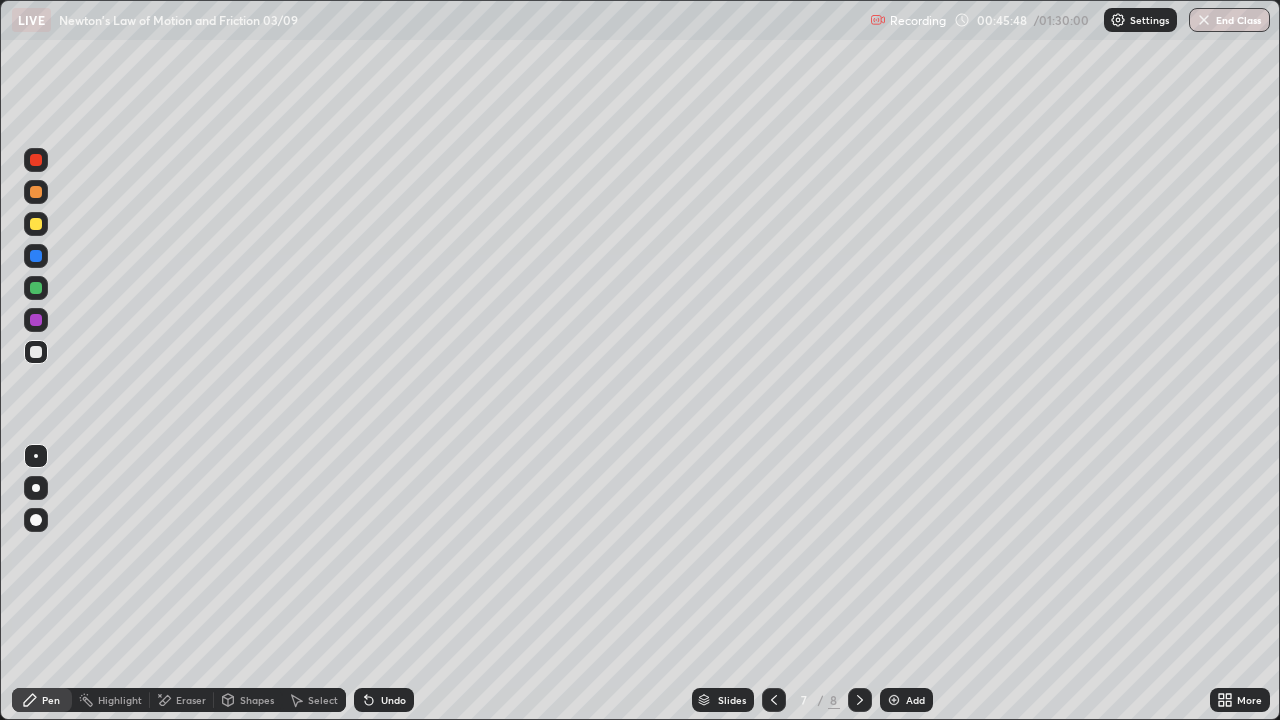 click at bounding box center (36, 288) 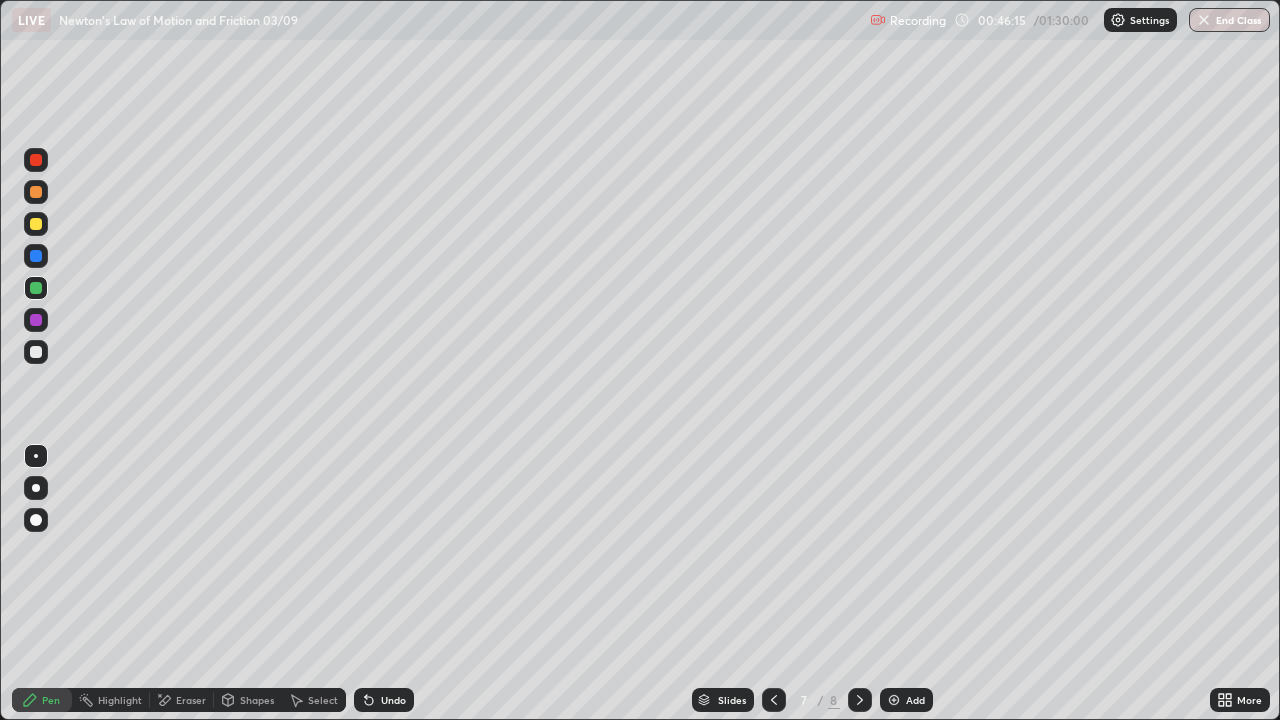 click on "Eraser" at bounding box center (182, 700) 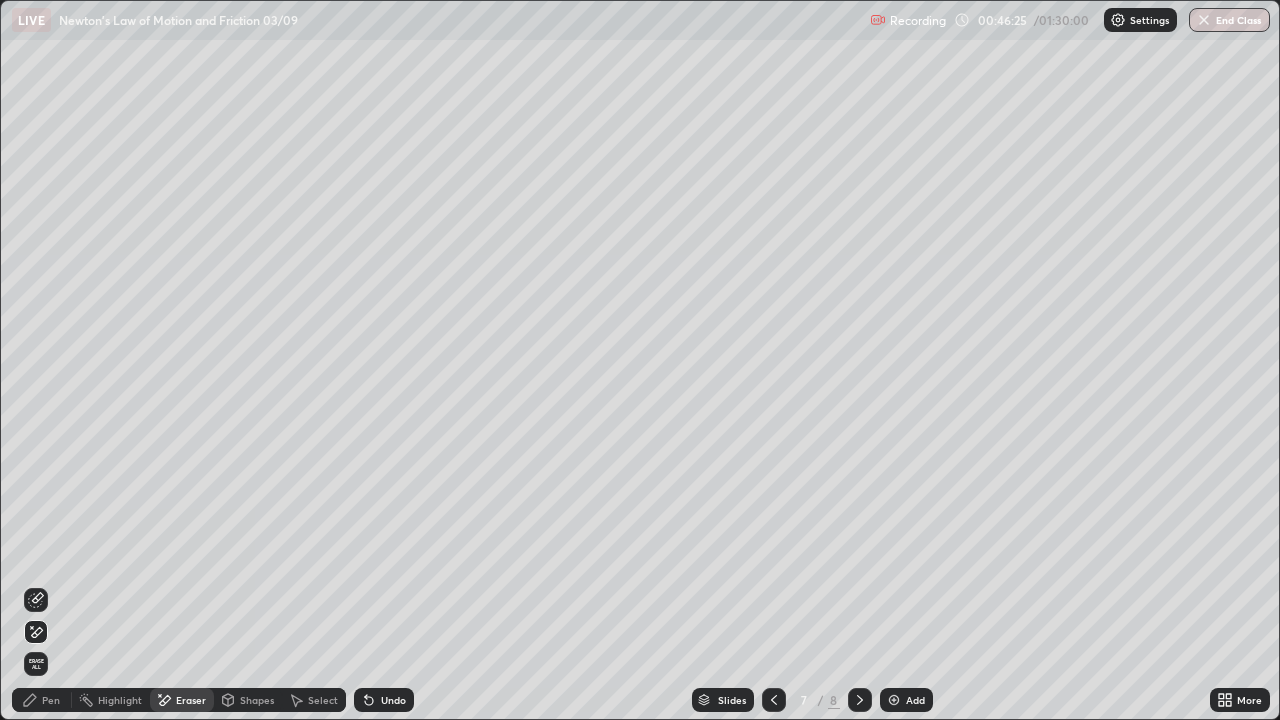 click on "Pen" at bounding box center [42, 700] 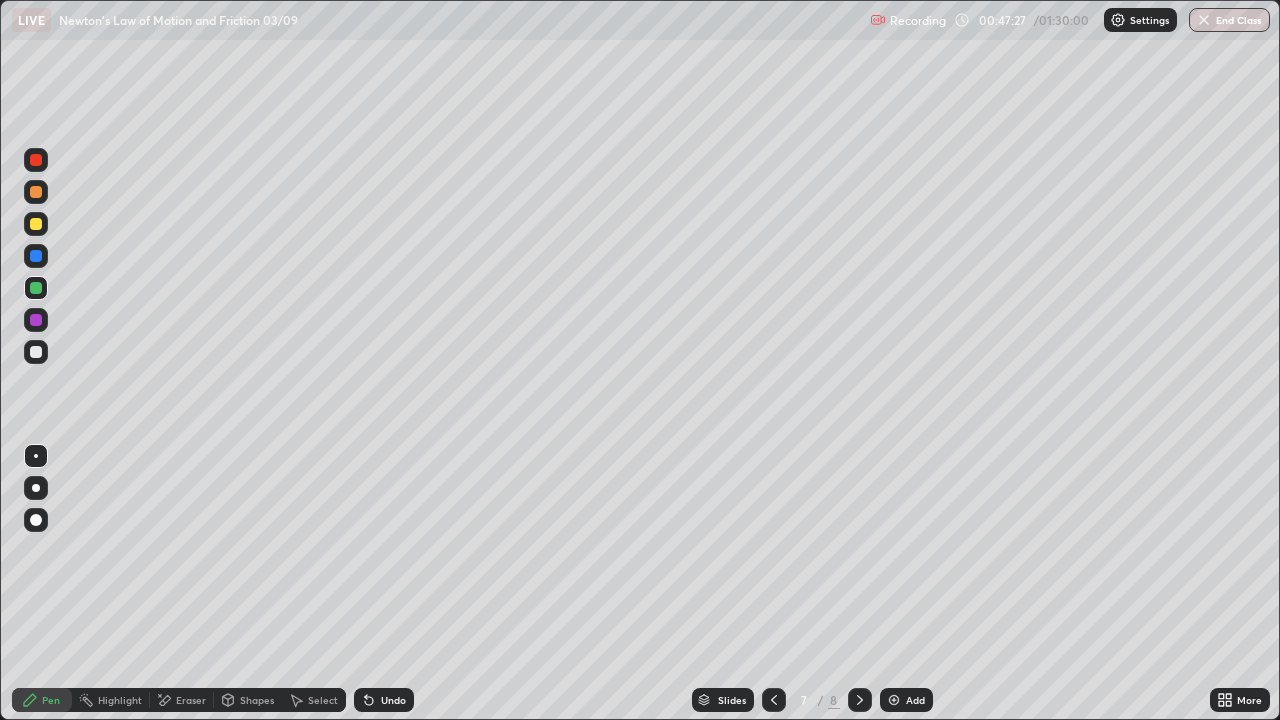 click at bounding box center [36, 352] 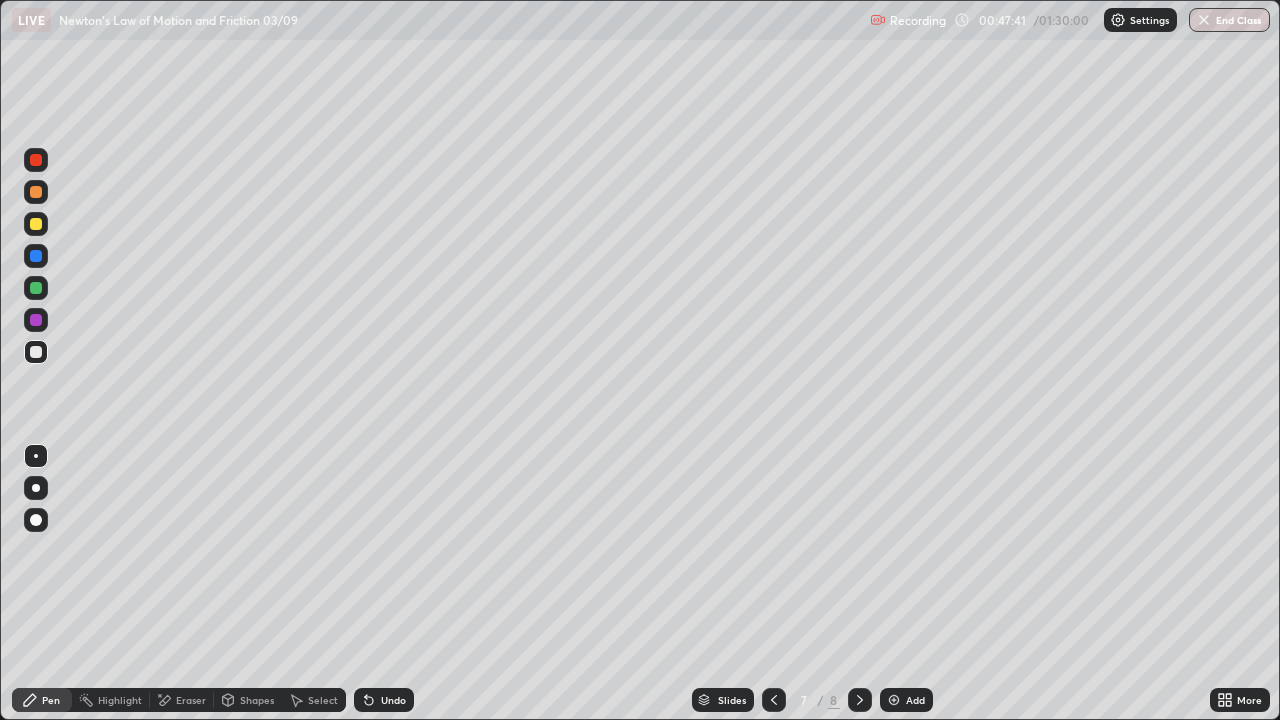click on "Undo" at bounding box center (384, 700) 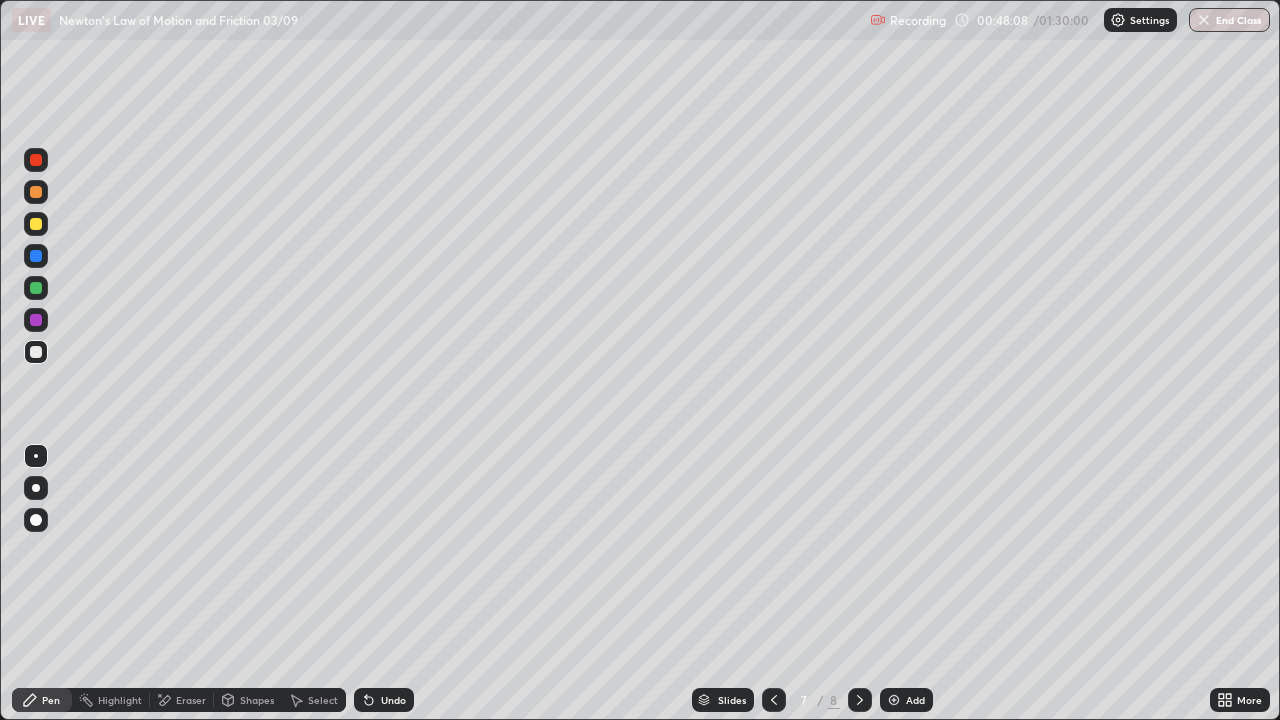 click at bounding box center [36, 224] 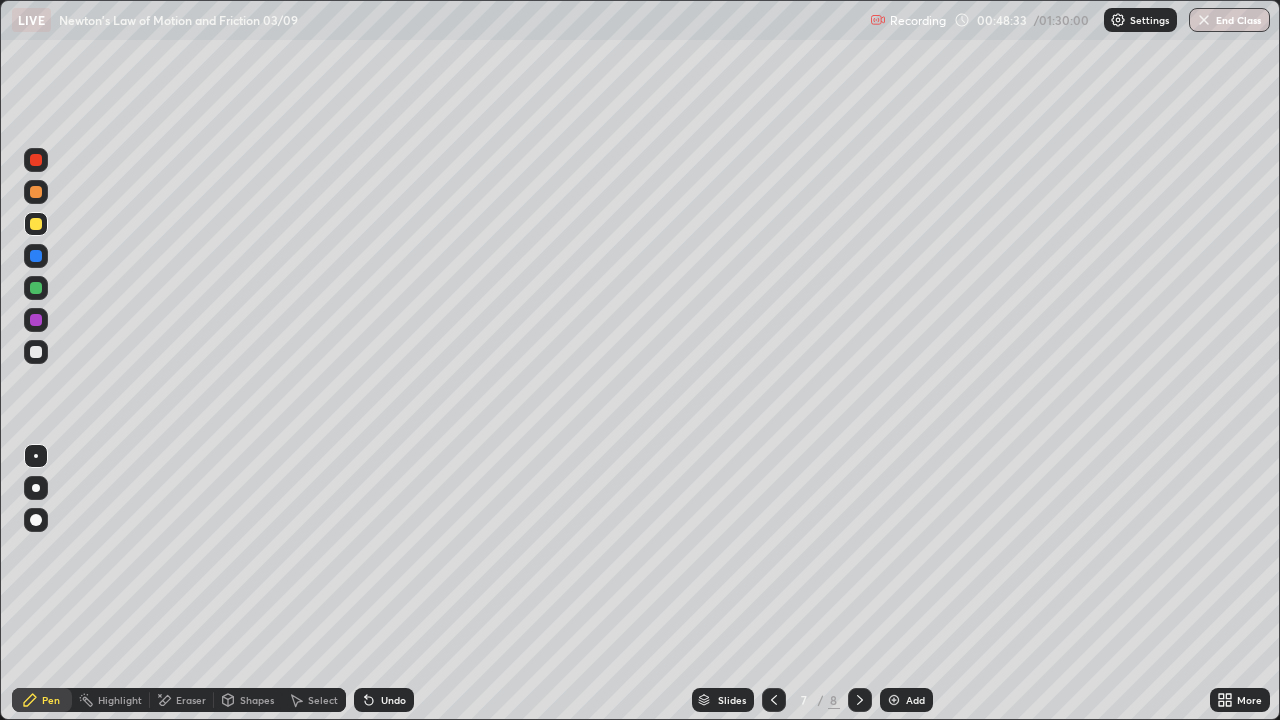 click at bounding box center [36, 352] 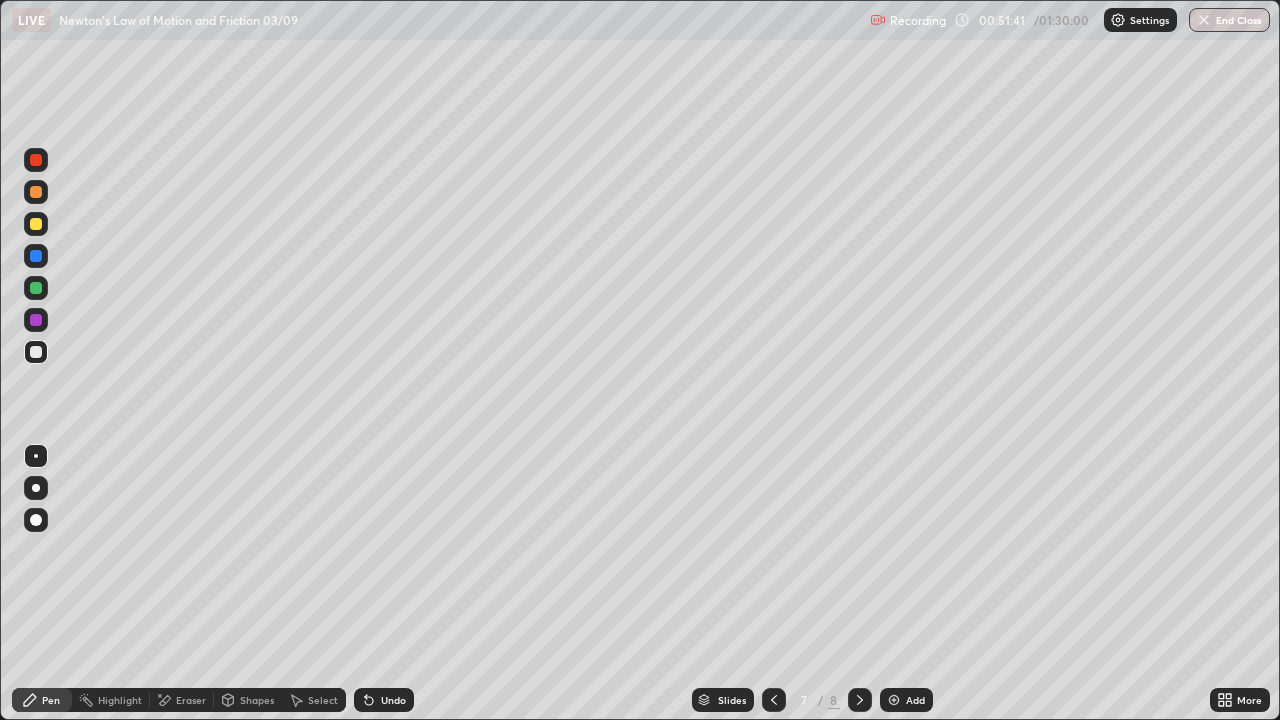 click 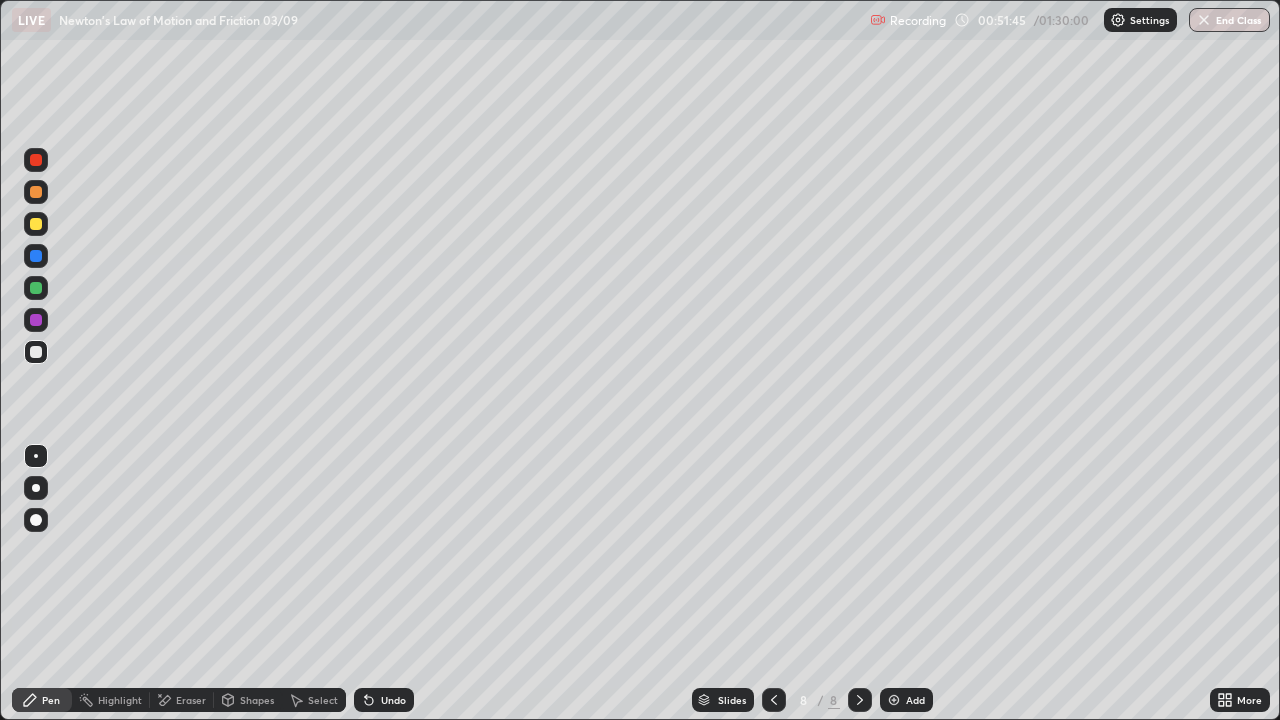 click at bounding box center (36, 224) 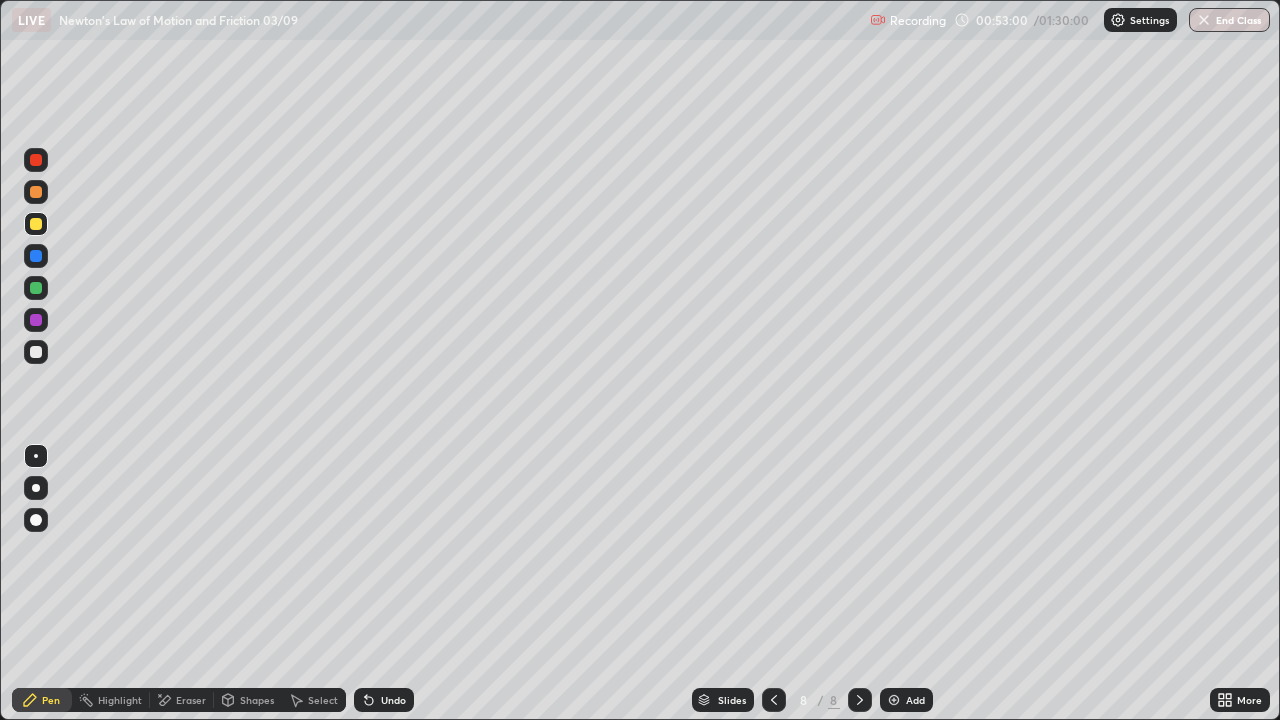 click at bounding box center [36, 352] 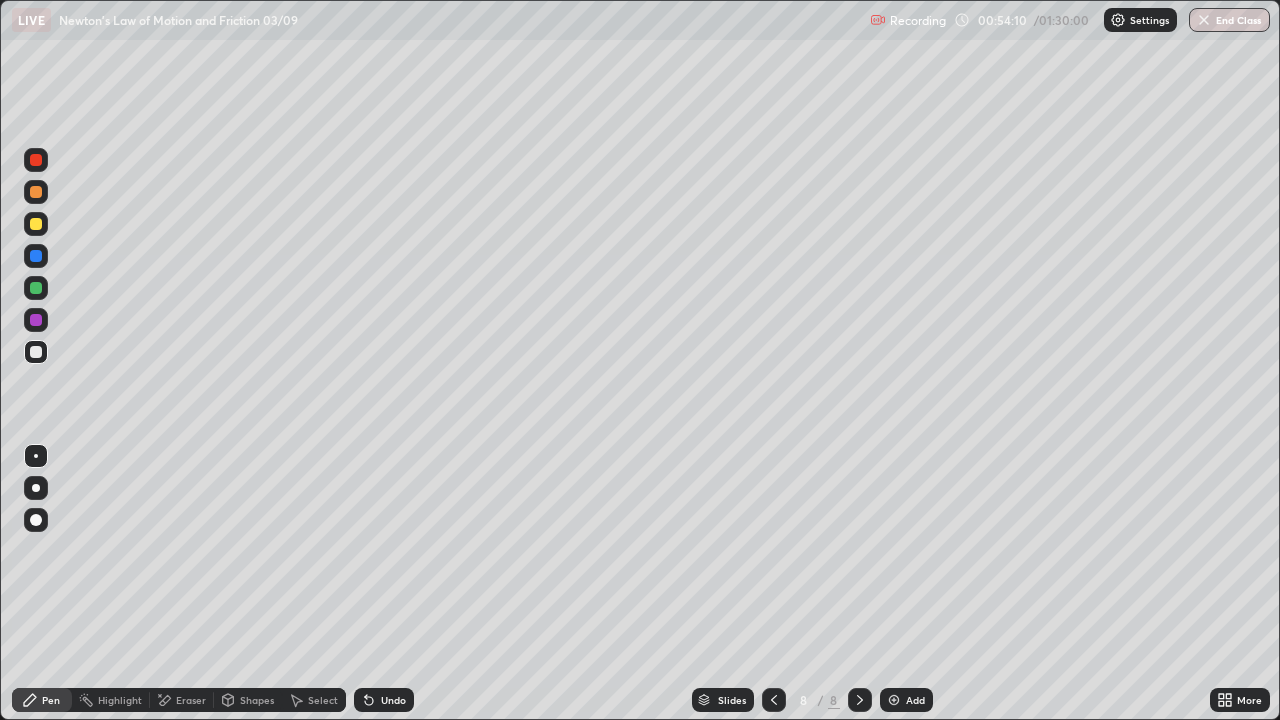 click 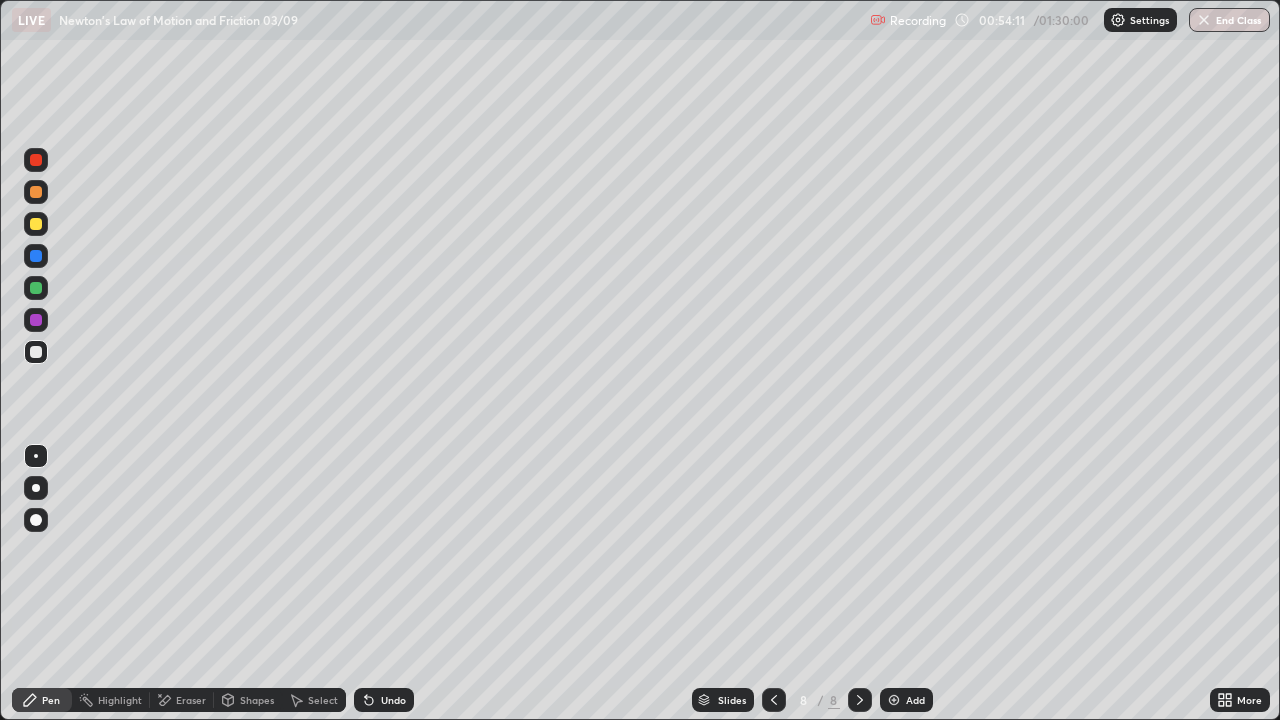 click 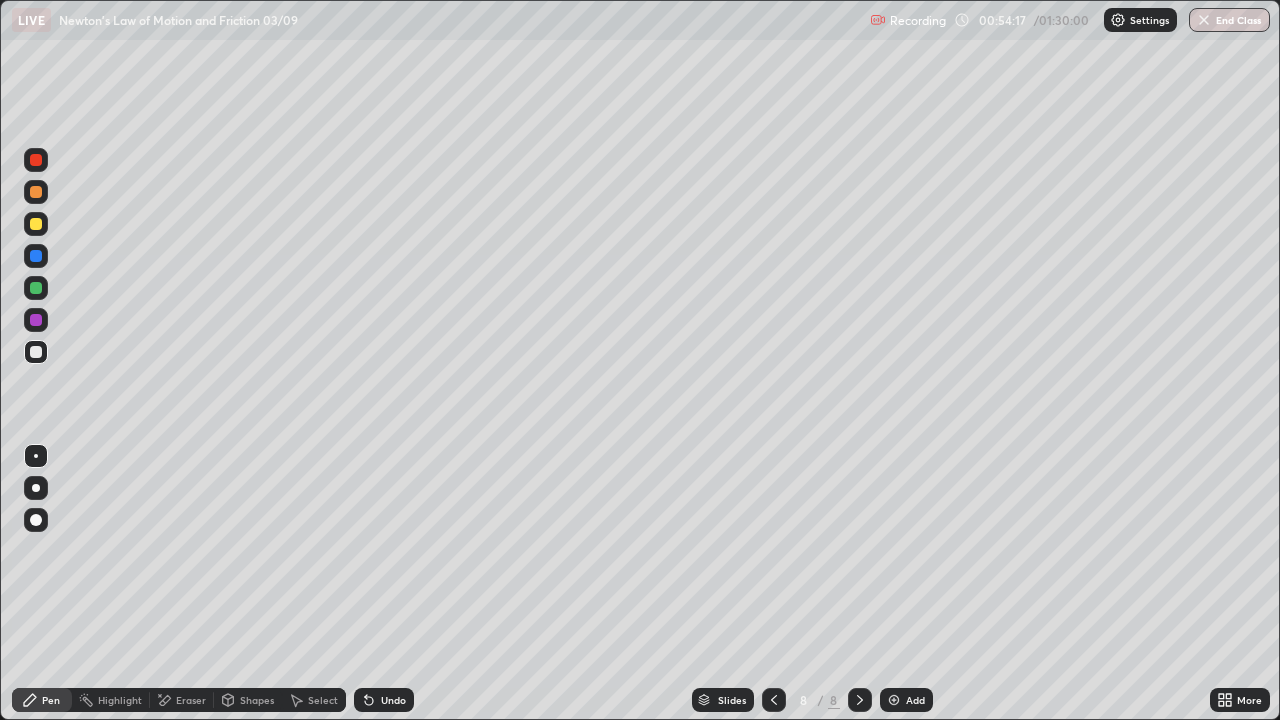 click on "Undo" at bounding box center [393, 700] 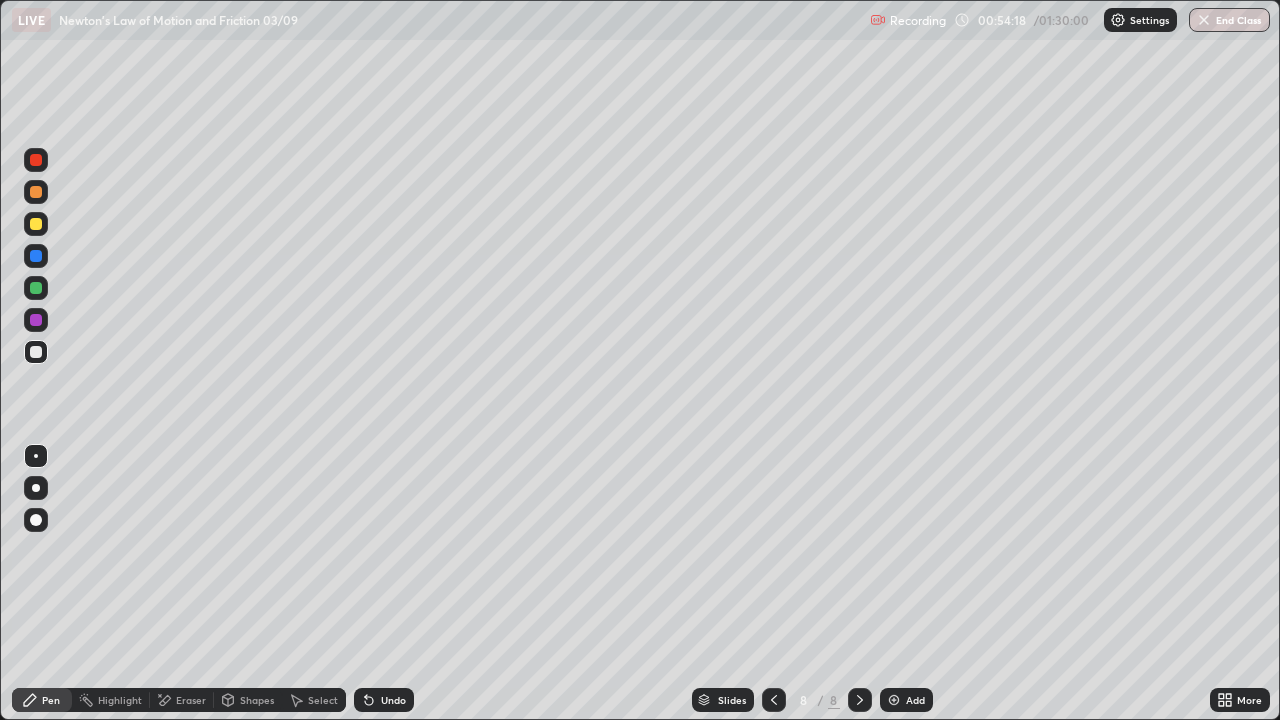click on "Undo" at bounding box center [393, 700] 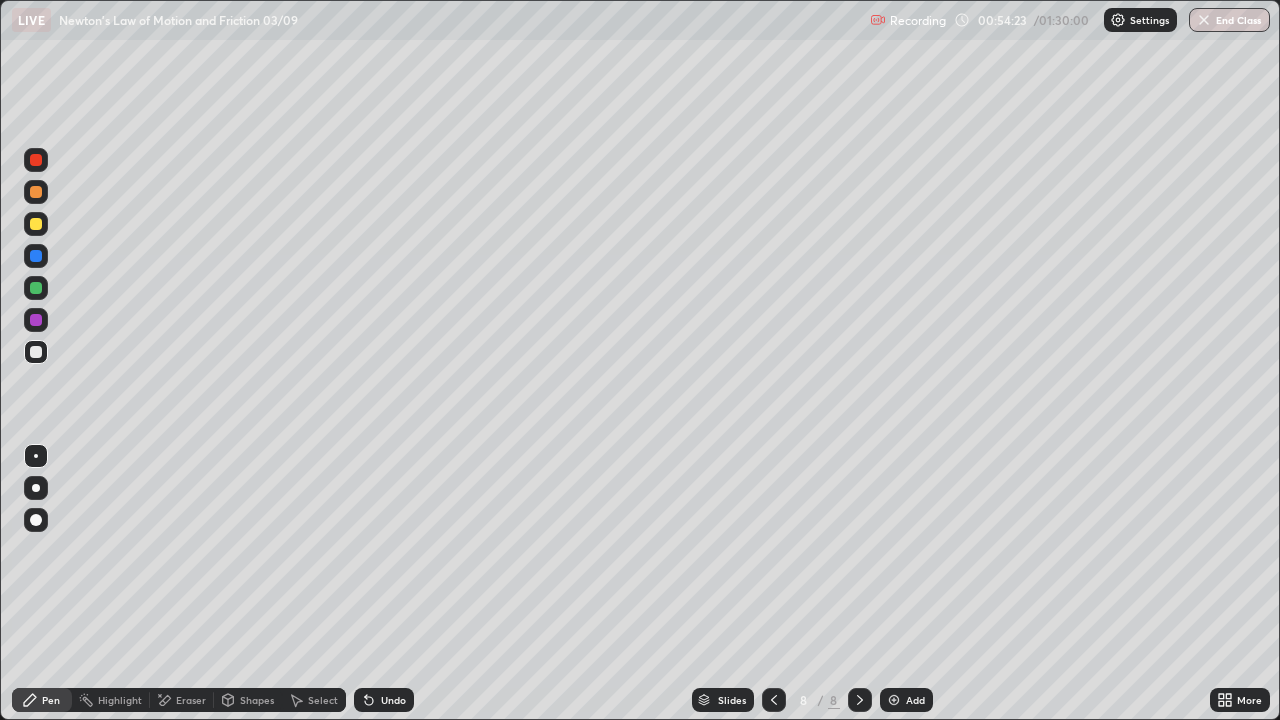 click on "Undo" at bounding box center [393, 700] 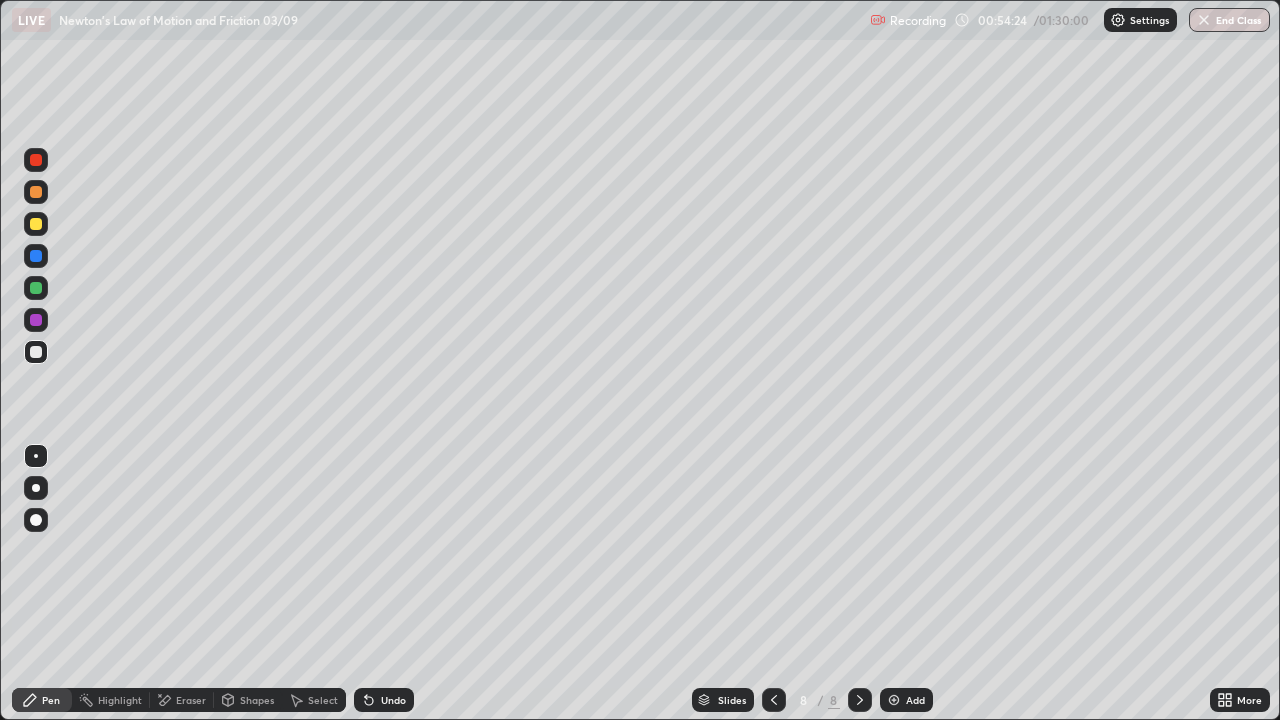 click on "Undo" at bounding box center (393, 700) 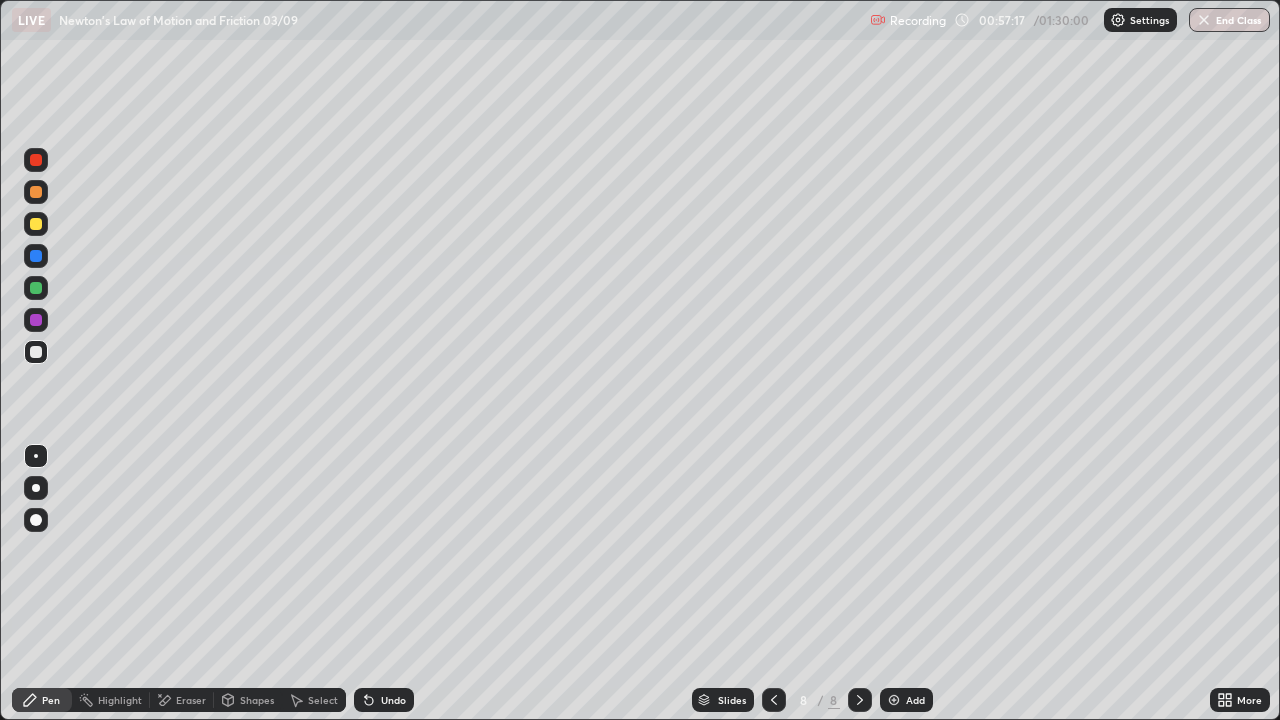 click on "Eraser" at bounding box center (191, 700) 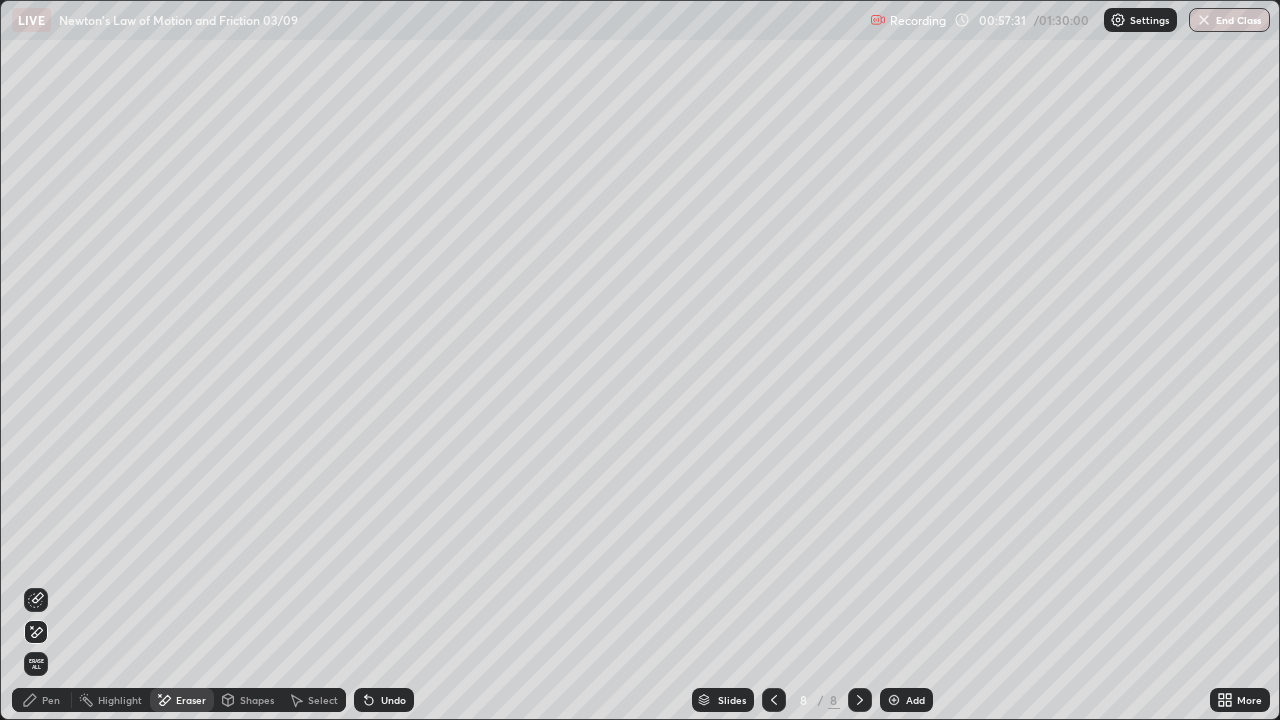 click on "Pen" at bounding box center [51, 700] 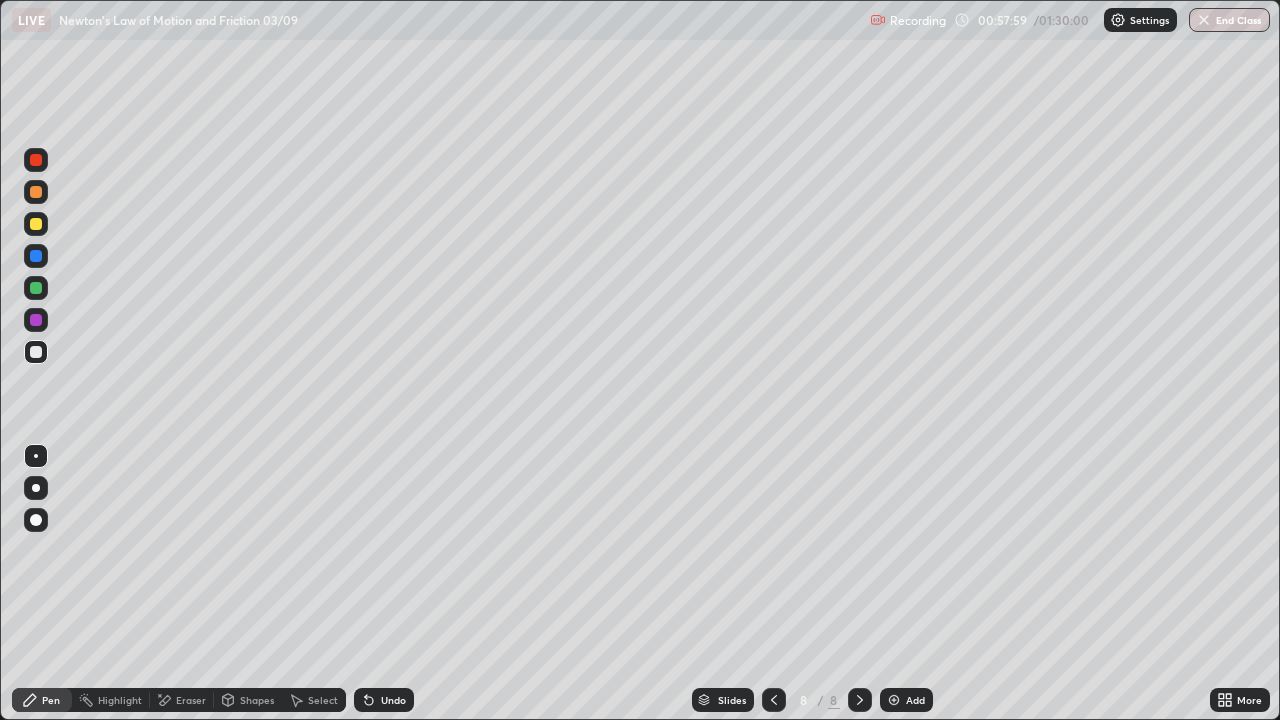 click at bounding box center [36, 288] 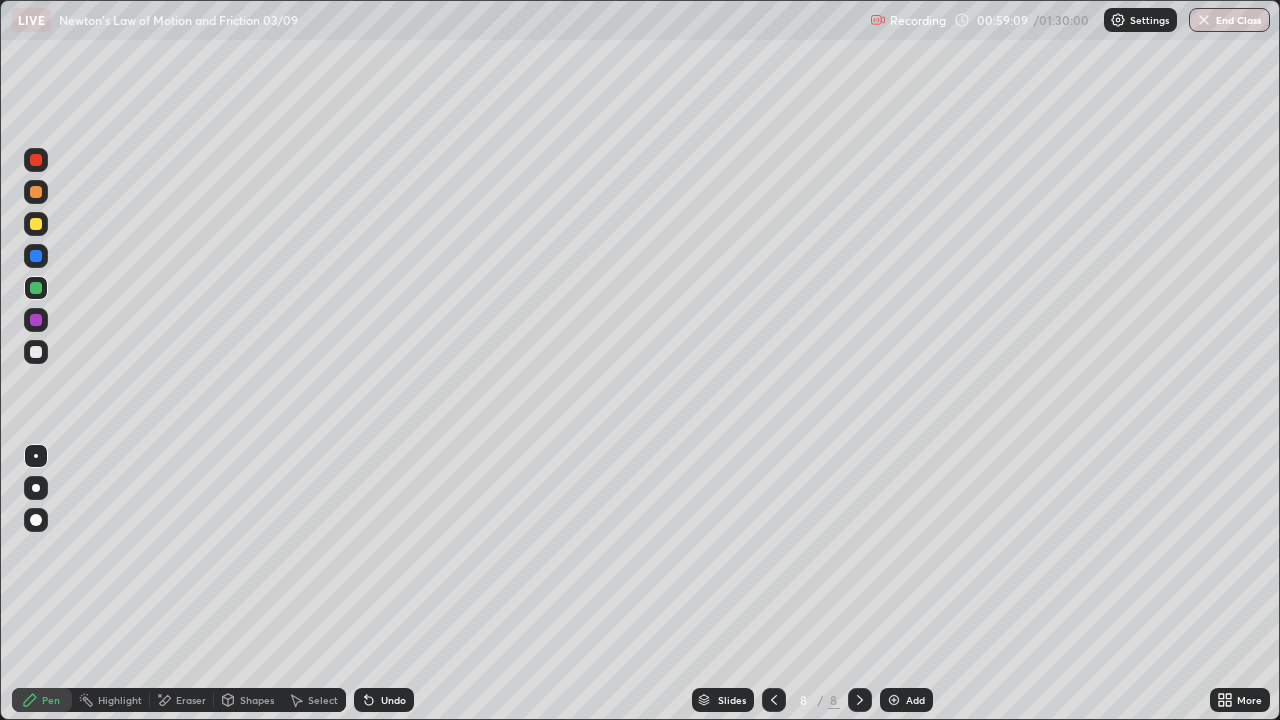 click at bounding box center (36, 352) 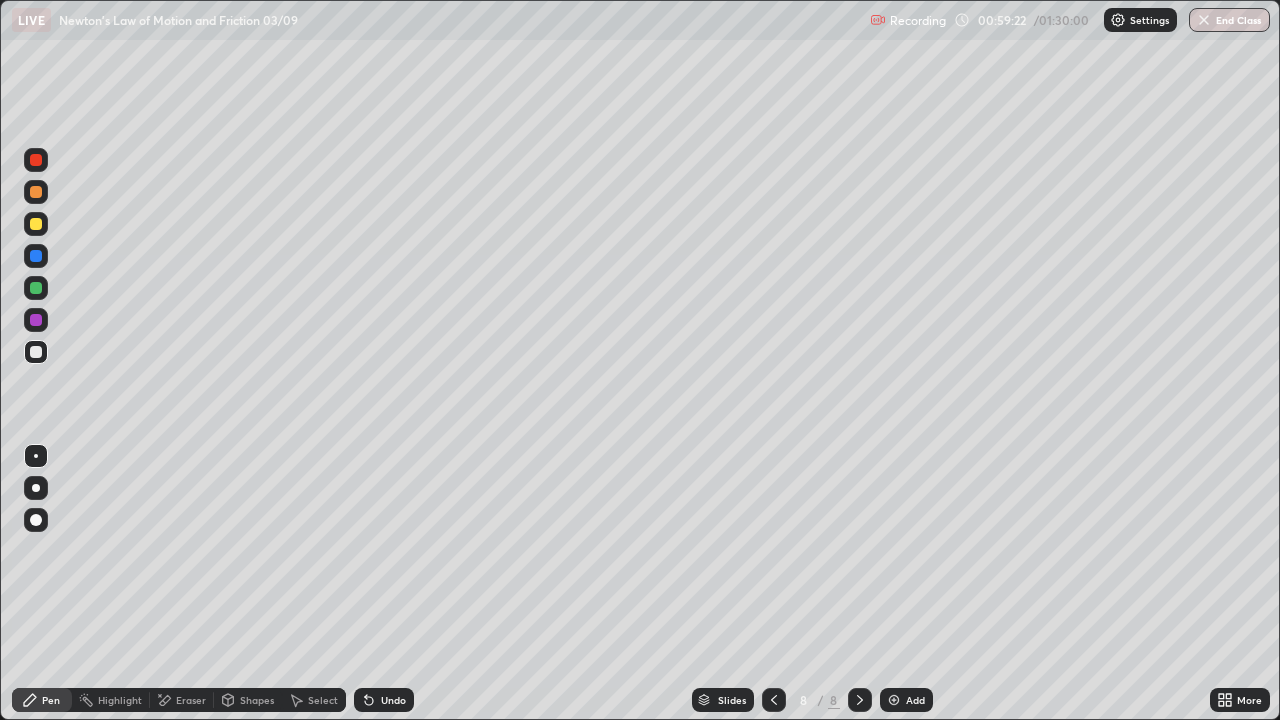 click on "Undo" at bounding box center [384, 700] 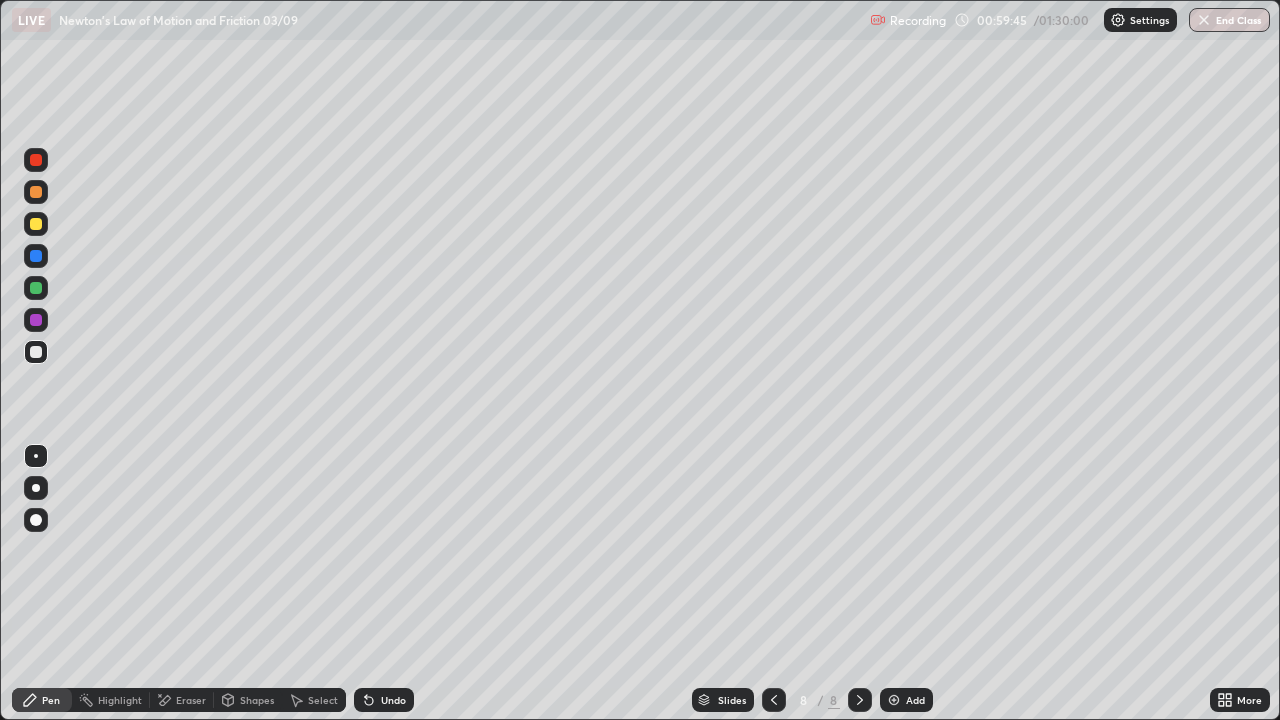 click at bounding box center [36, 224] 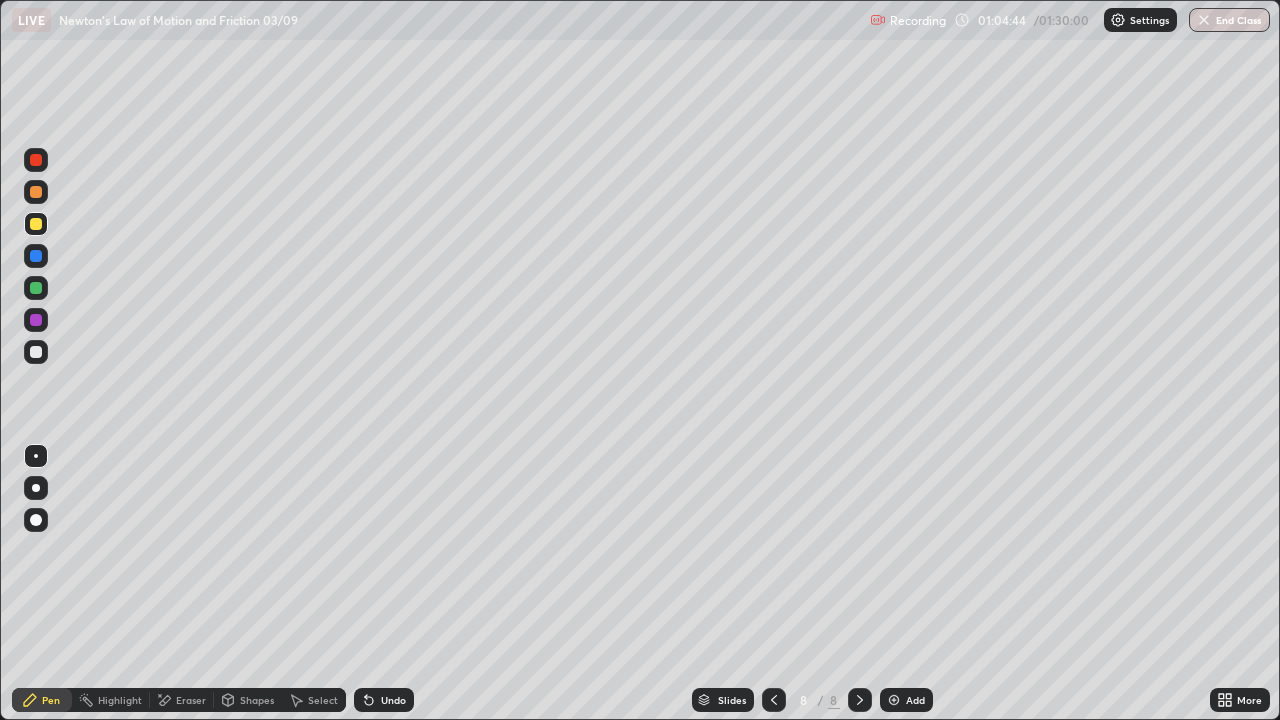 click at bounding box center (894, 700) 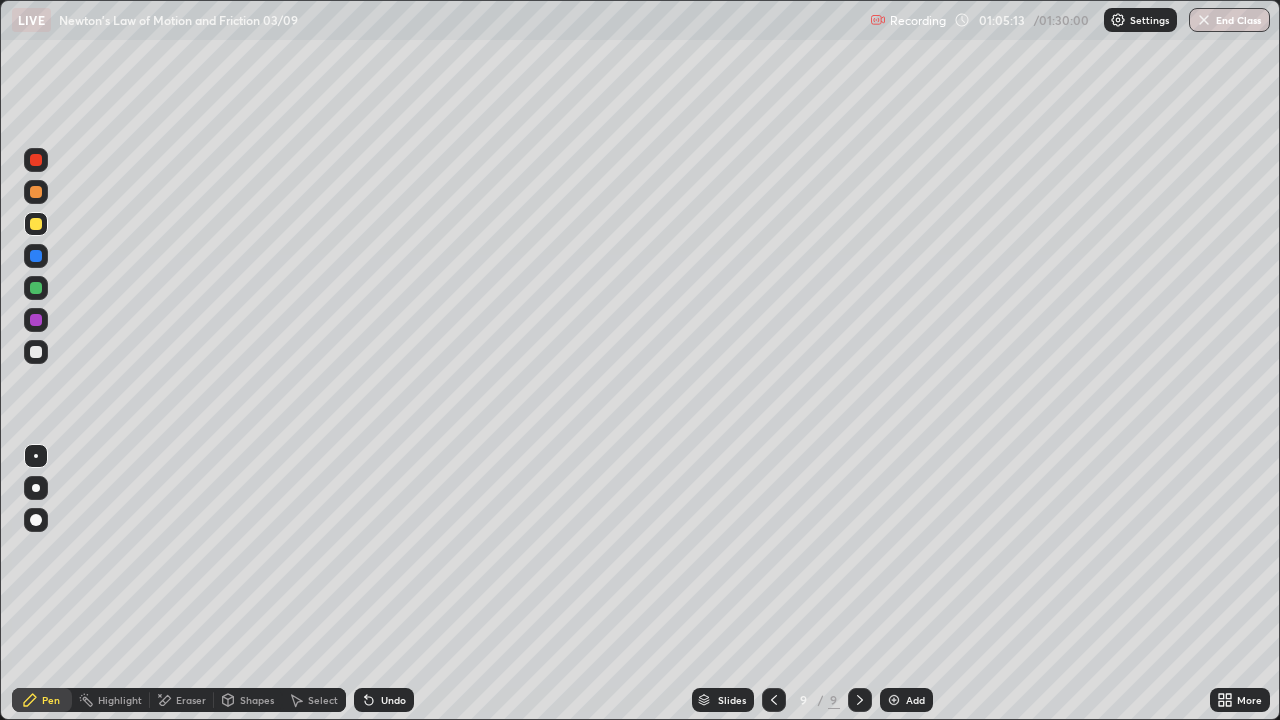 click at bounding box center [36, 288] 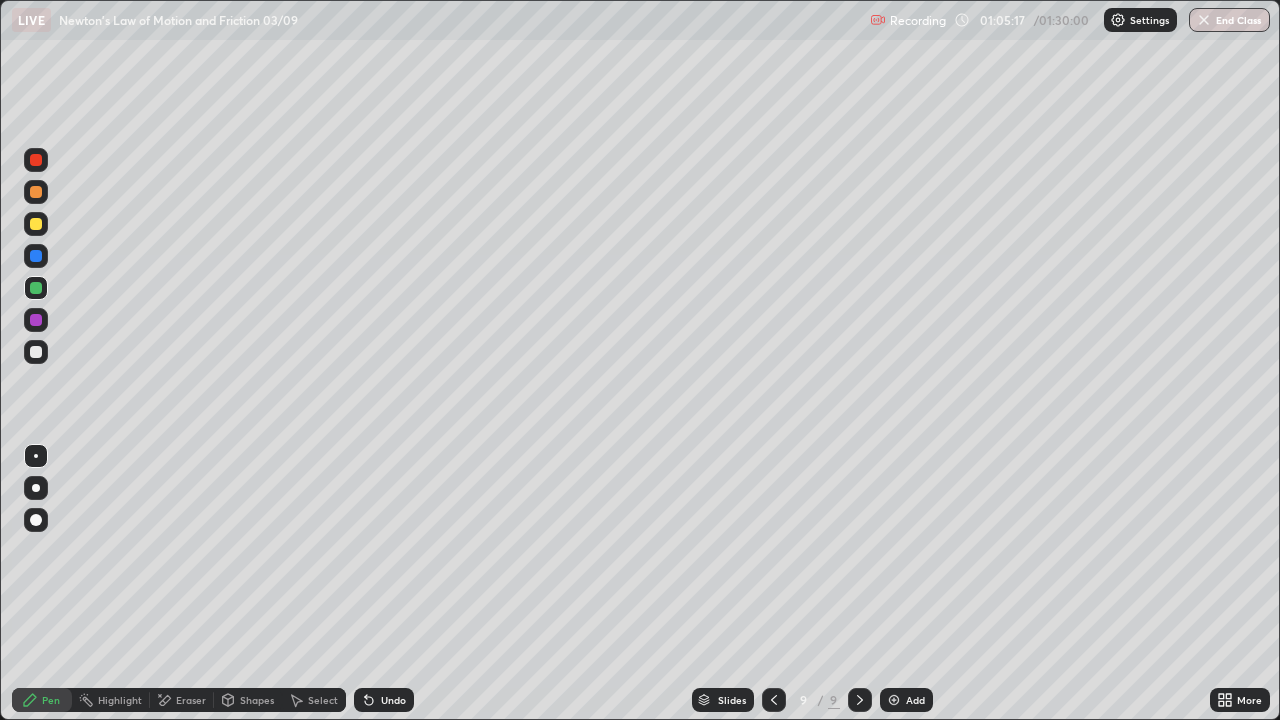 click on "Pen" at bounding box center [42, 700] 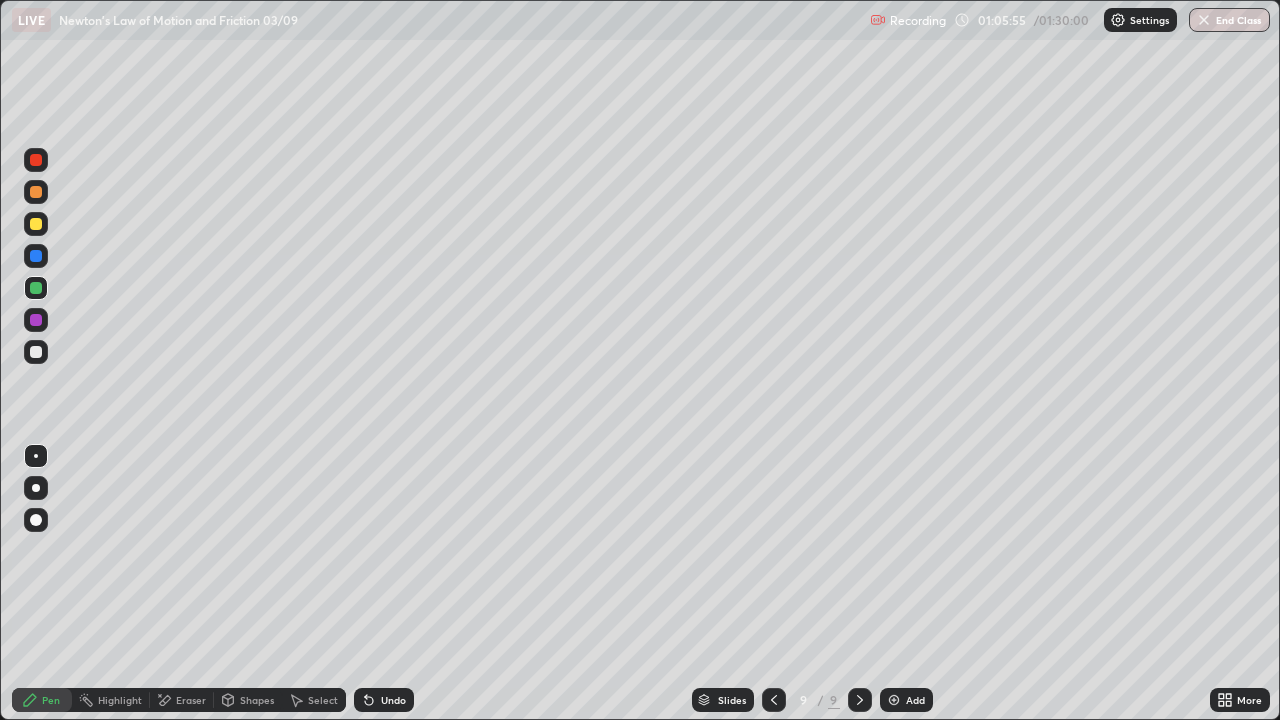 click at bounding box center (36, 352) 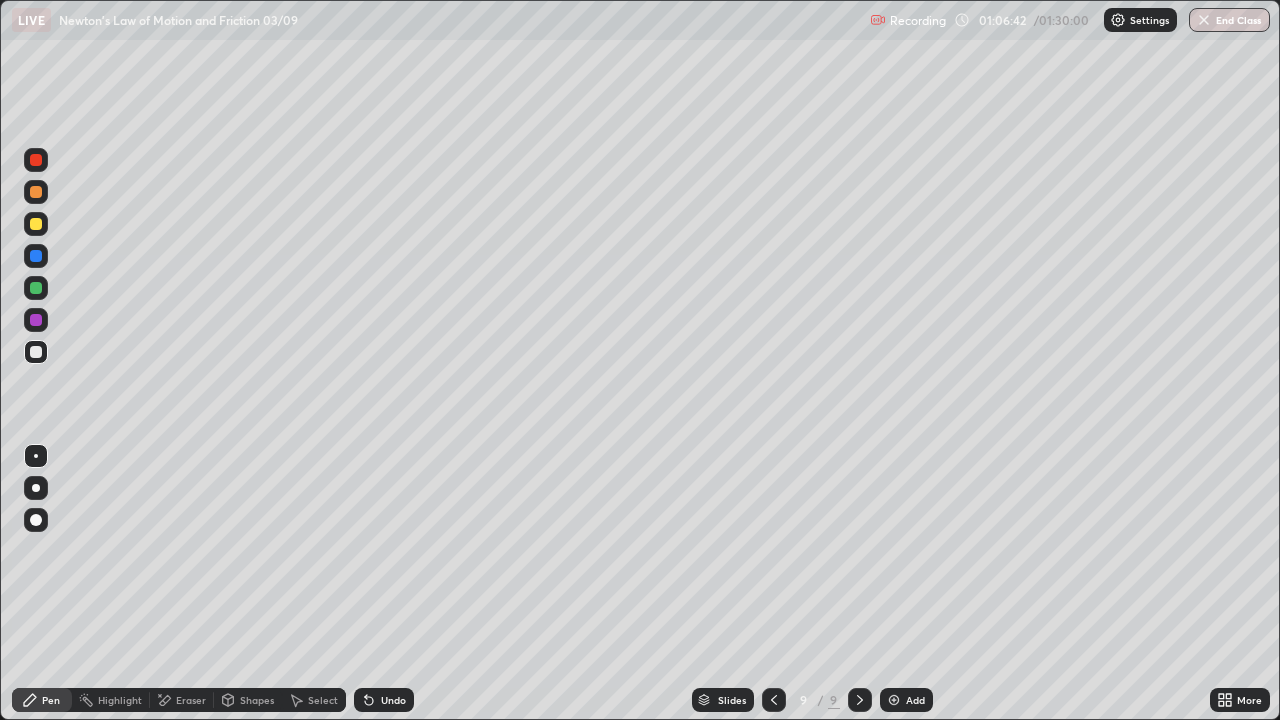 click at bounding box center (36, 224) 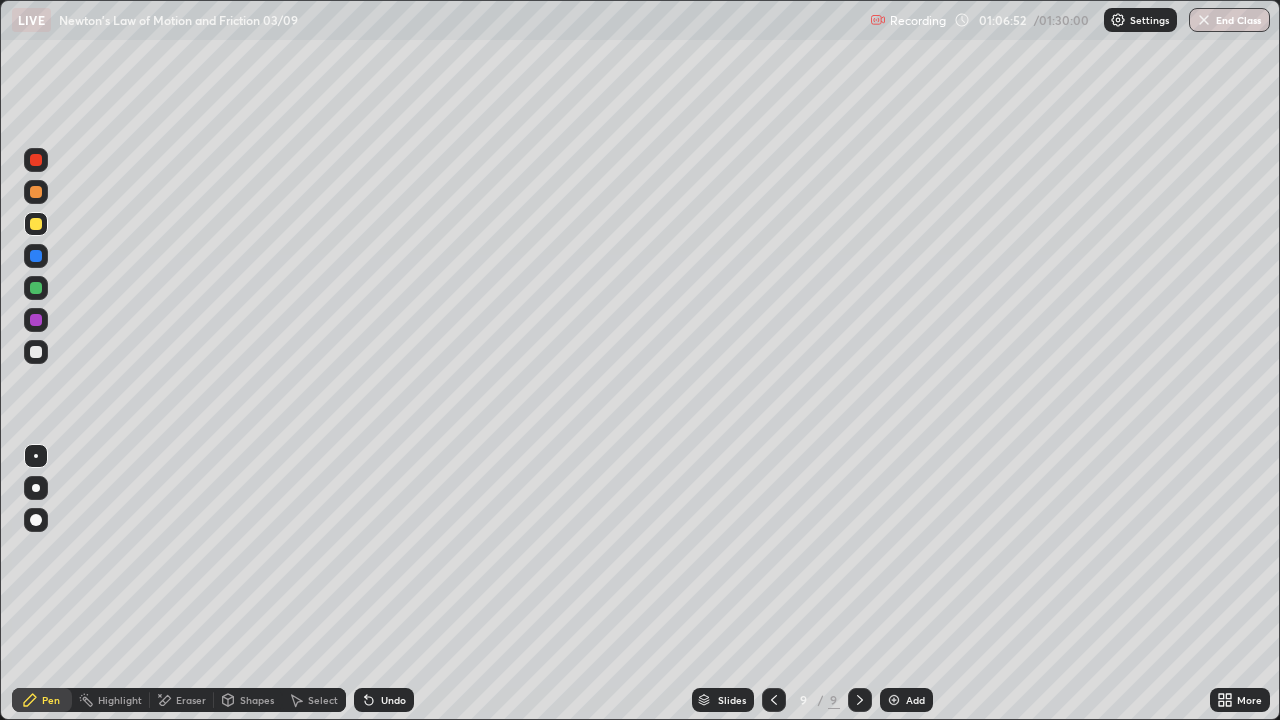 click at bounding box center [36, 352] 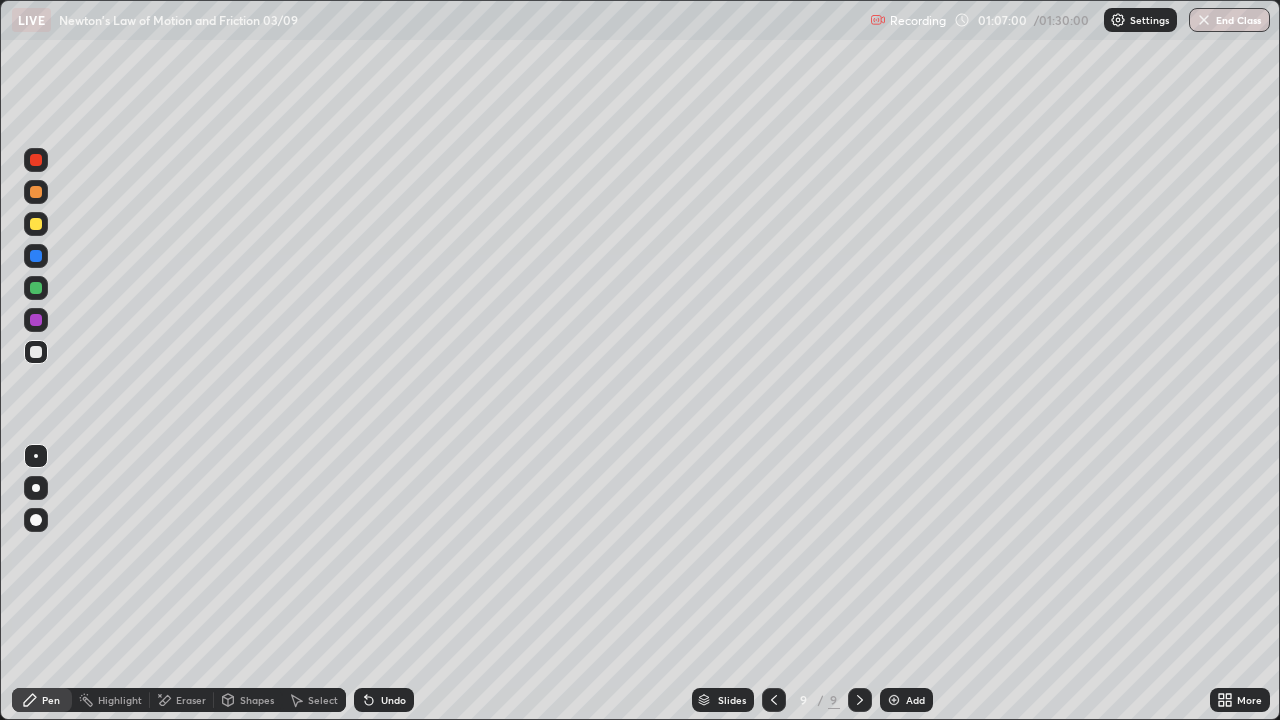 click at bounding box center [36, 288] 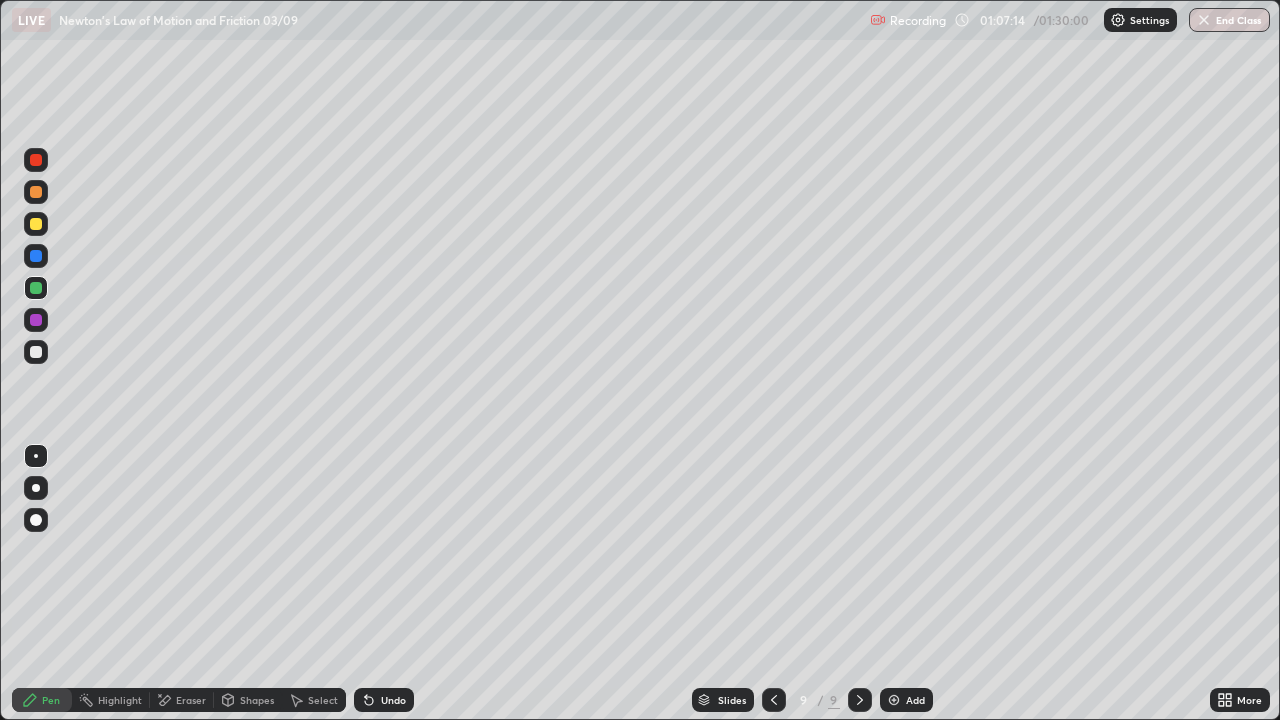 click at bounding box center [36, 352] 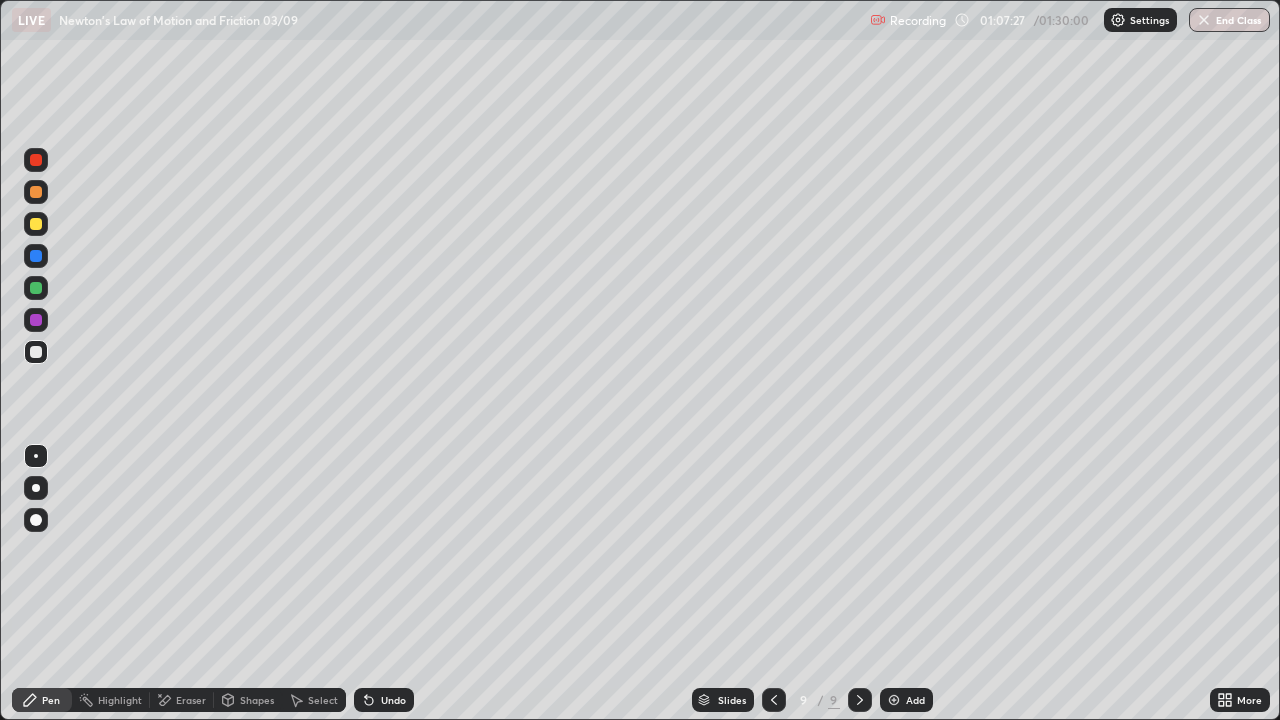 click 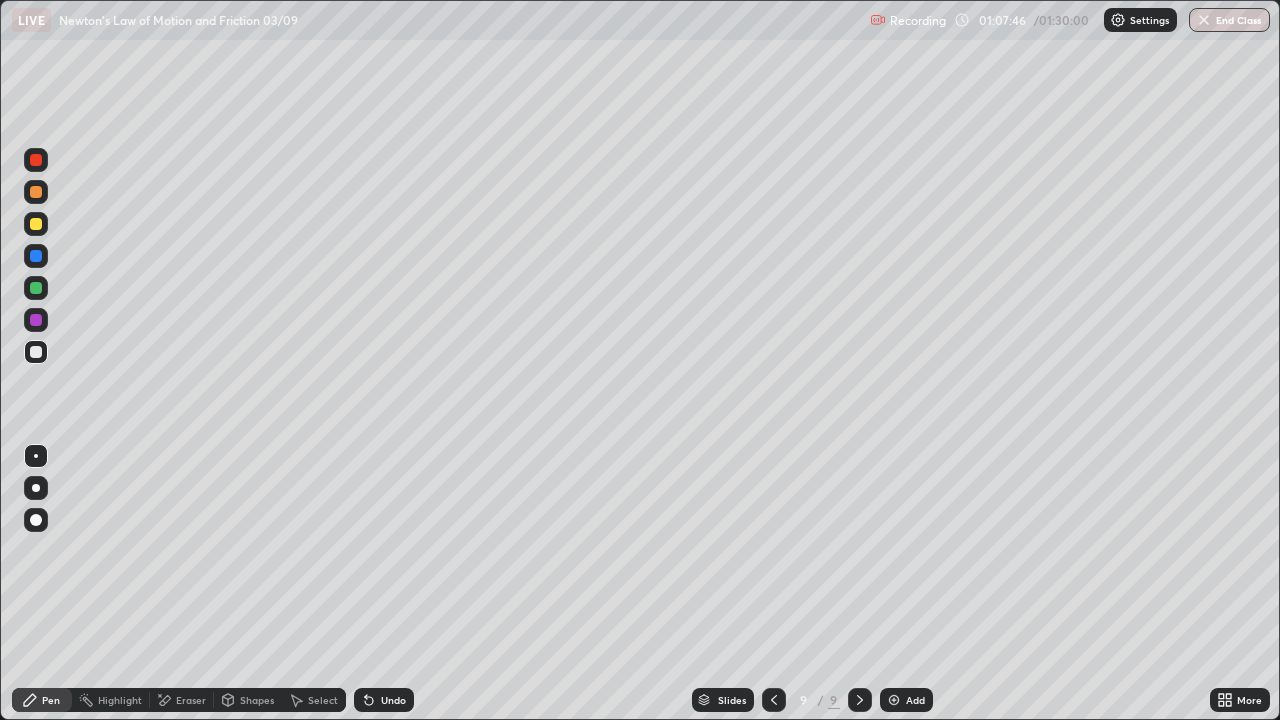click at bounding box center (36, 224) 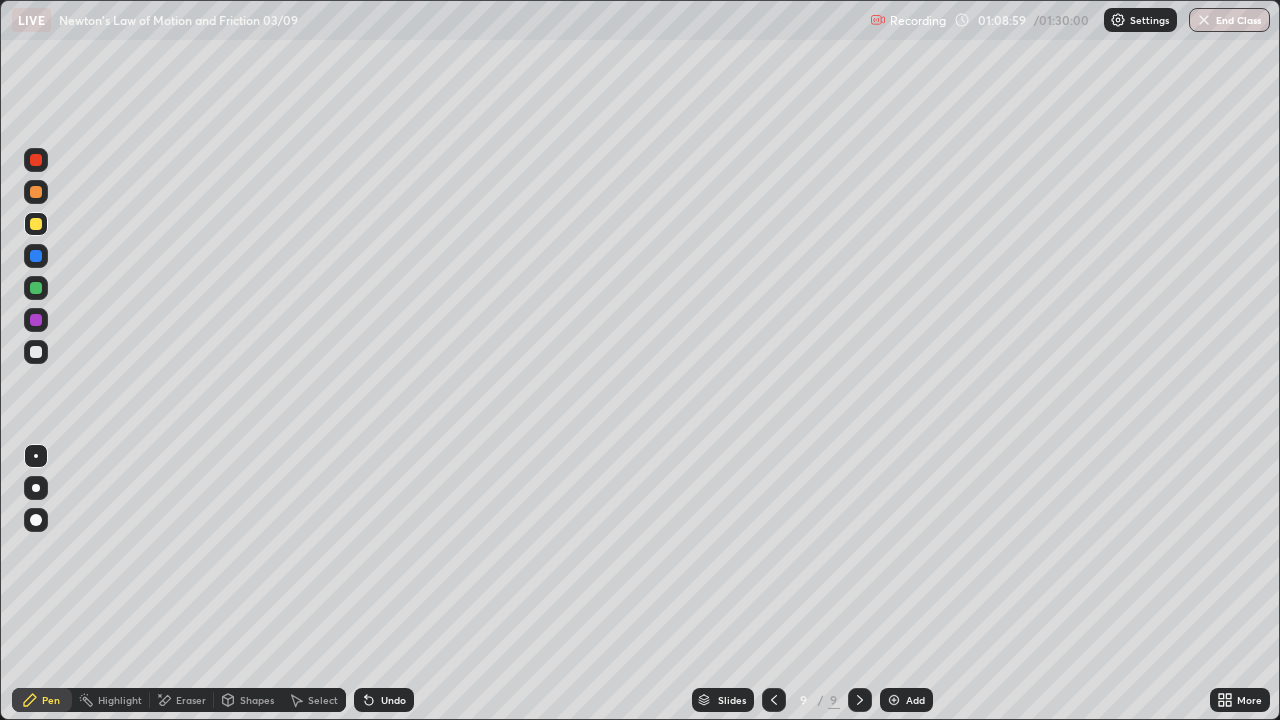 click at bounding box center (36, 352) 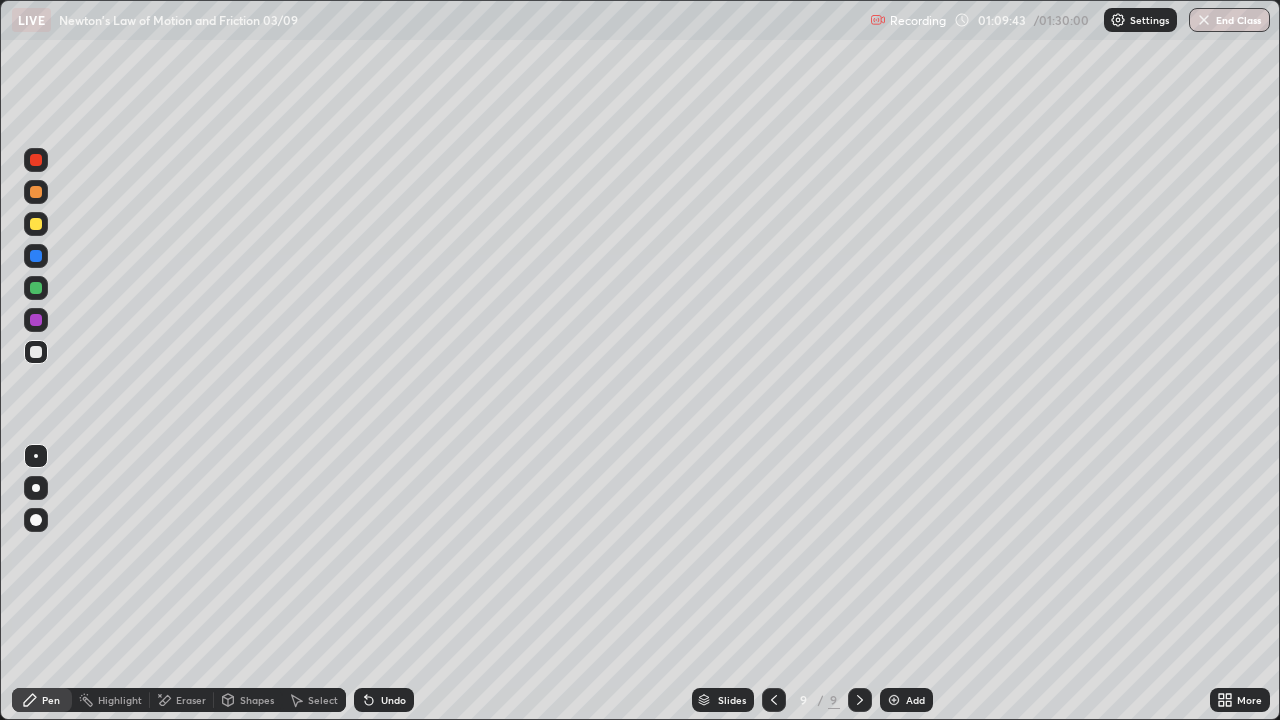 click on "Eraser" at bounding box center [191, 700] 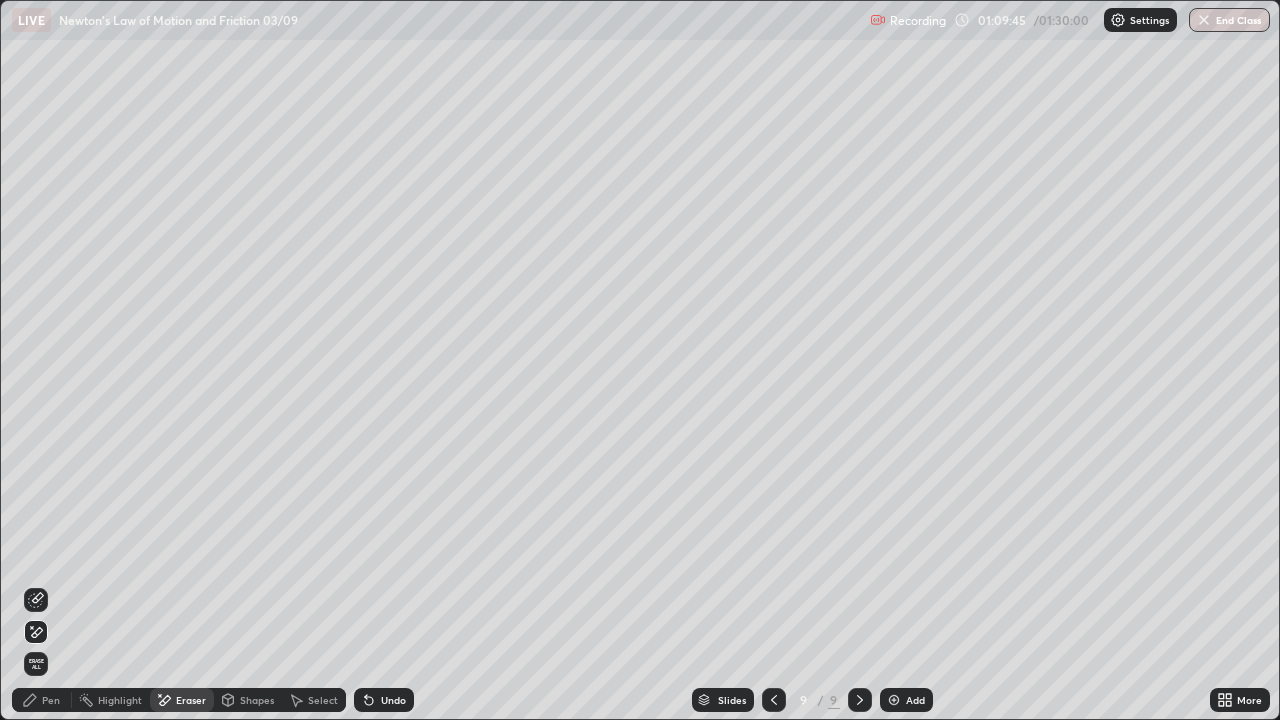 click on "Pen" at bounding box center (51, 700) 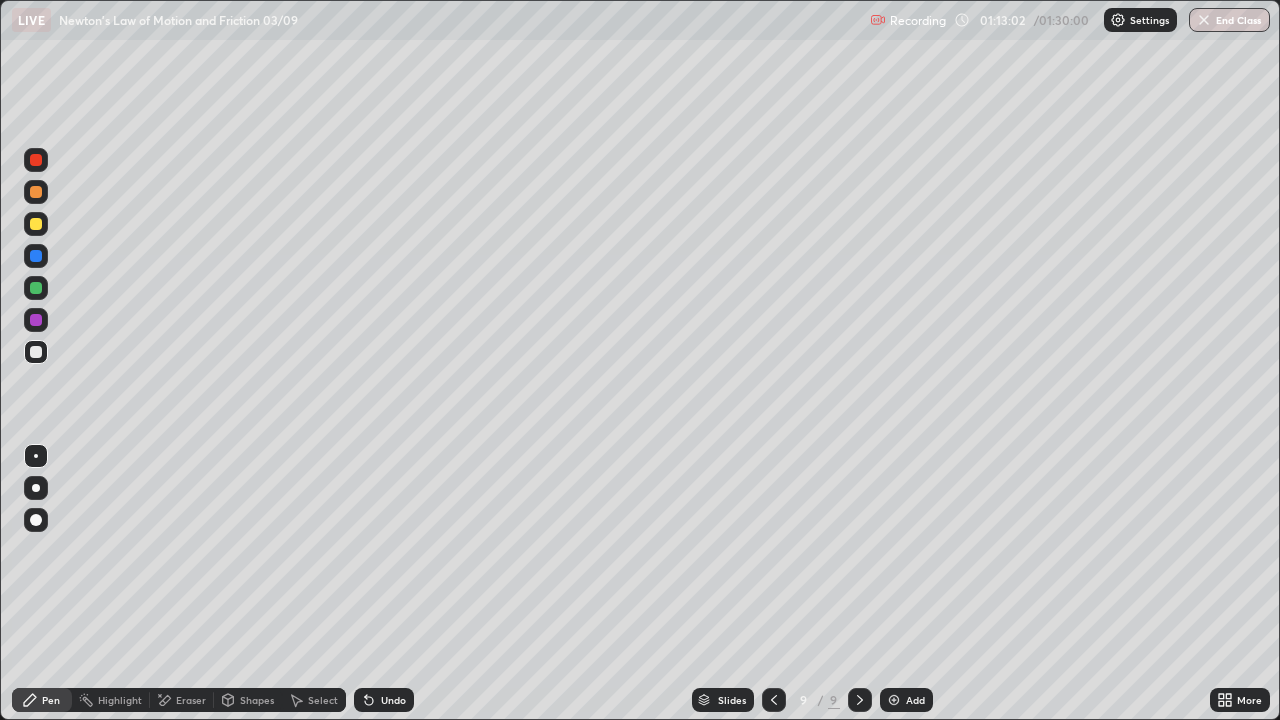 click 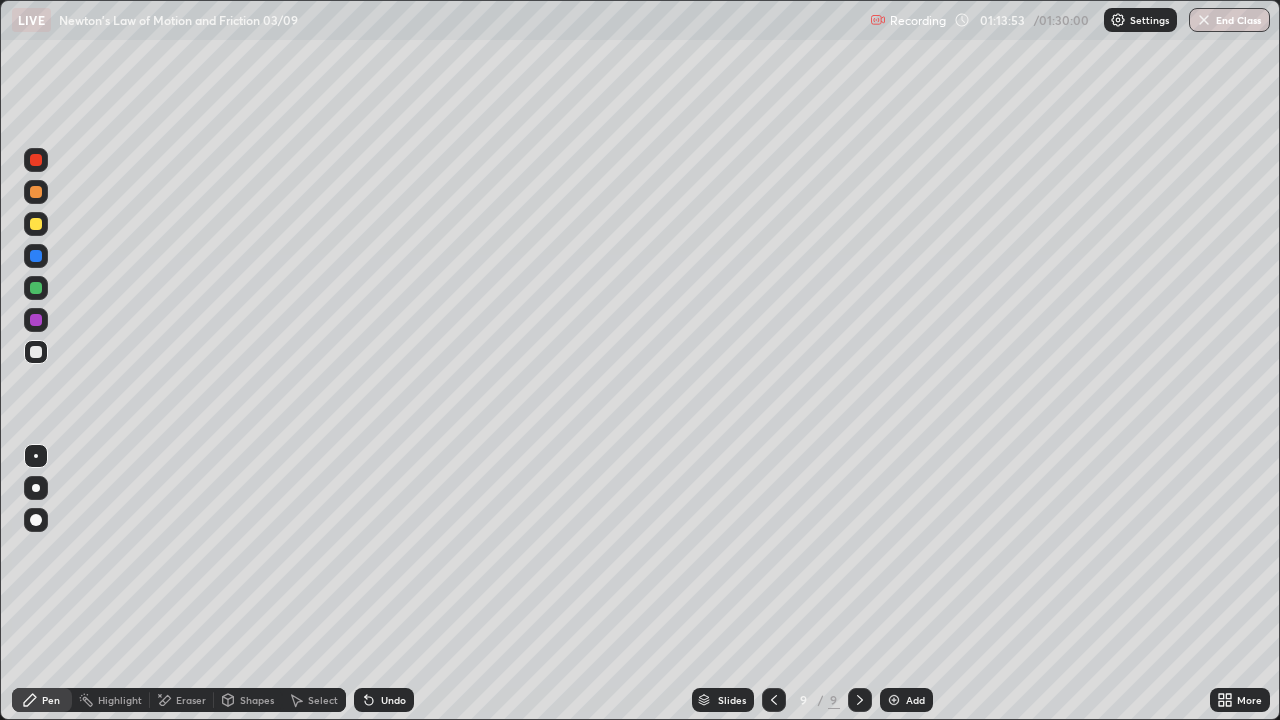 click 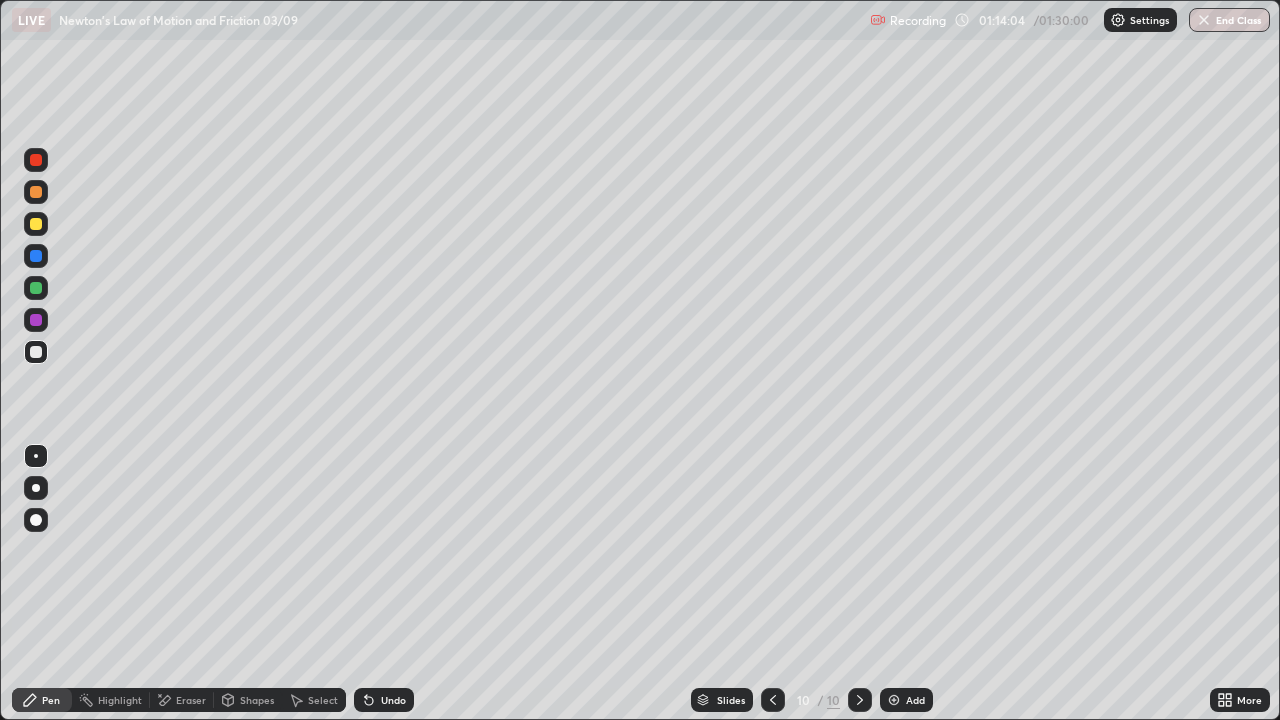 click on "Undo" at bounding box center (384, 700) 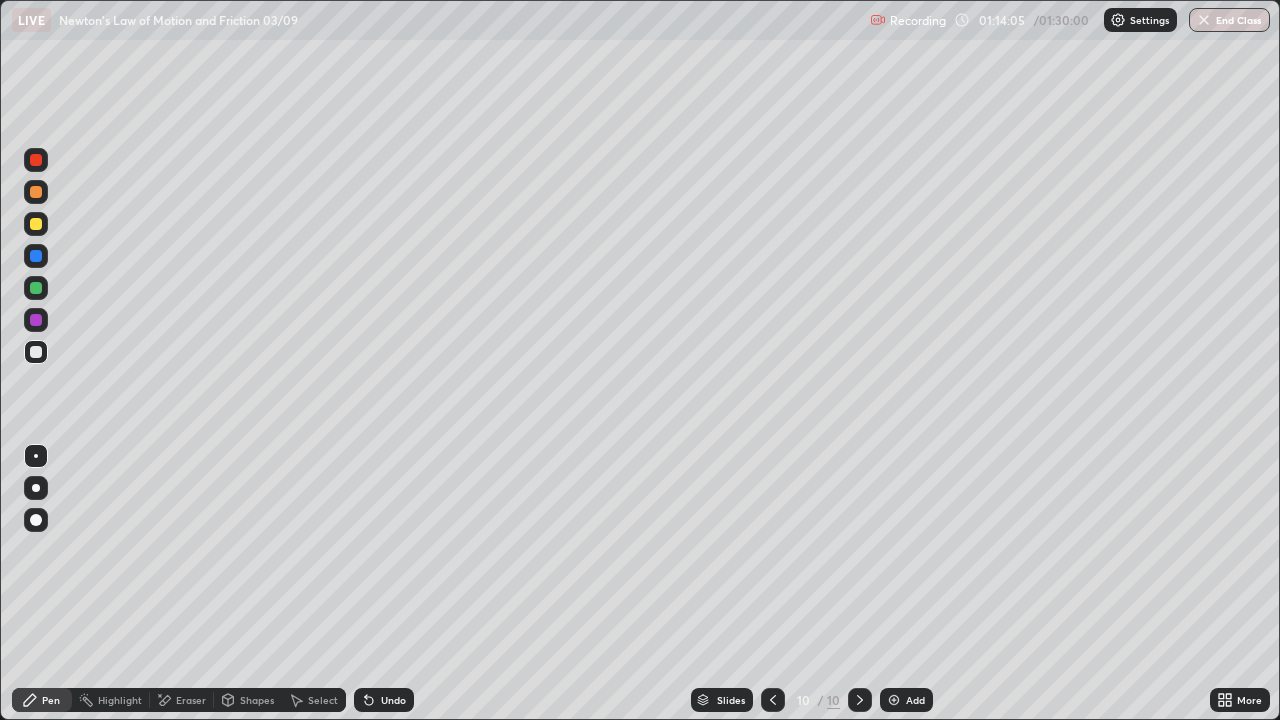 click on "Undo" at bounding box center (384, 700) 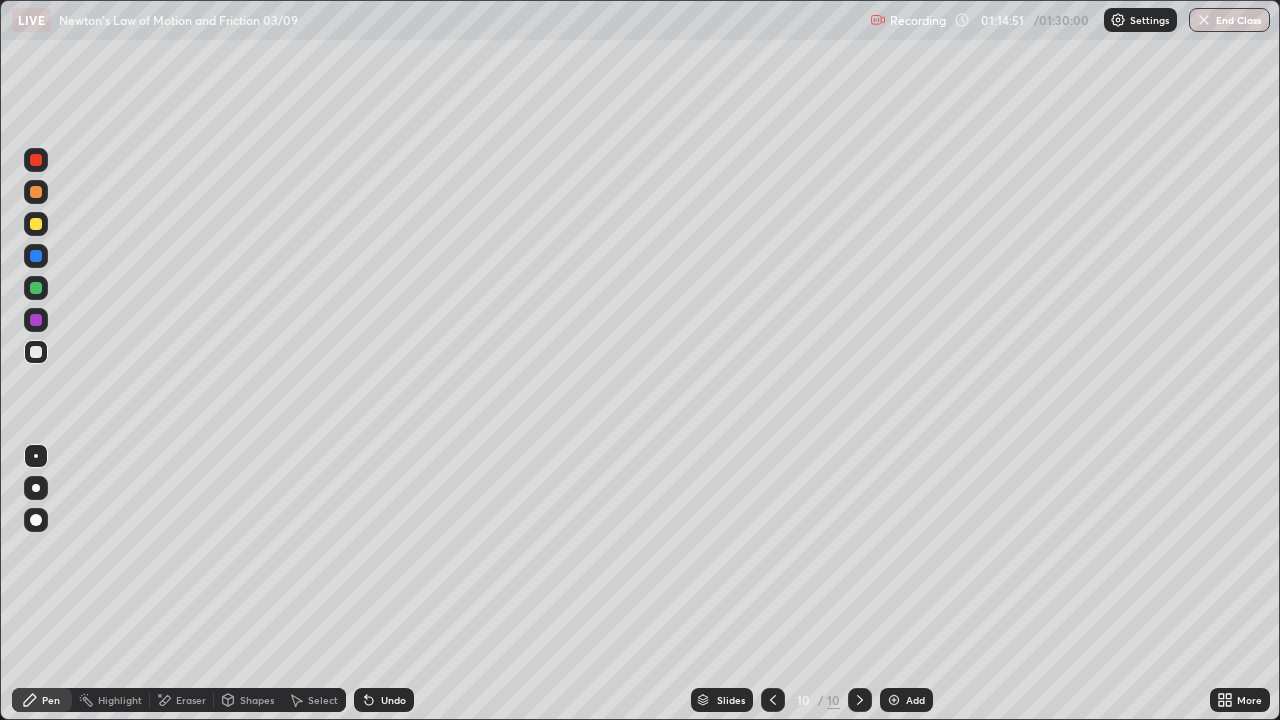 click at bounding box center [36, 224] 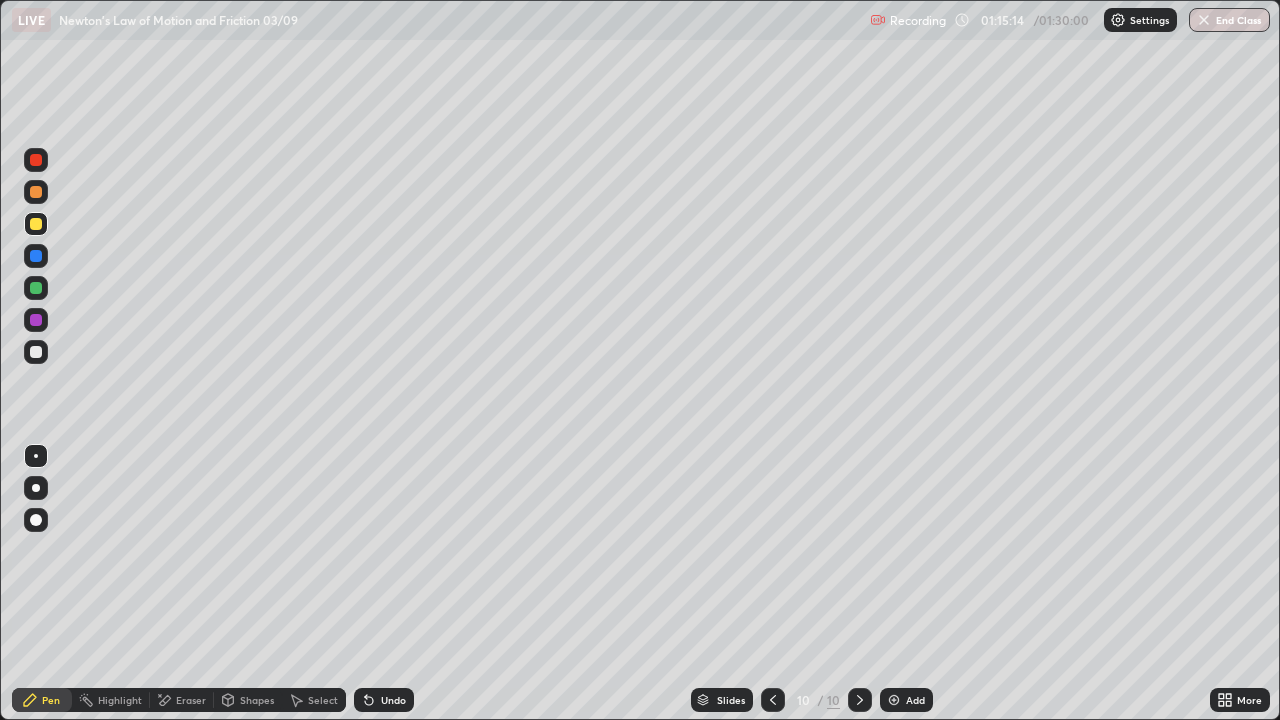 click on "Eraser" at bounding box center [182, 700] 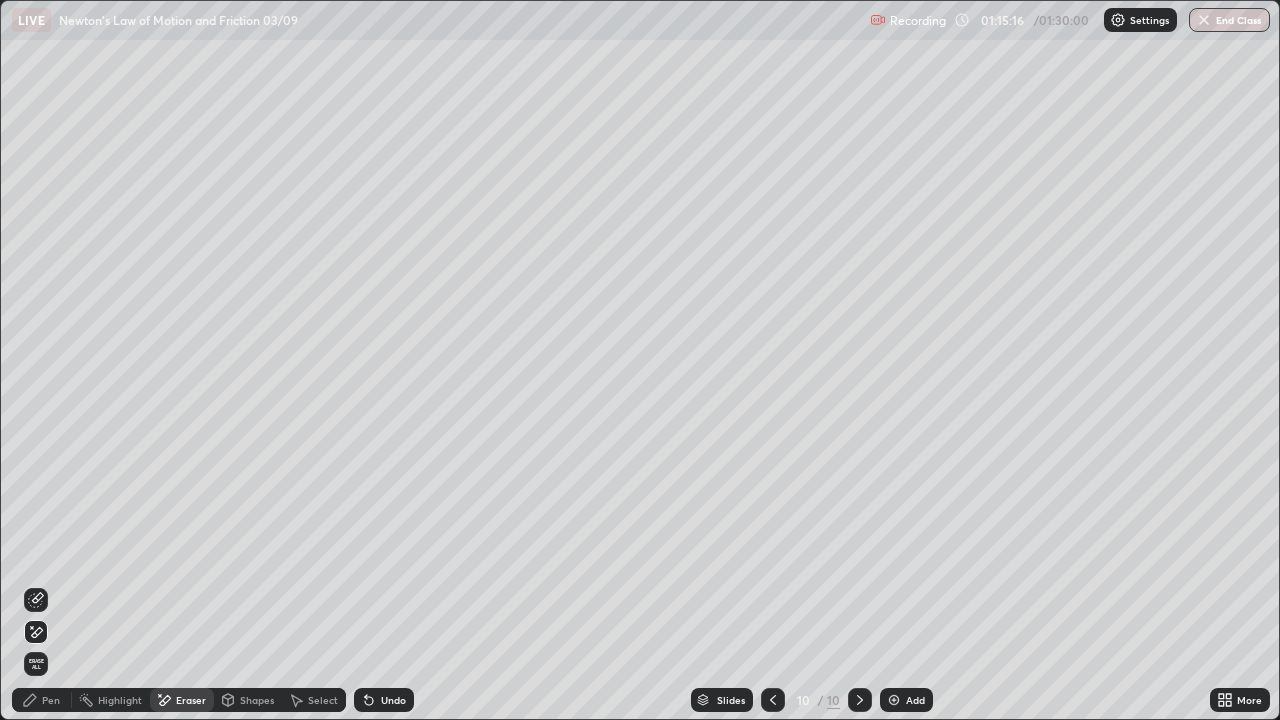 click 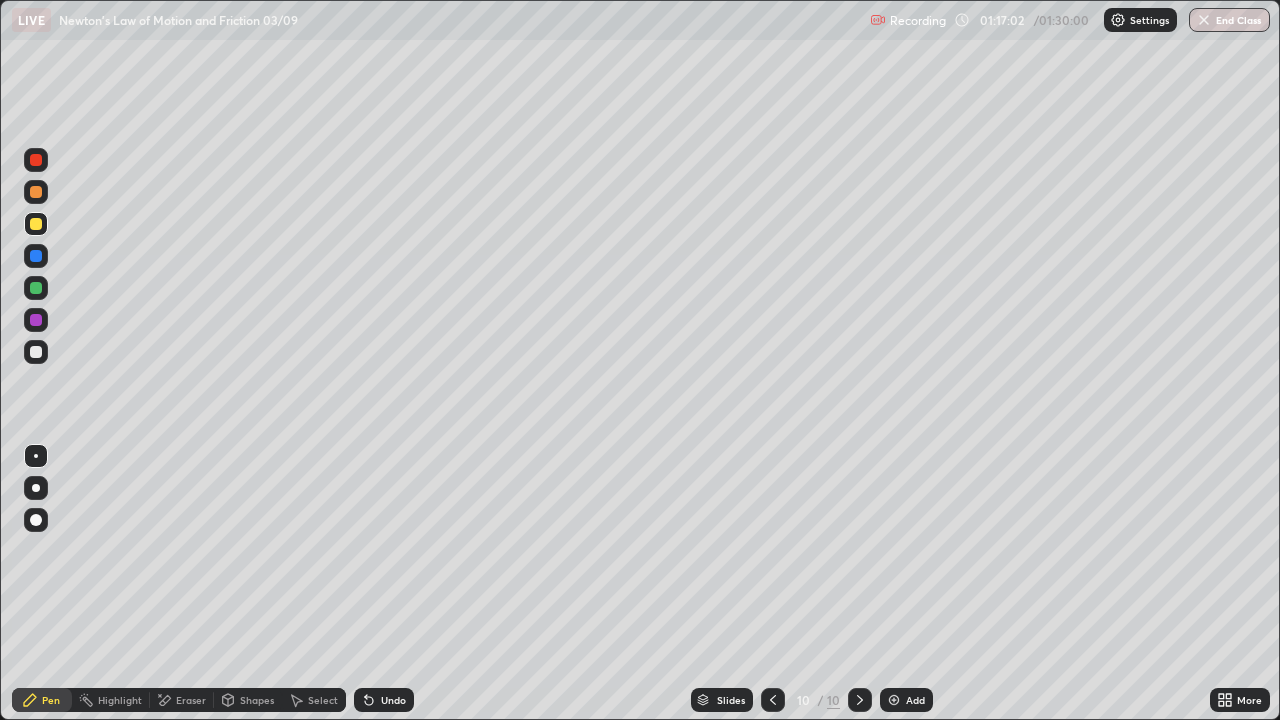 click at bounding box center [36, 352] 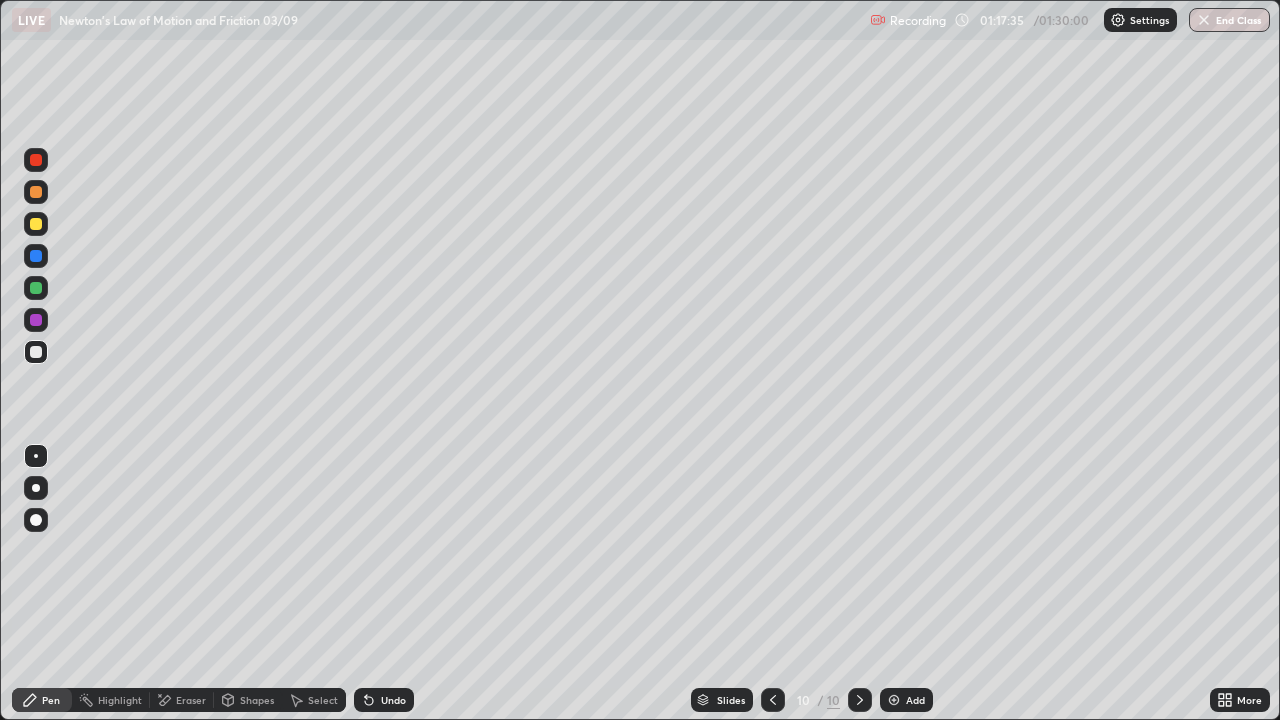 click at bounding box center [36, 224] 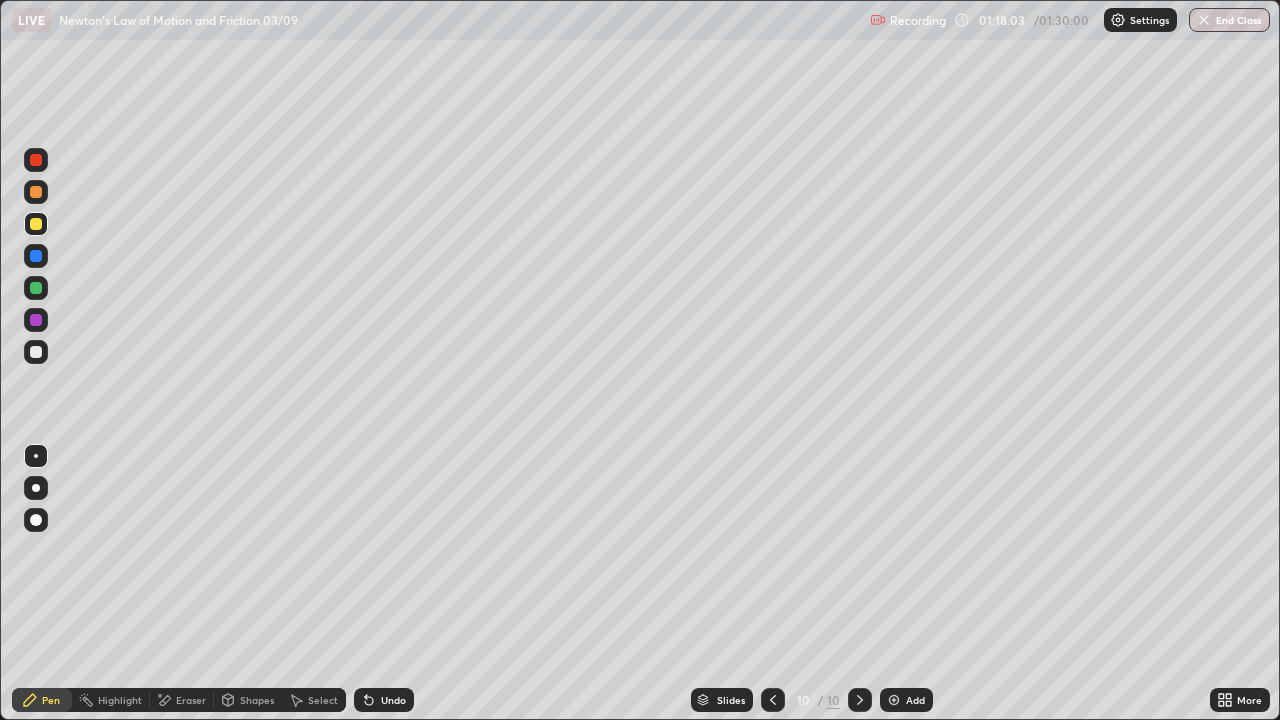 click at bounding box center (36, 256) 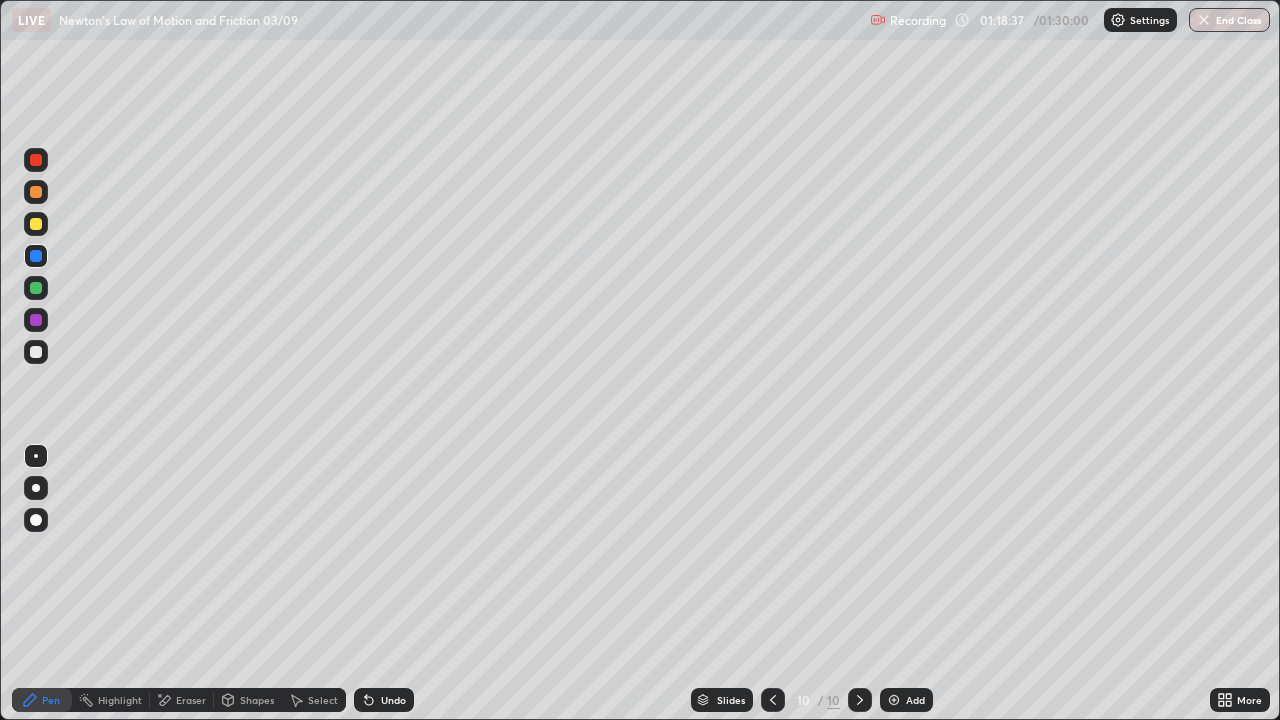 click at bounding box center [36, 352] 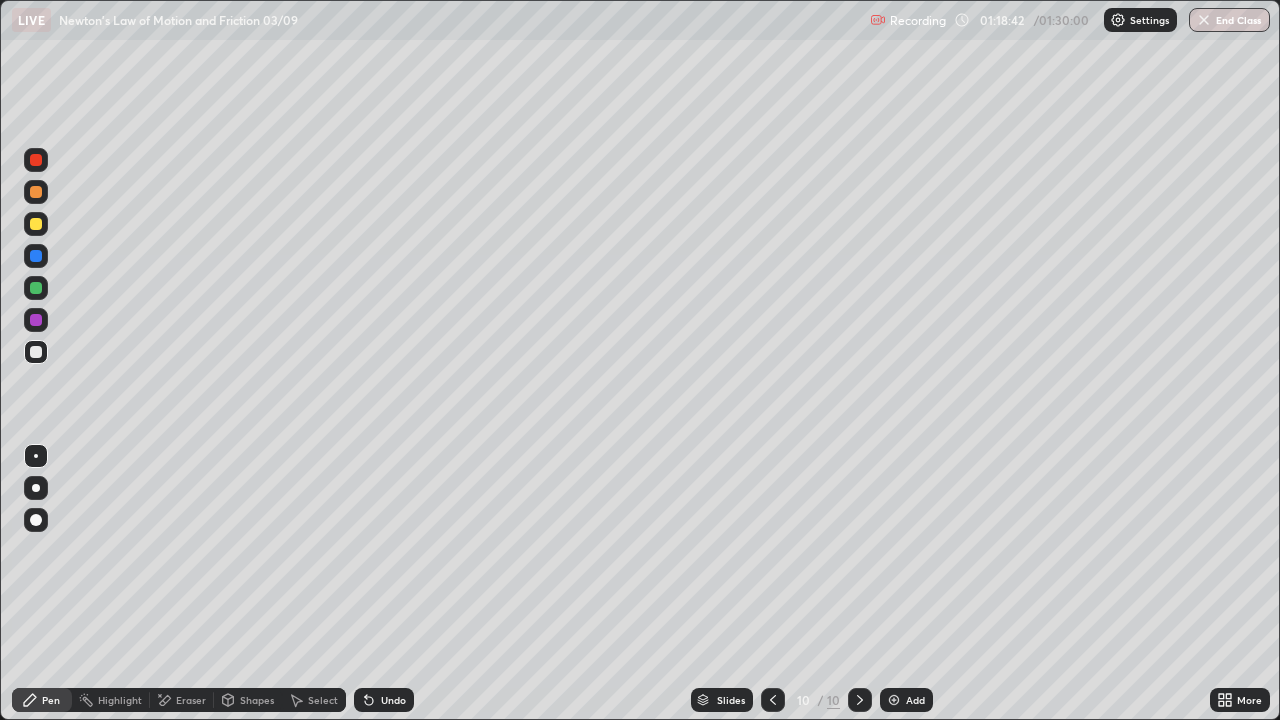 click at bounding box center (36, 288) 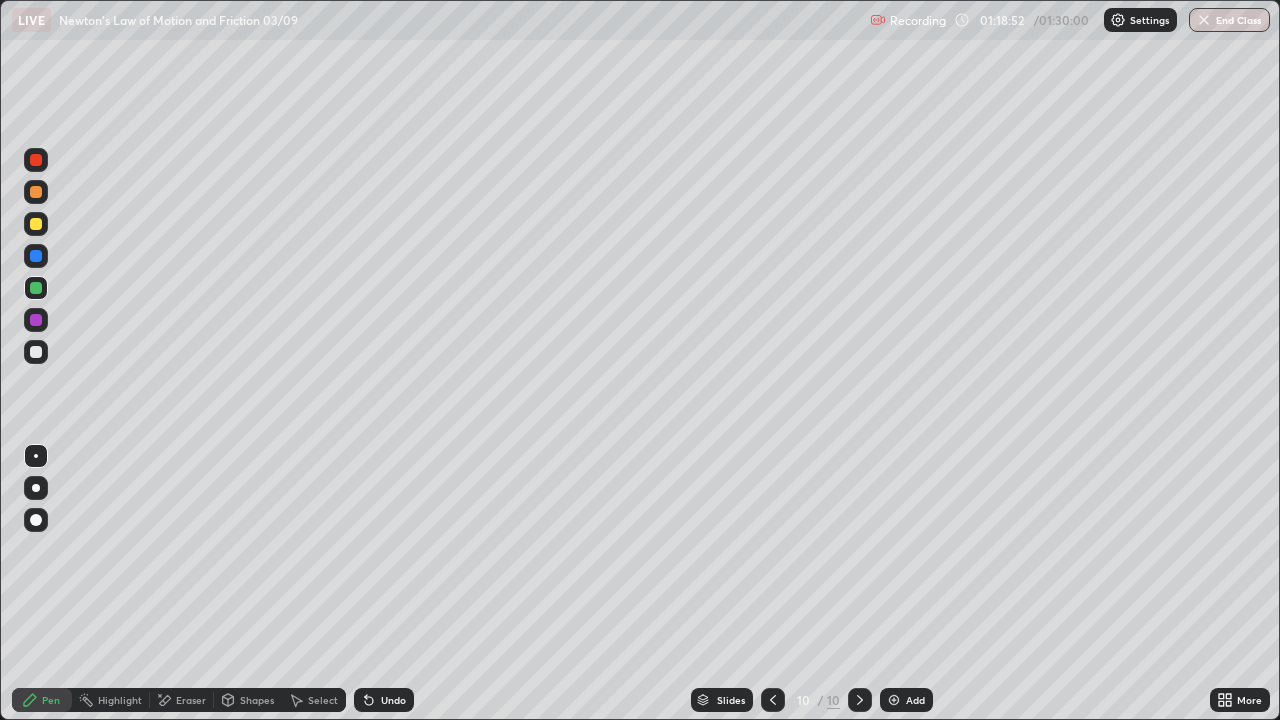 click on "Undo" at bounding box center (393, 700) 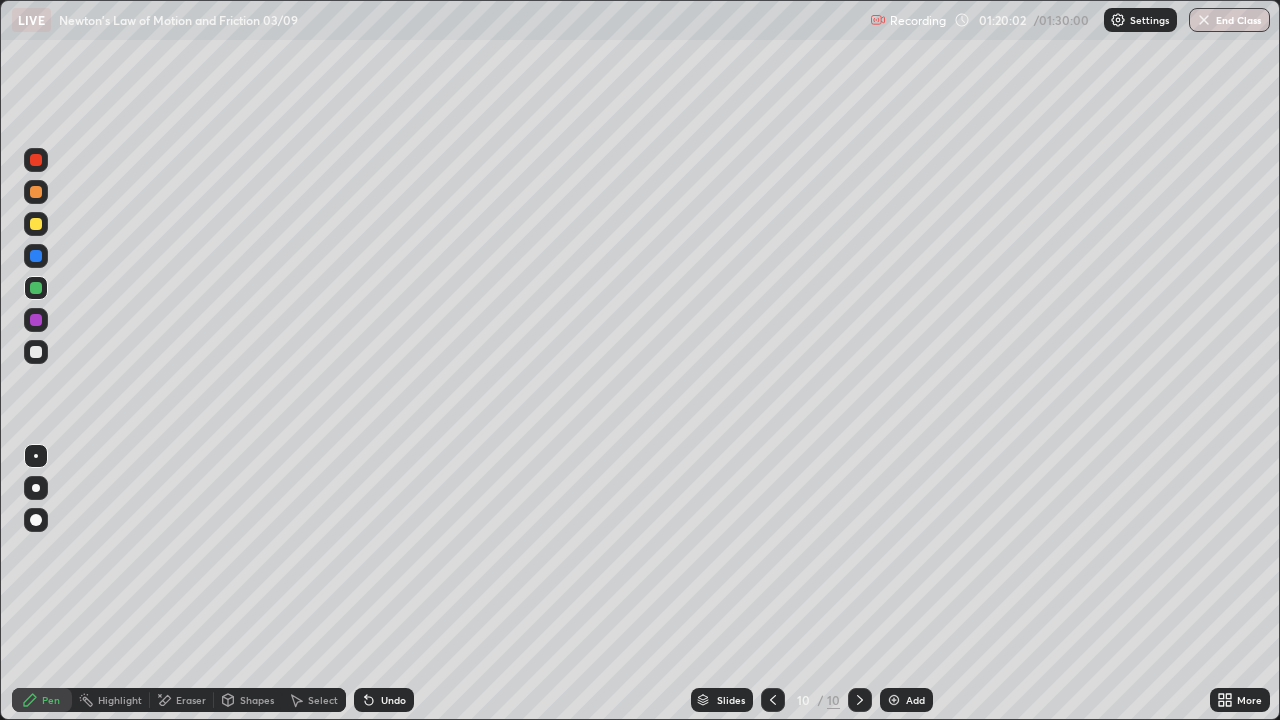 click at bounding box center (36, 352) 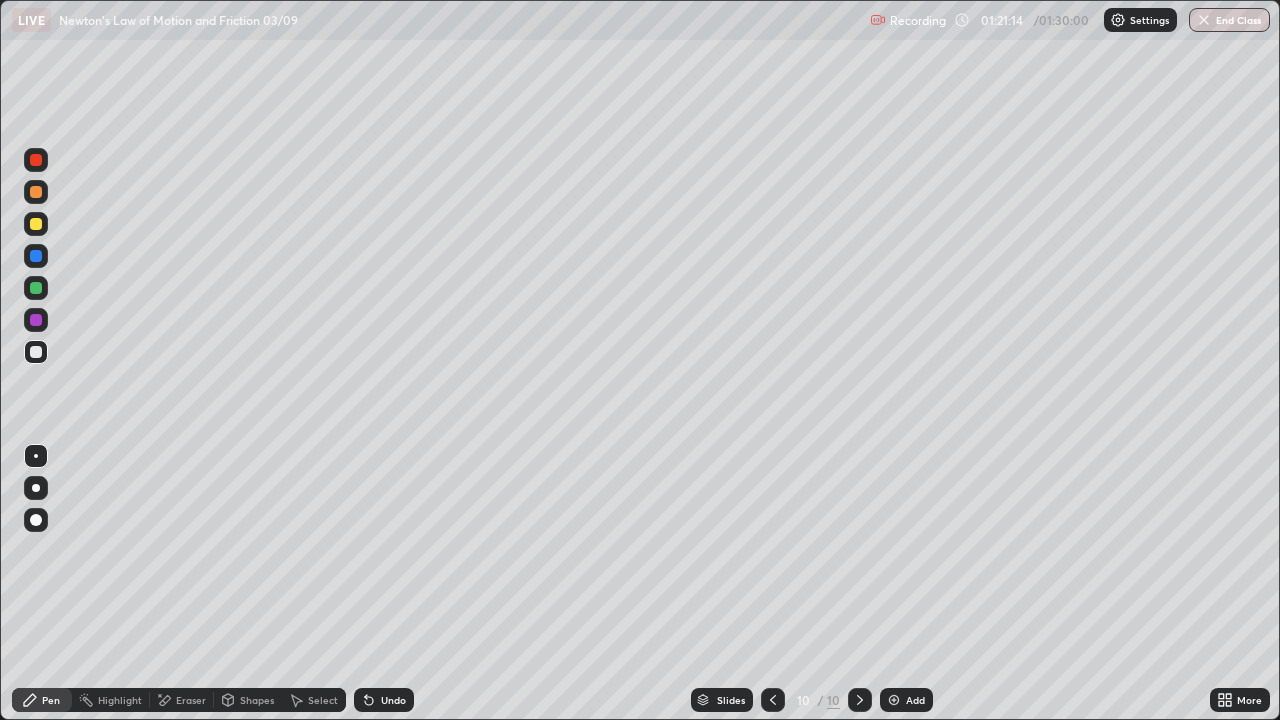 click 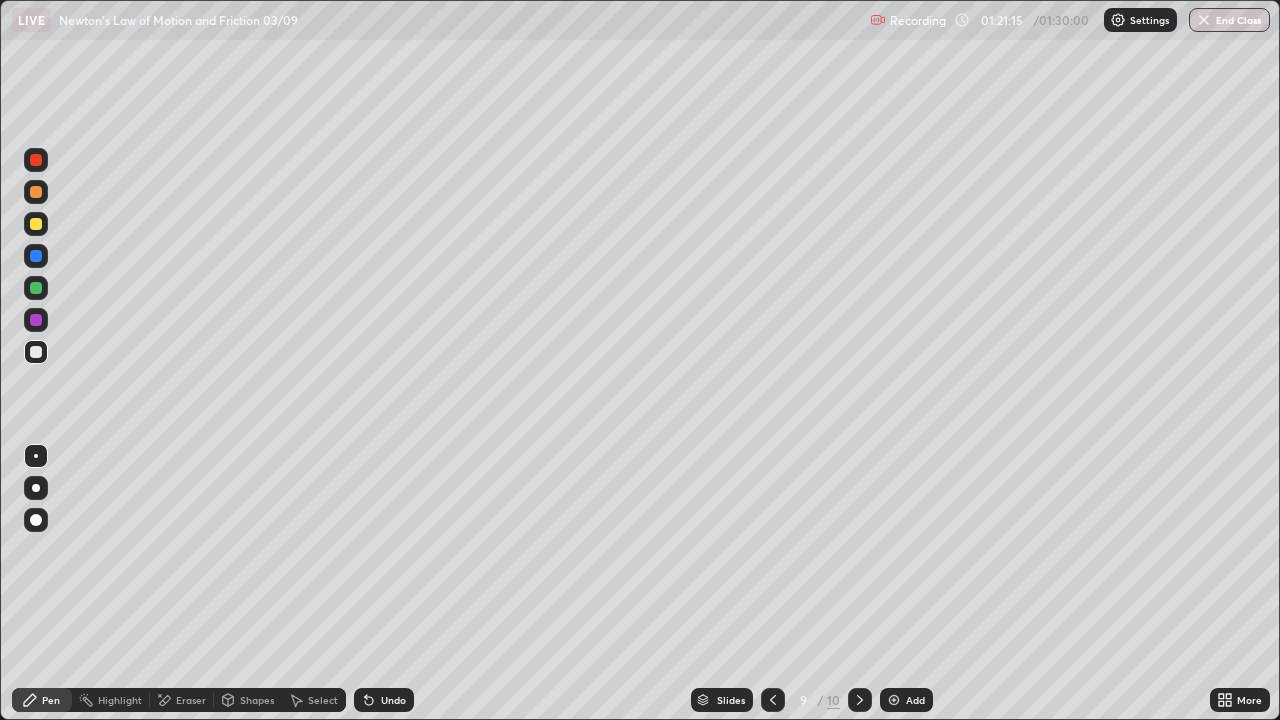 click 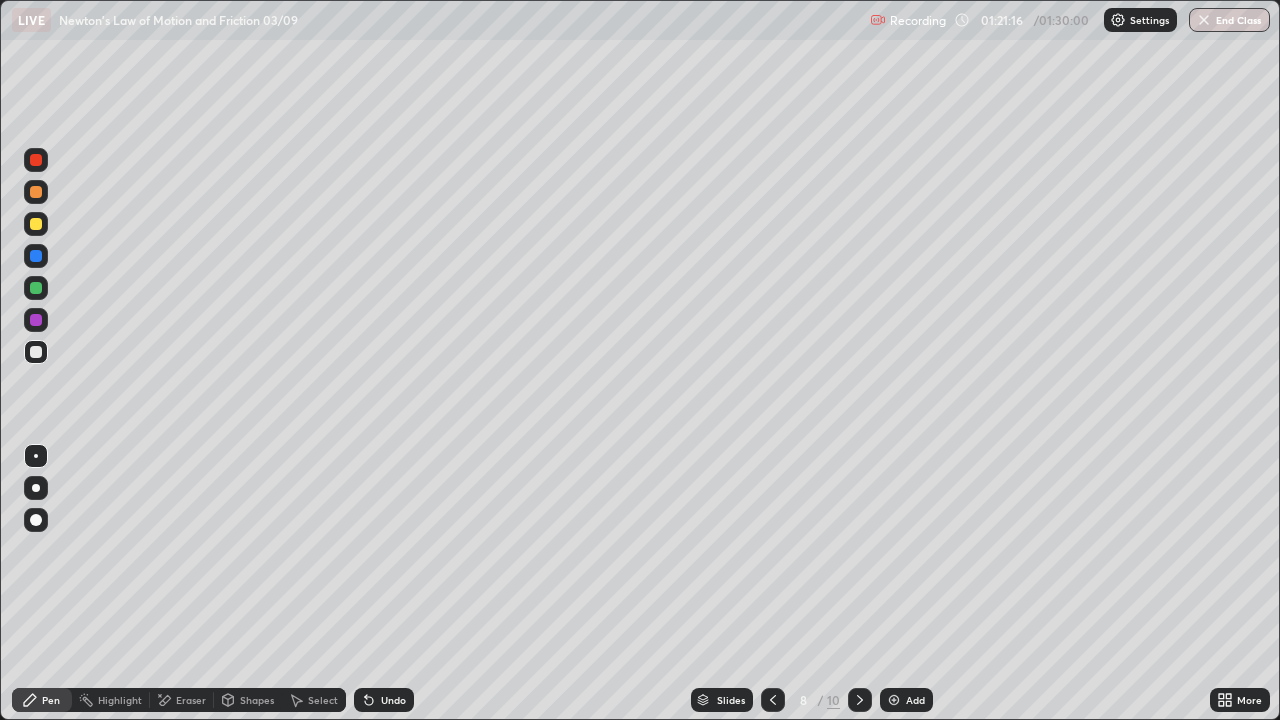 click 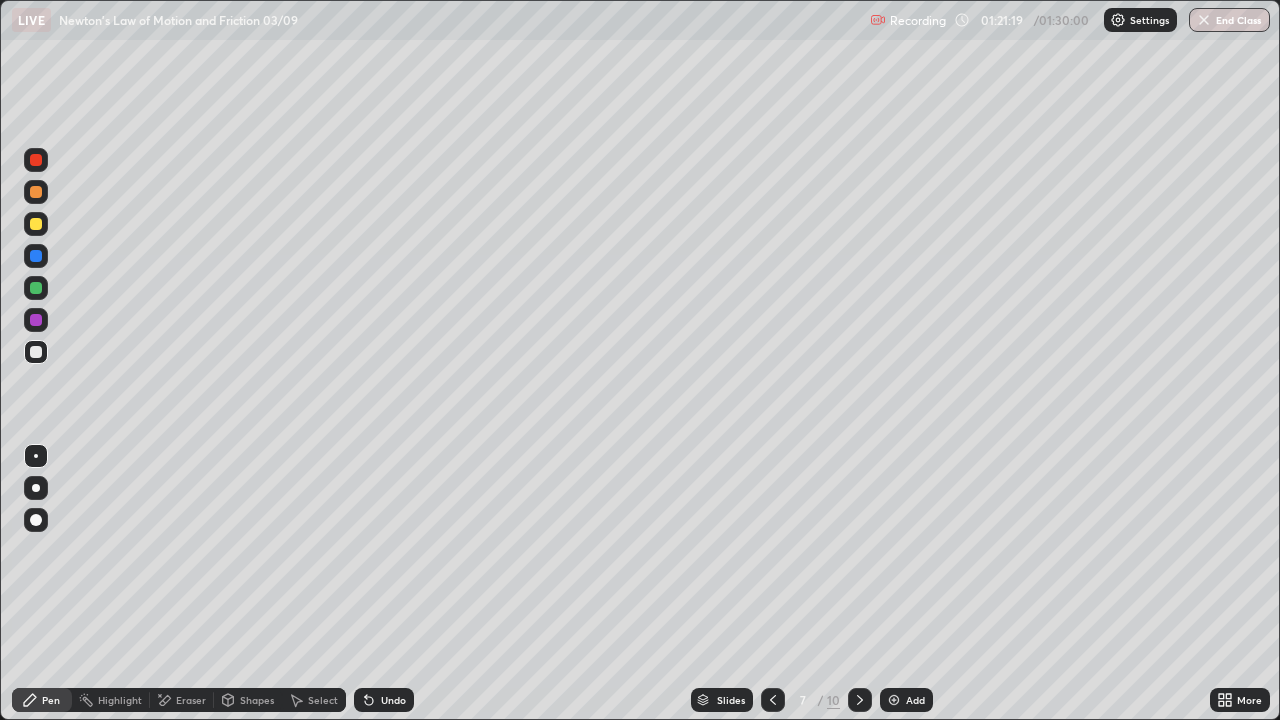 click 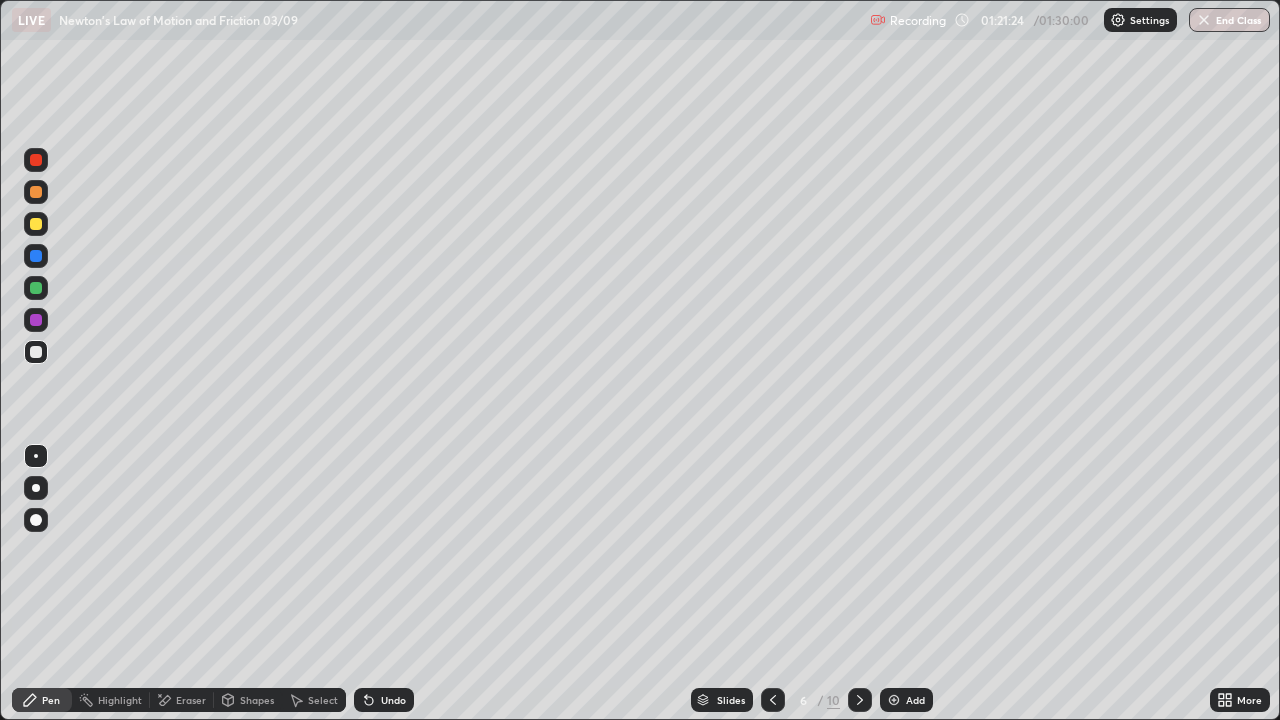 click 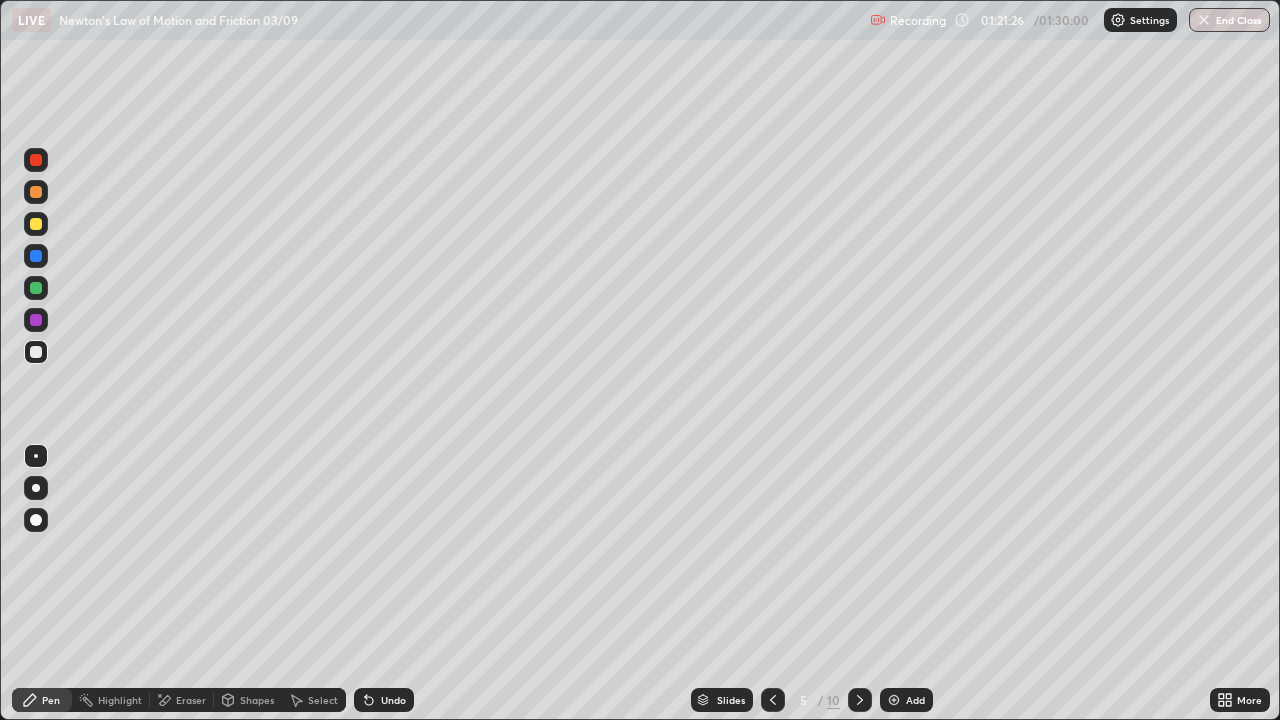 click 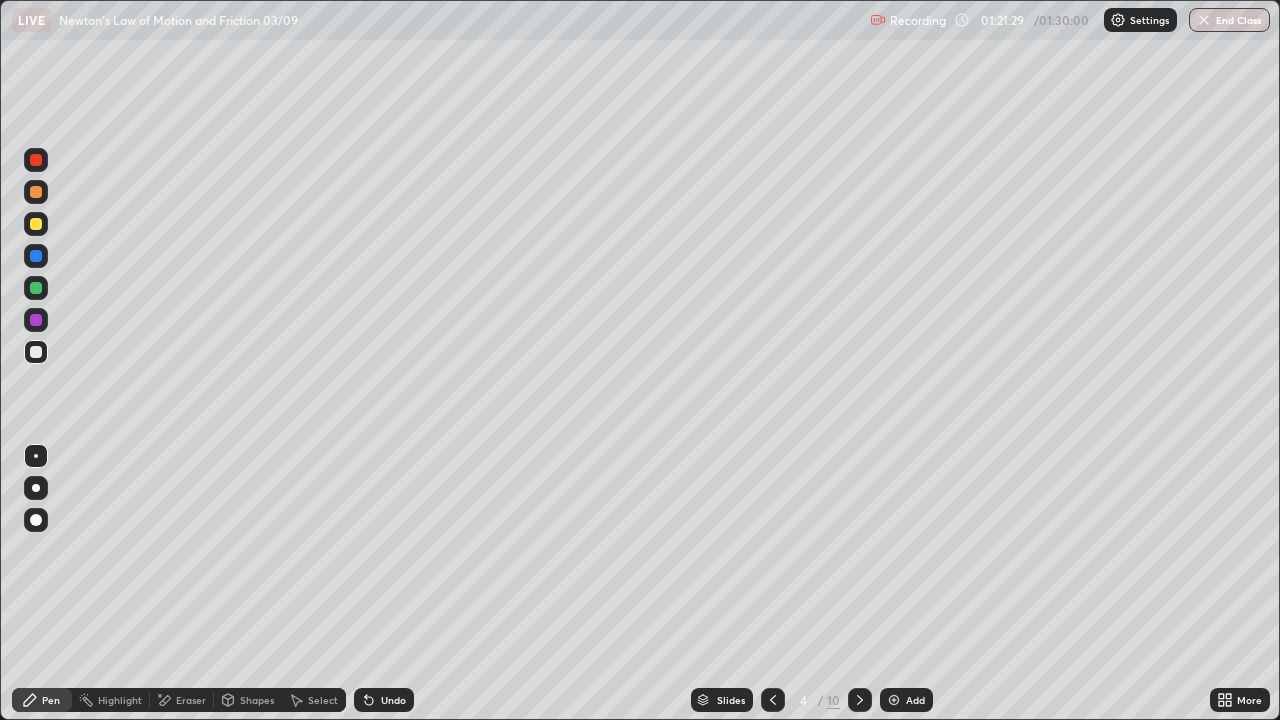 click at bounding box center (773, 700) 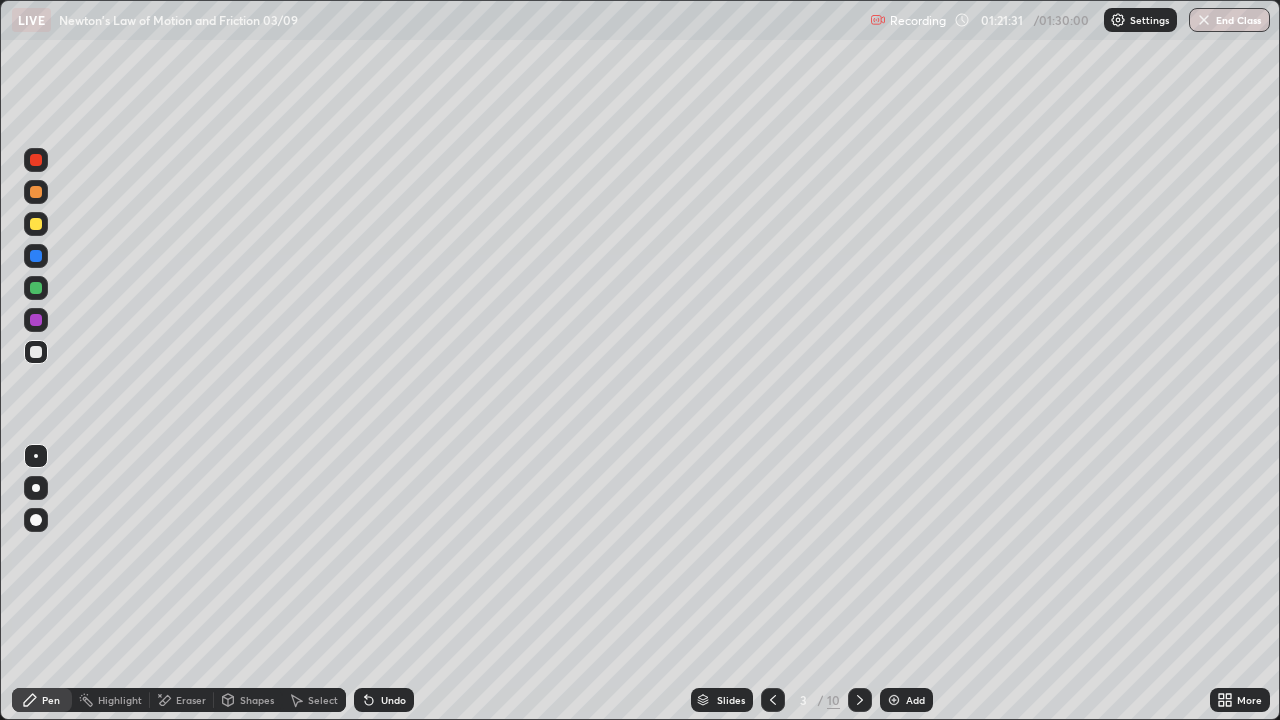 click 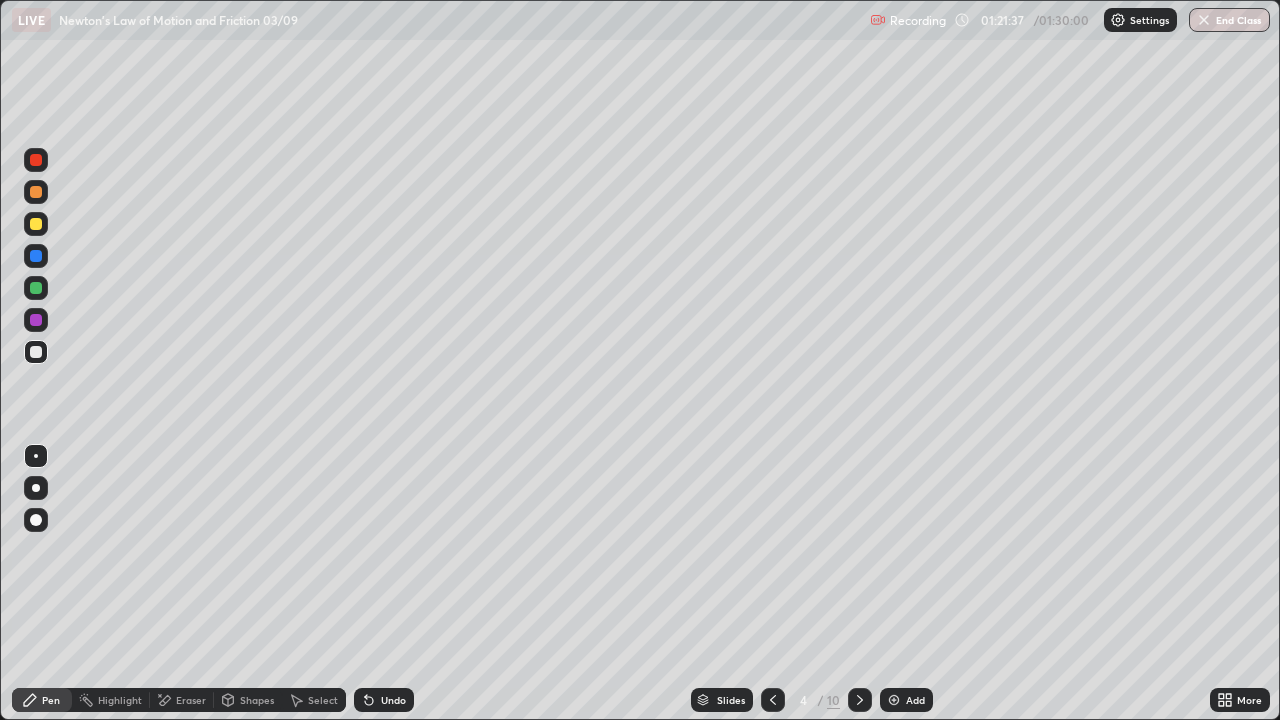 click 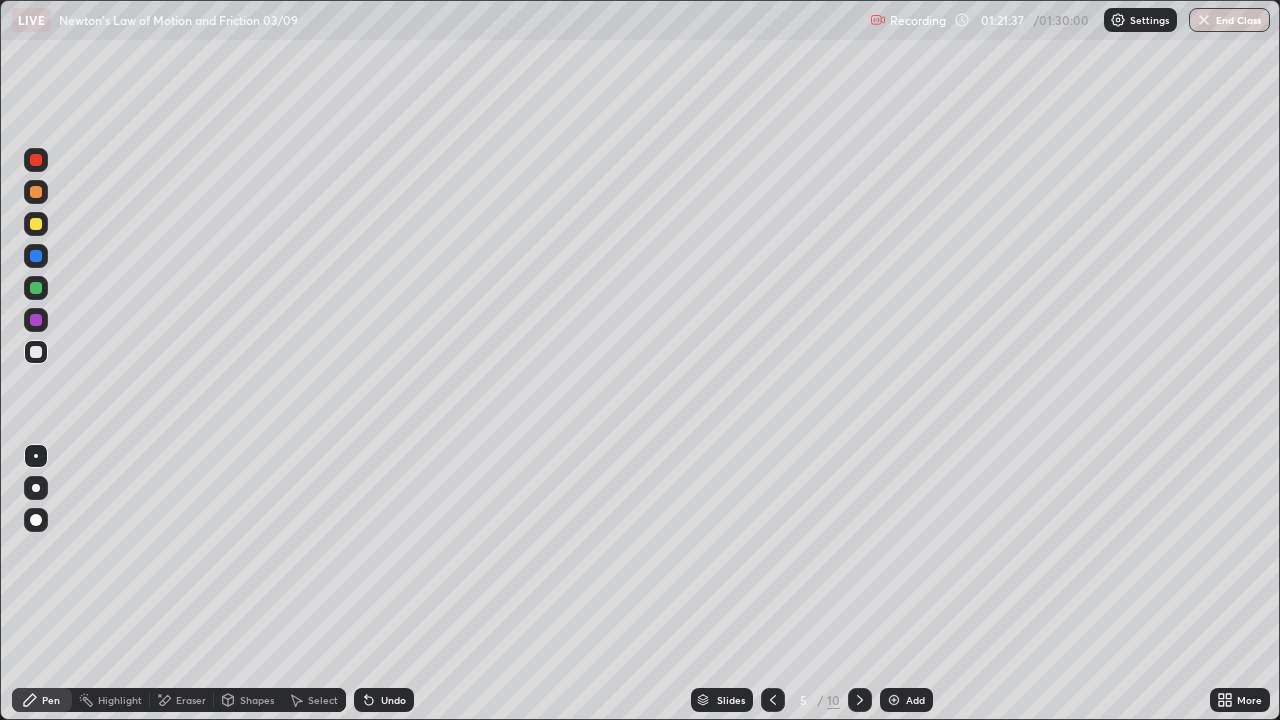 click 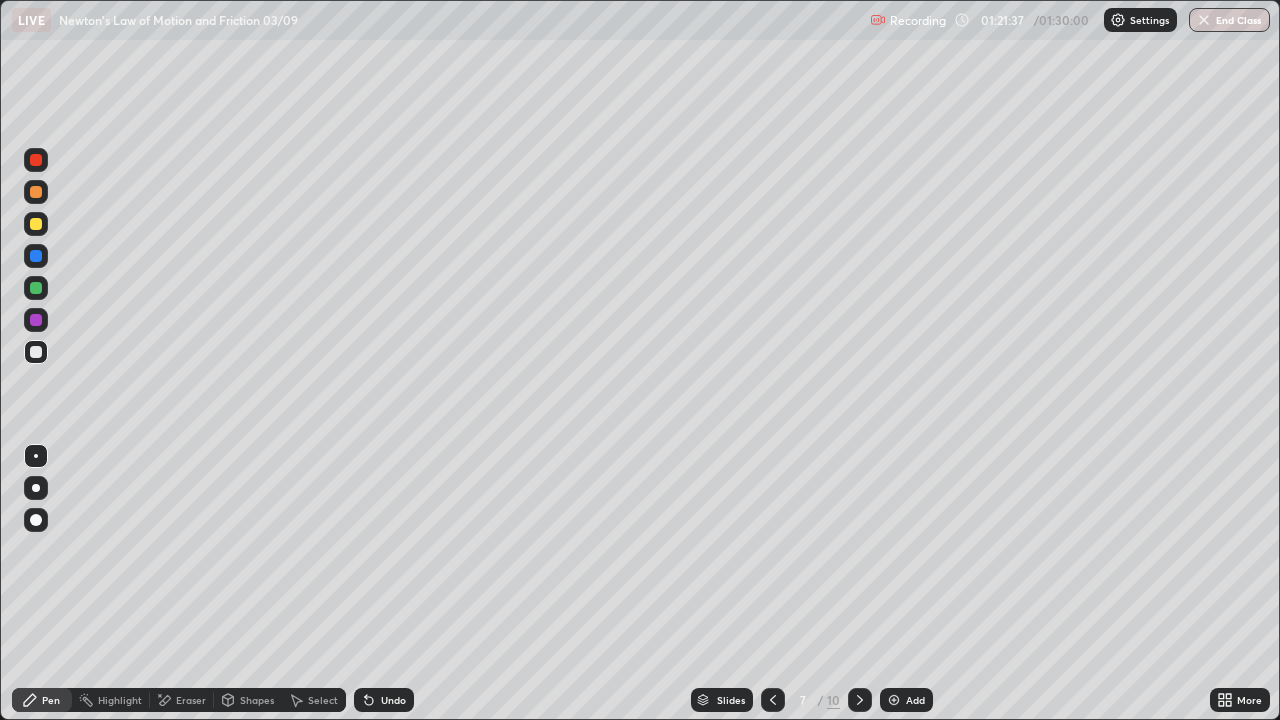 click 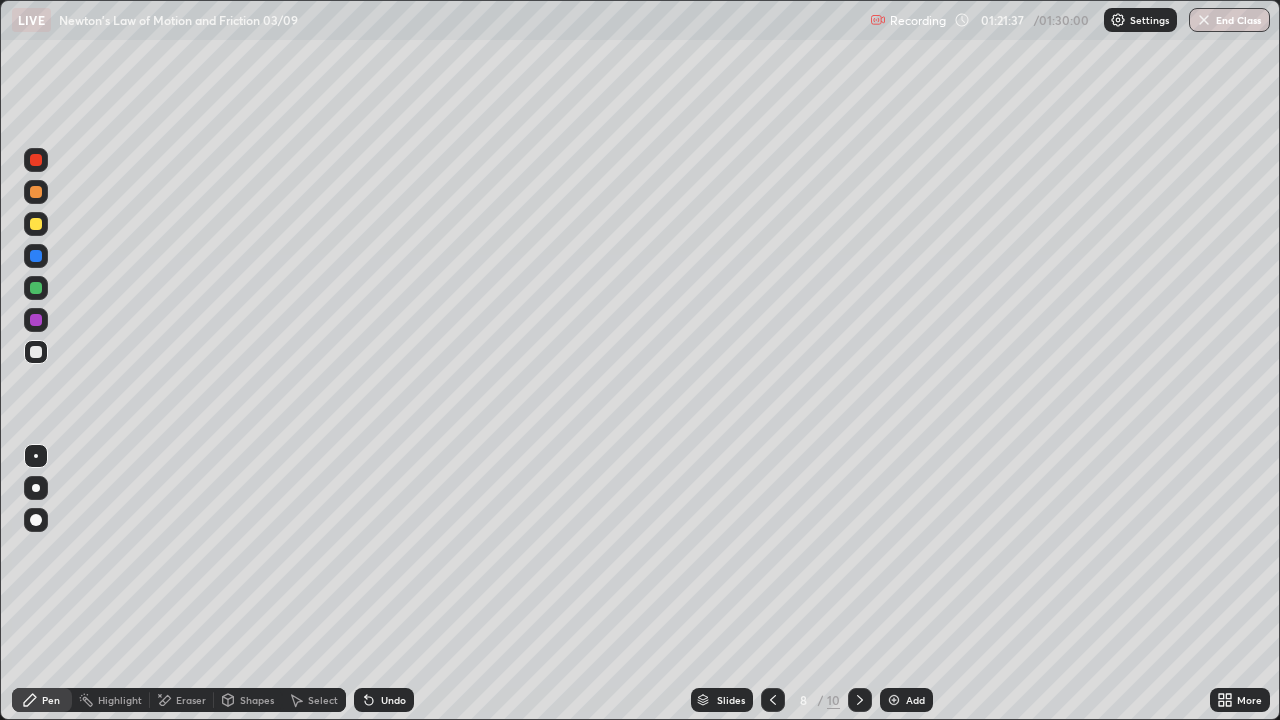 click 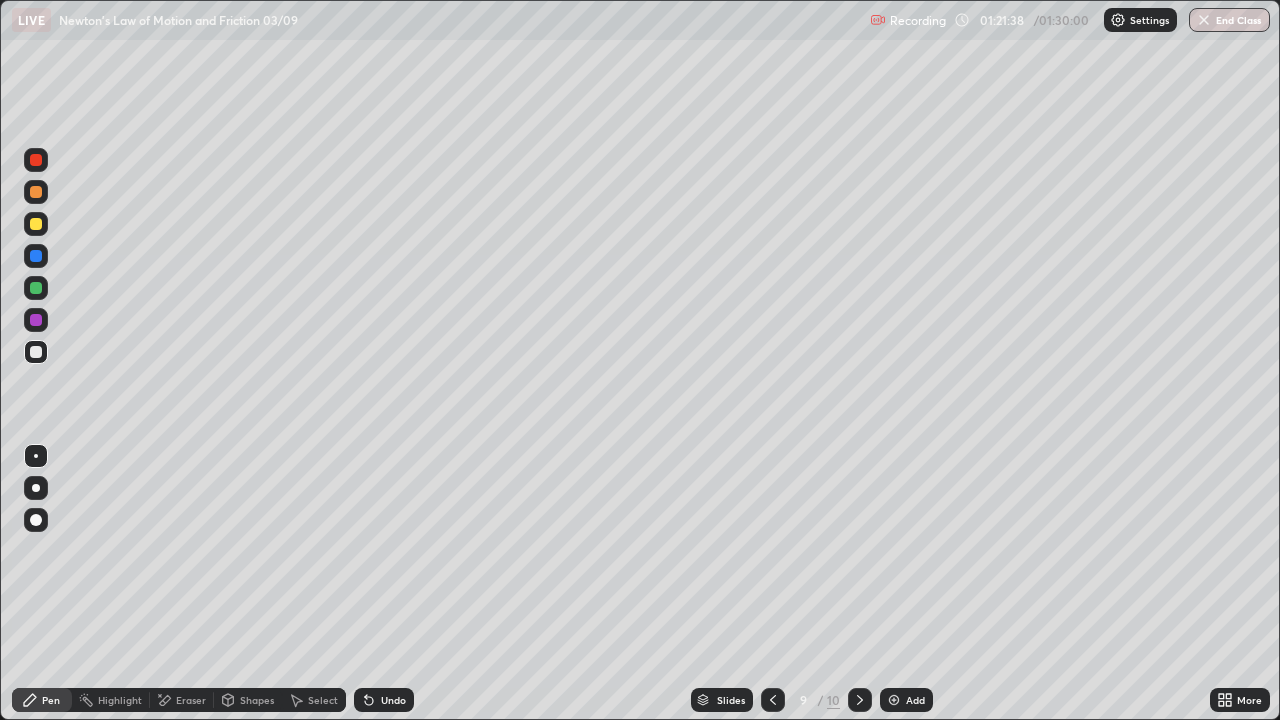click 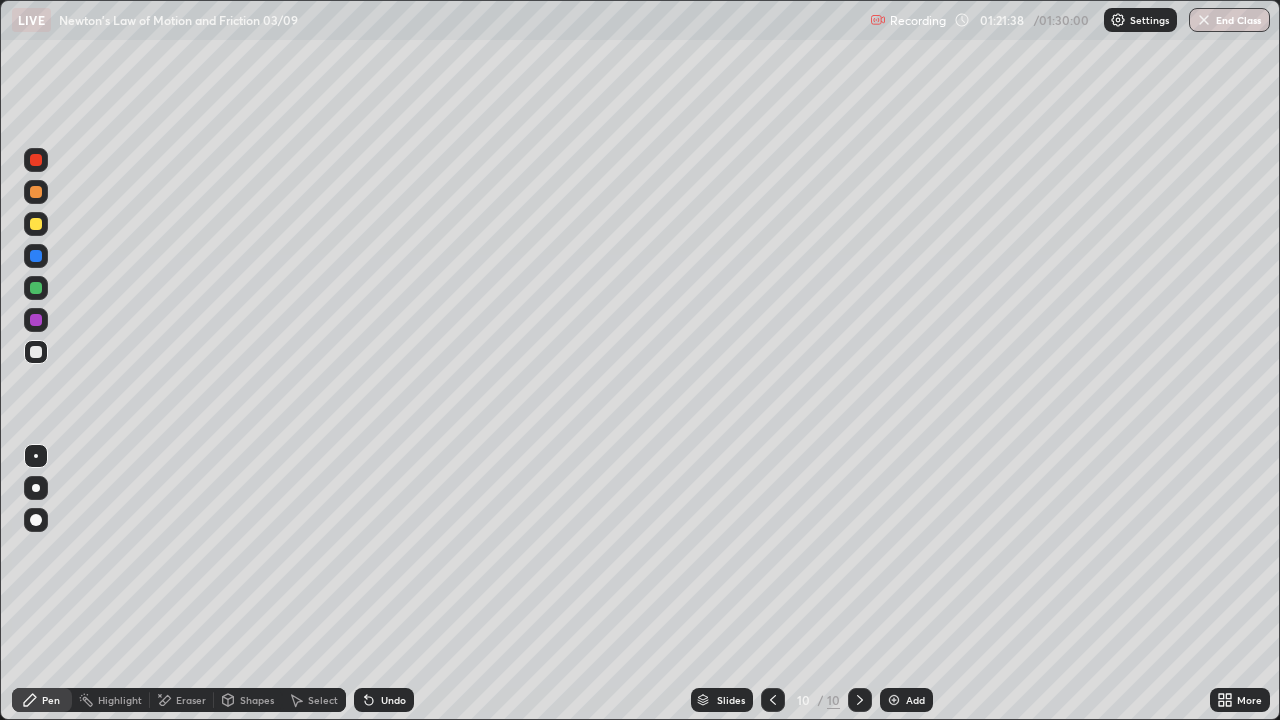 click 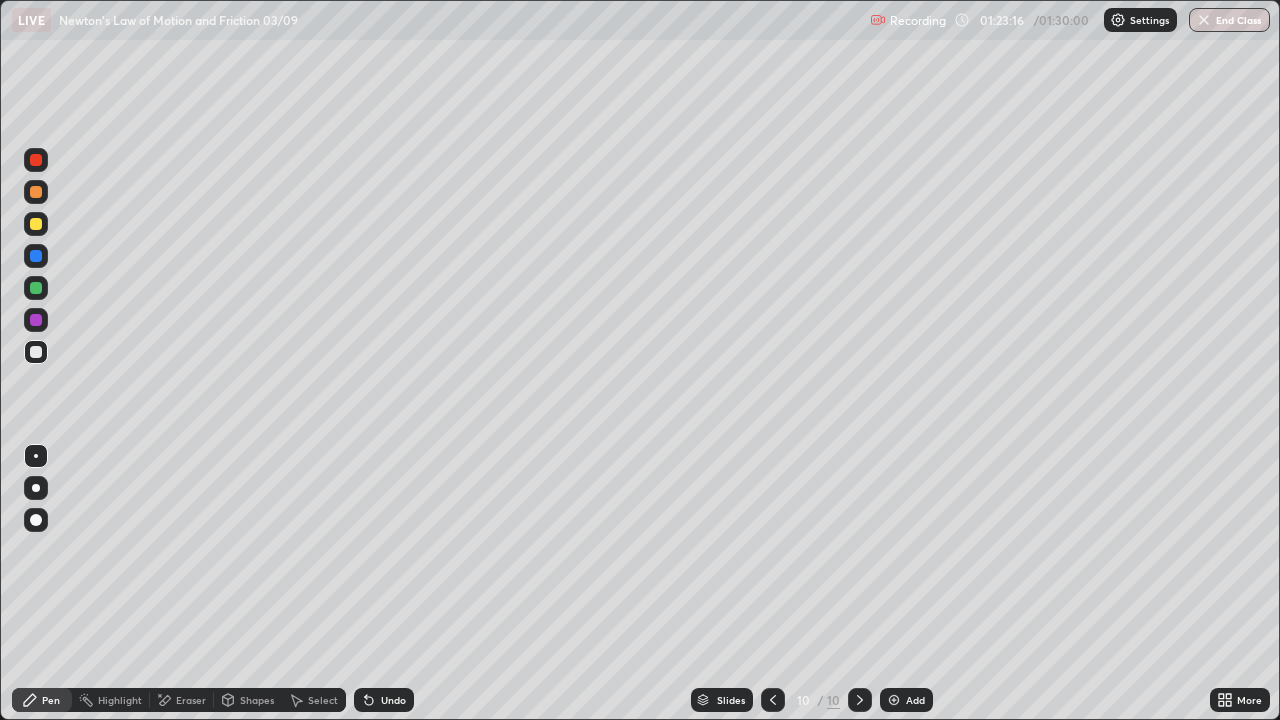 click at bounding box center [36, 160] 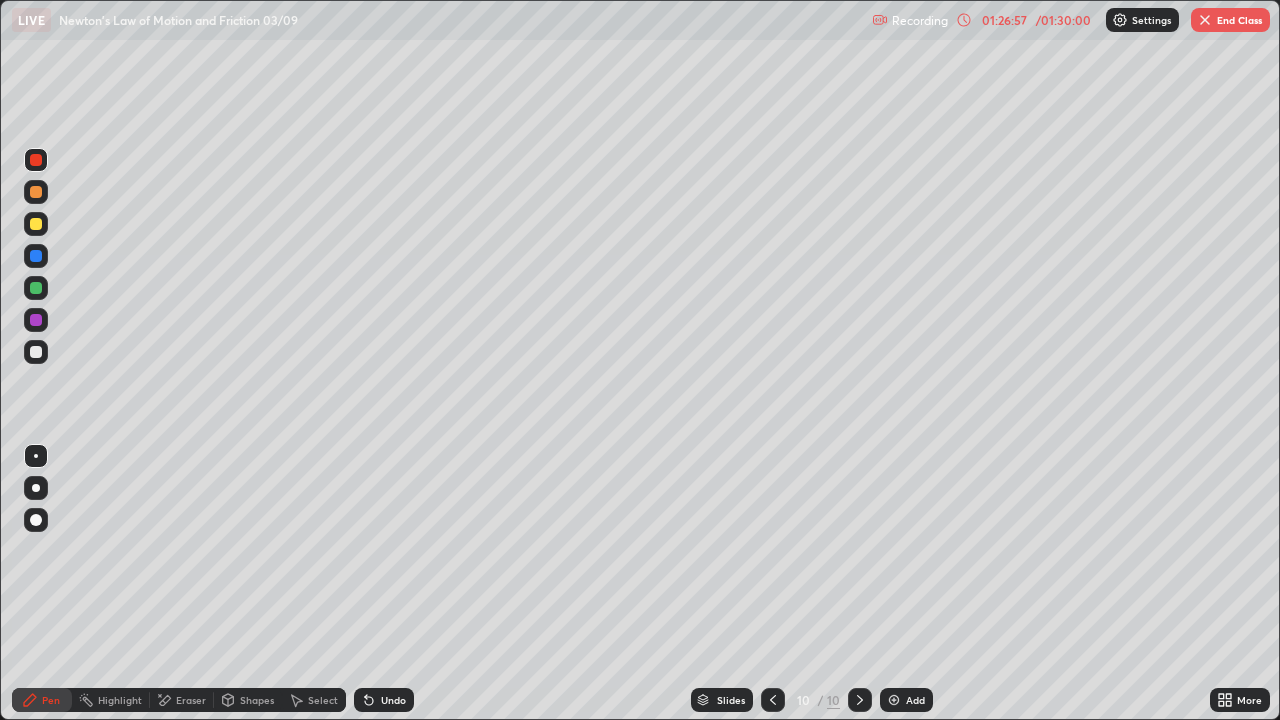 click on "End Class" at bounding box center [1230, 20] 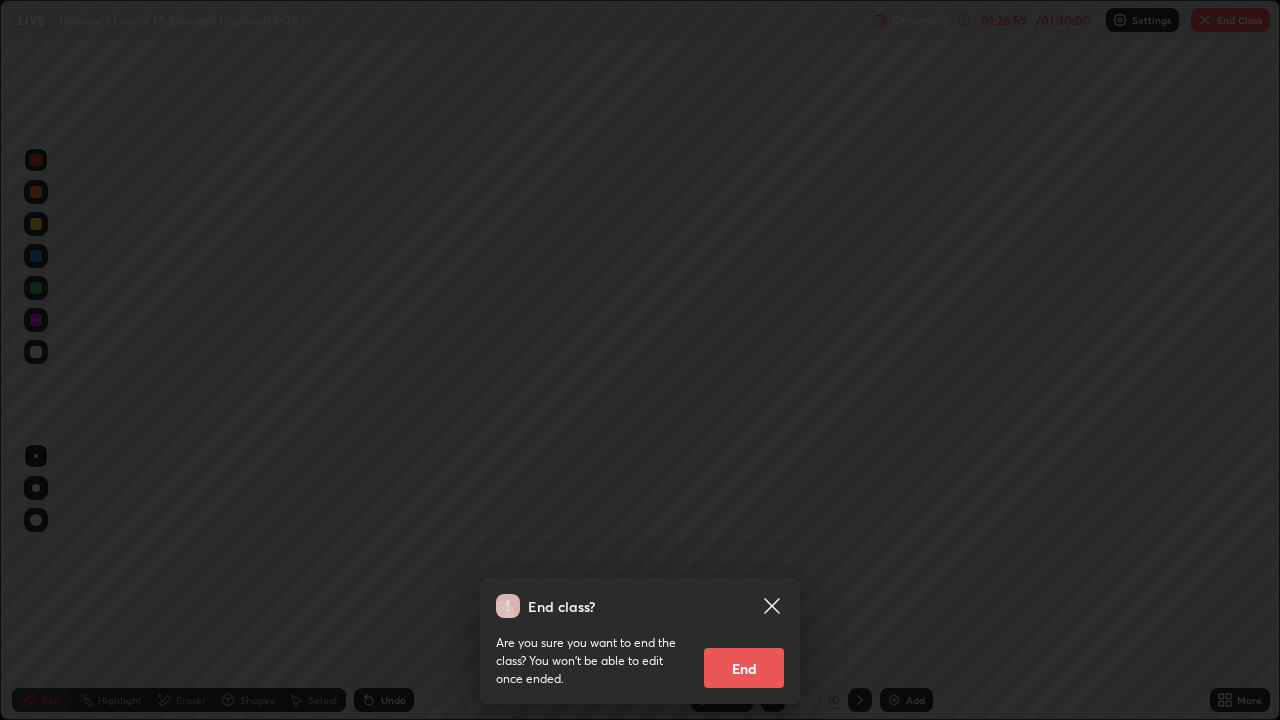 click on "End" at bounding box center (744, 668) 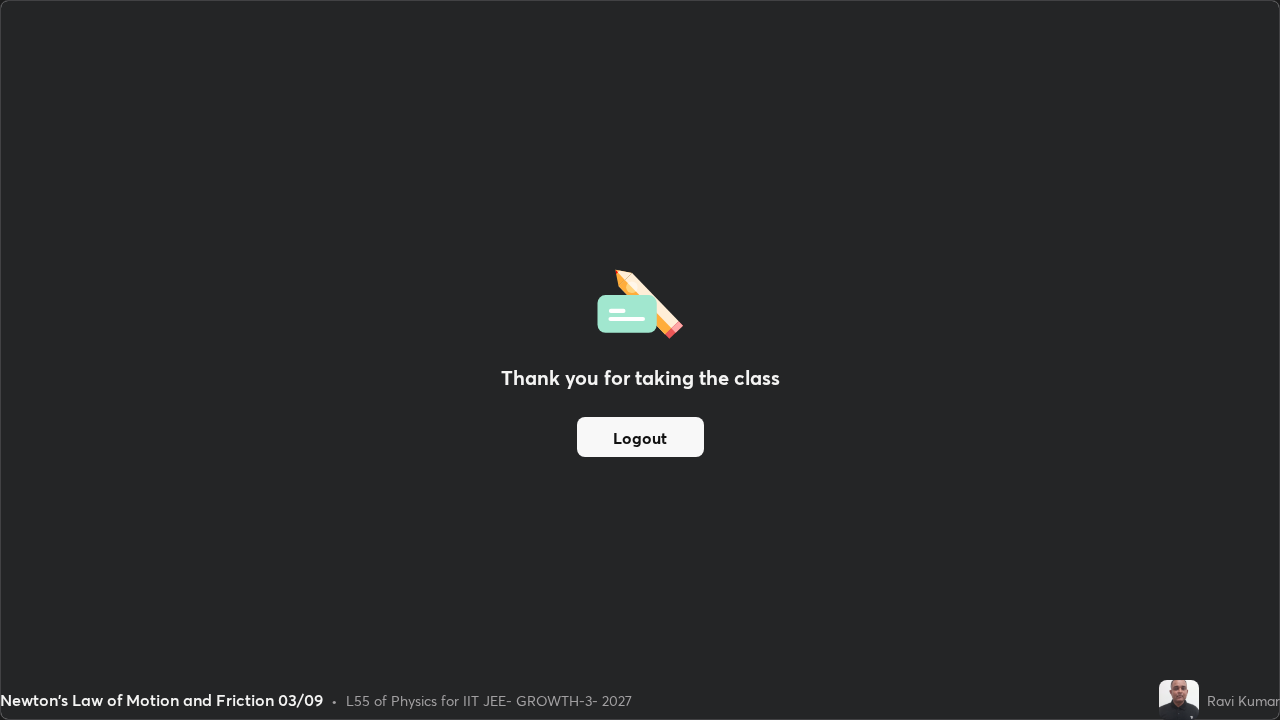 click on "Logout" at bounding box center [640, 437] 